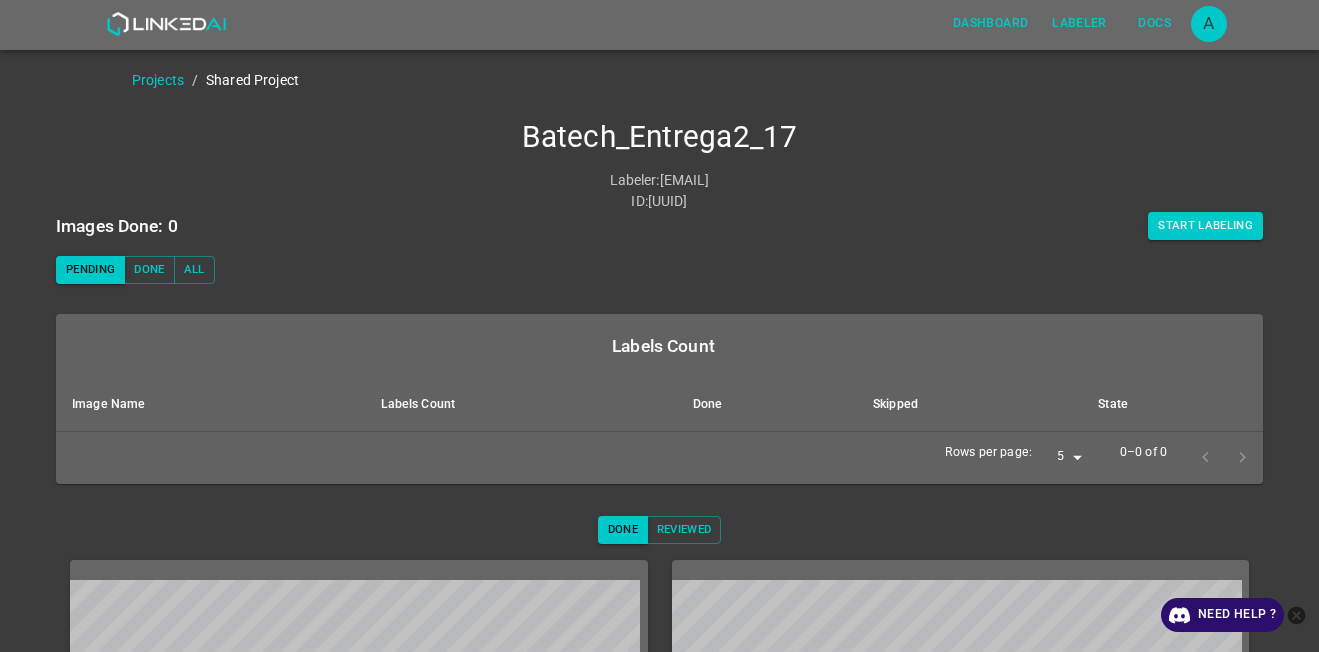 scroll, scrollTop: 0, scrollLeft: 0, axis: both 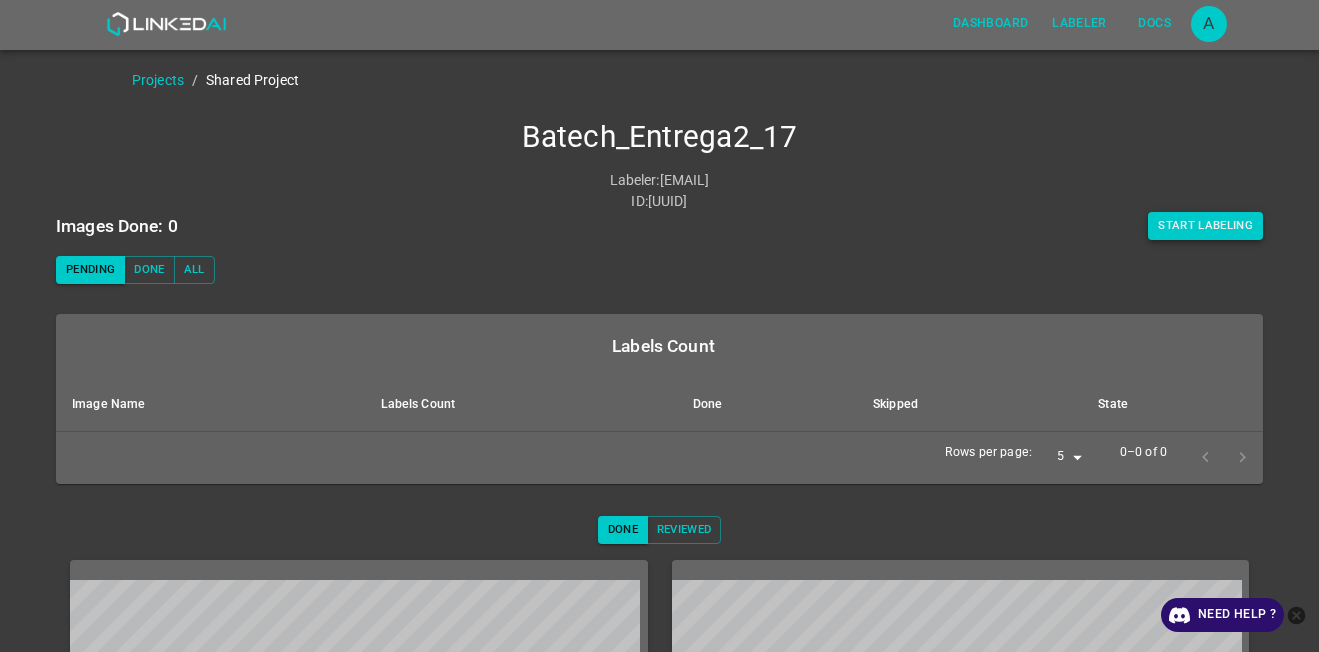 click on "Start Labeling" at bounding box center [1205, 226] 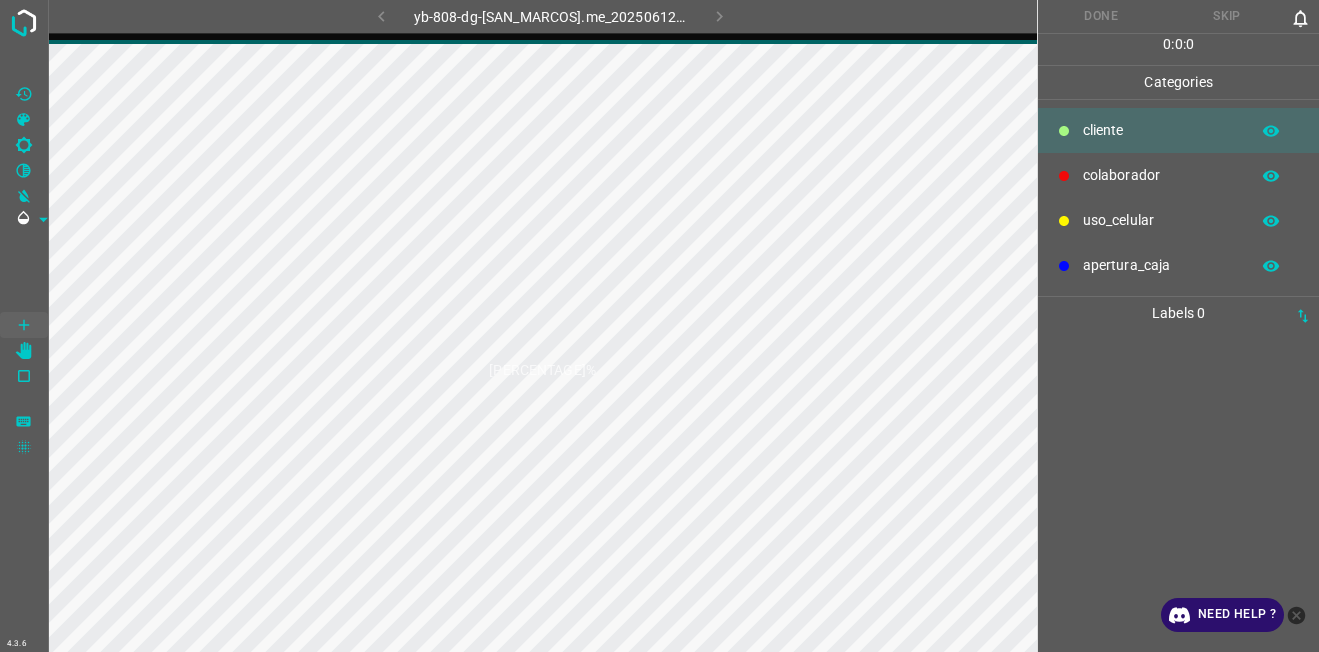 scroll, scrollTop: 0, scrollLeft: 0, axis: both 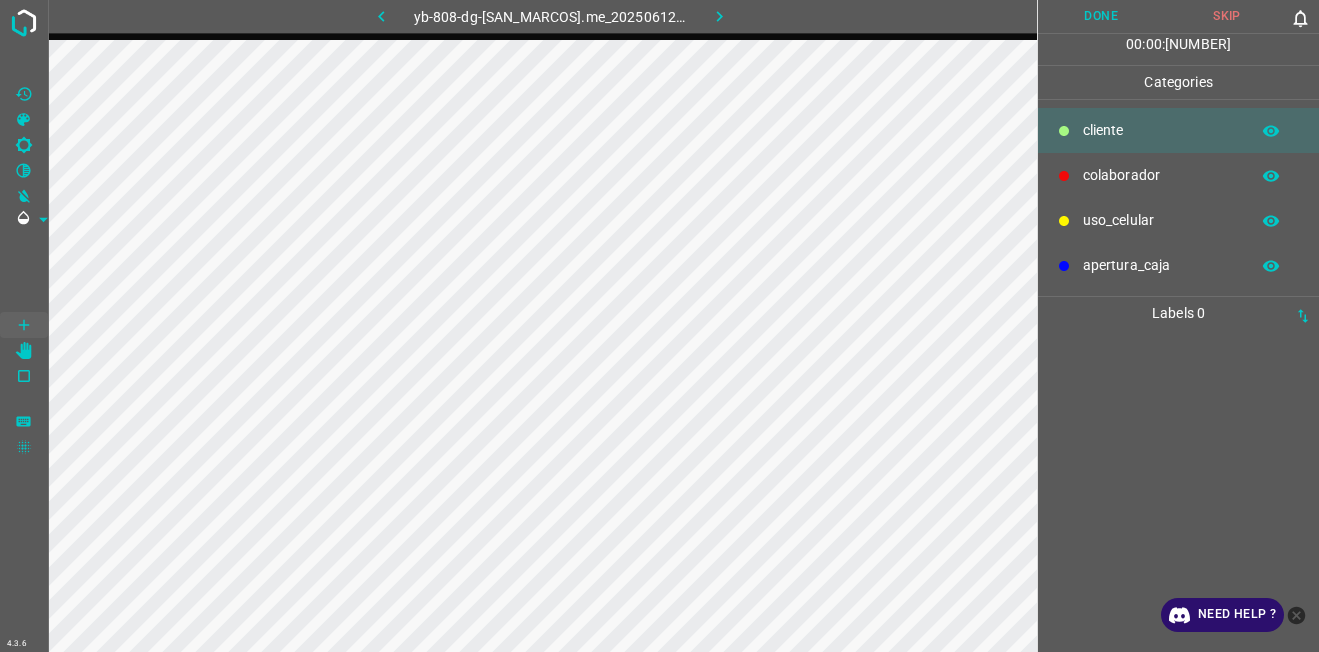 click on "colaborador" at bounding box center [1161, 130] 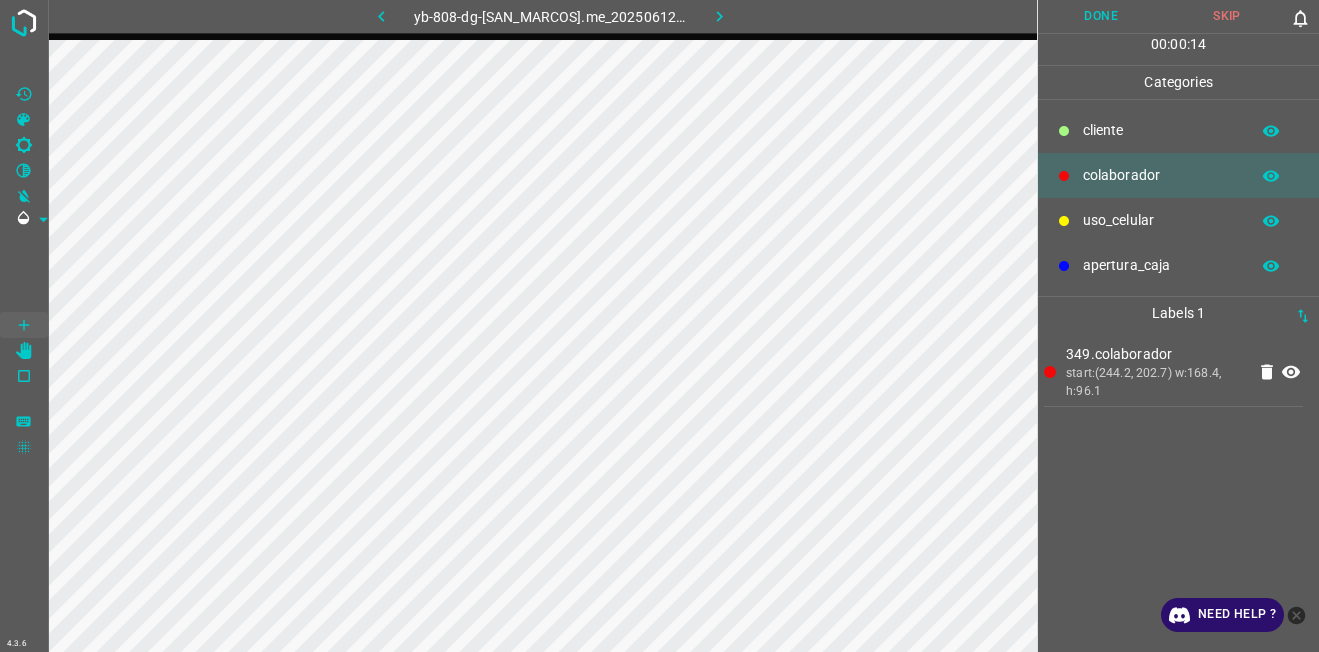click on "Done" at bounding box center (1101, 16) 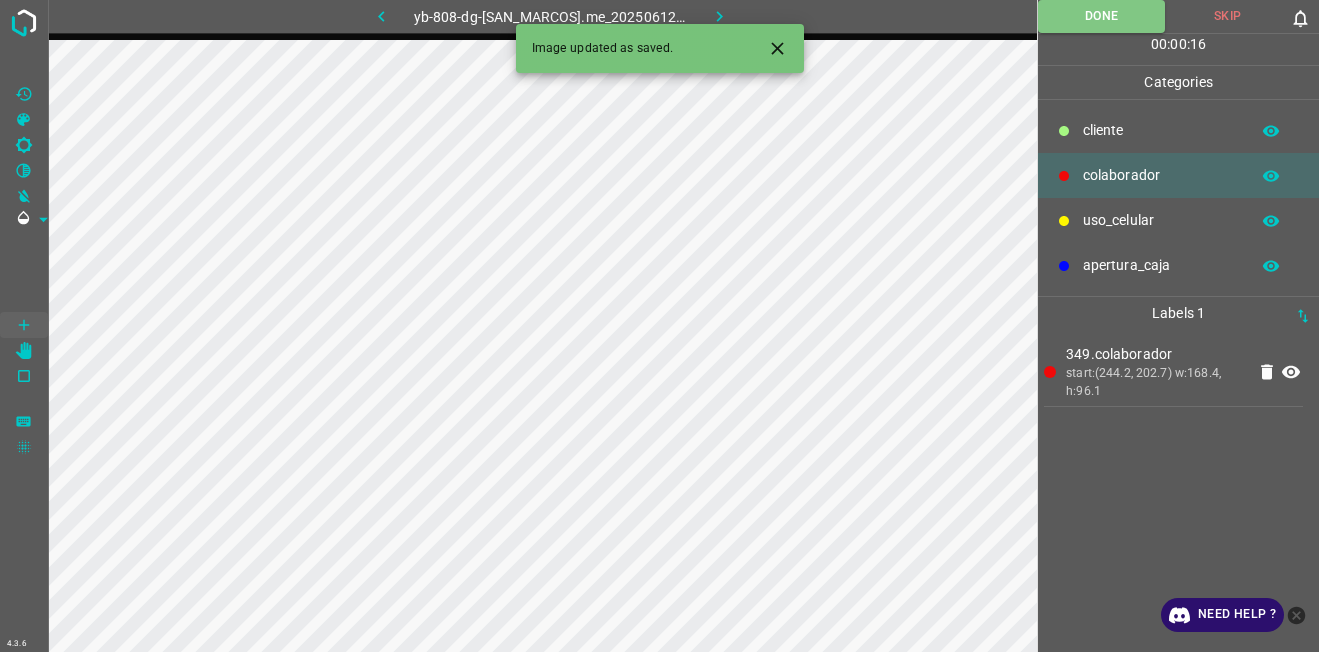 click at bounding box center [719, 16] 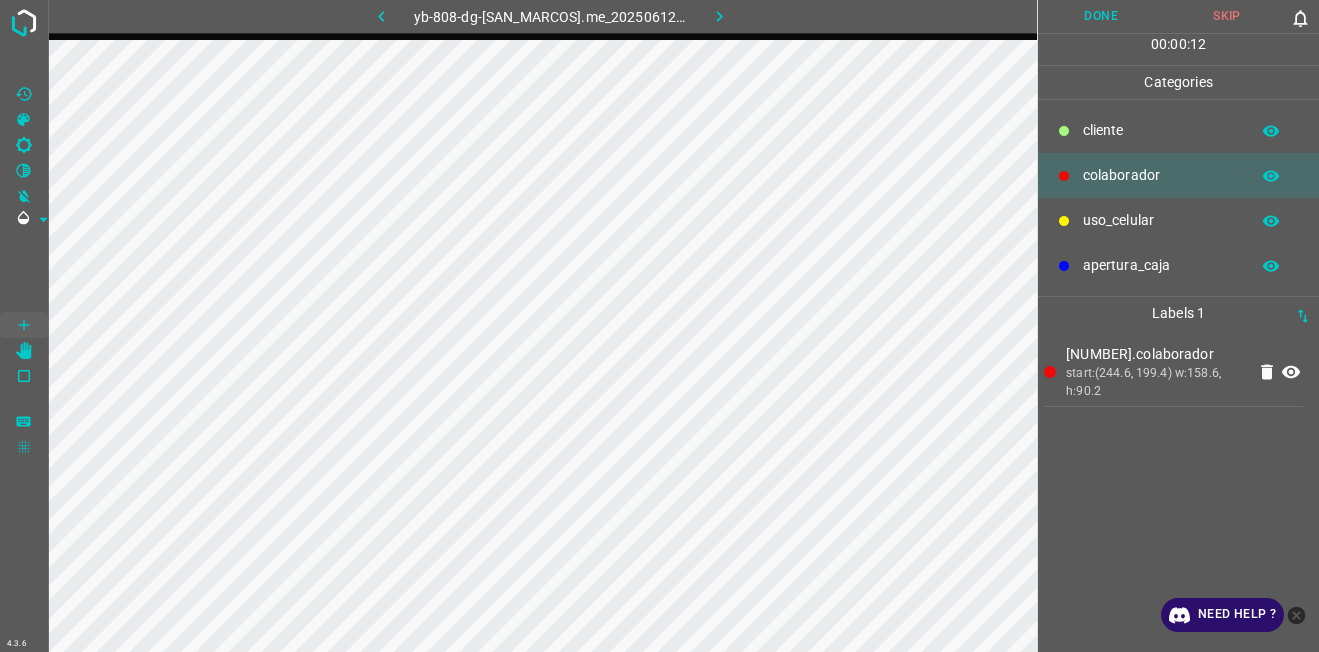click on "Done" at bounding box center (1101, 16) 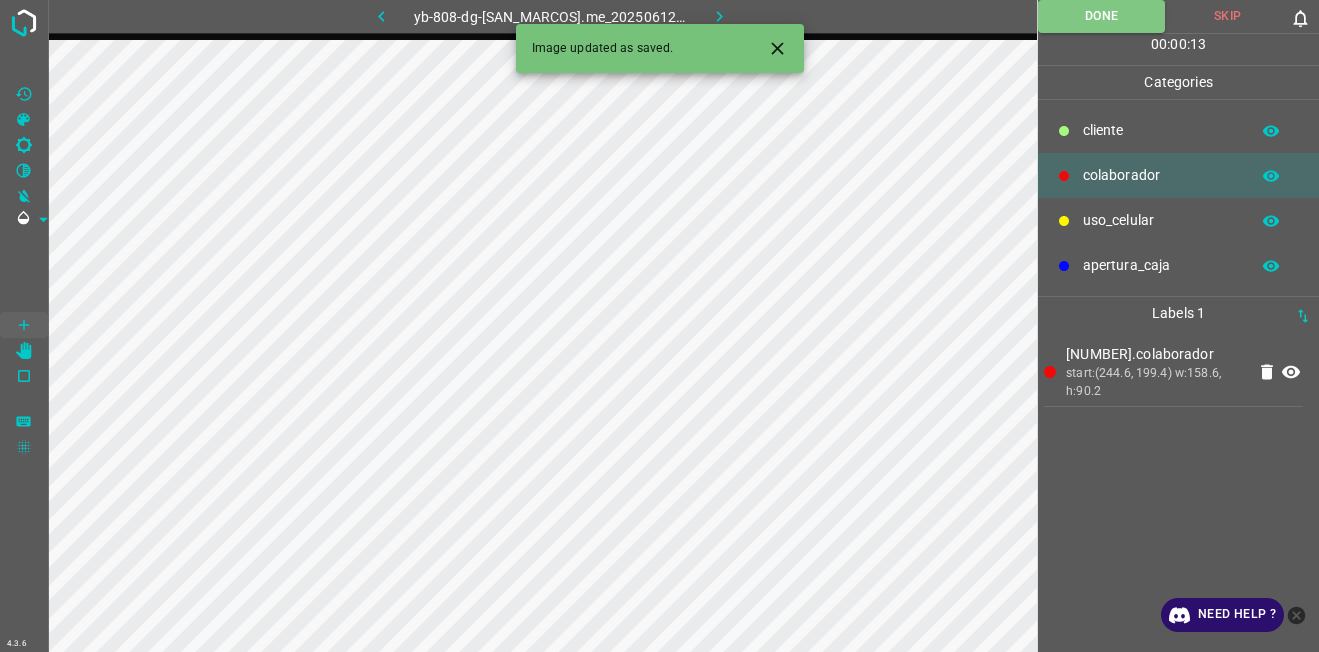 click at bounding box center [719, 16] 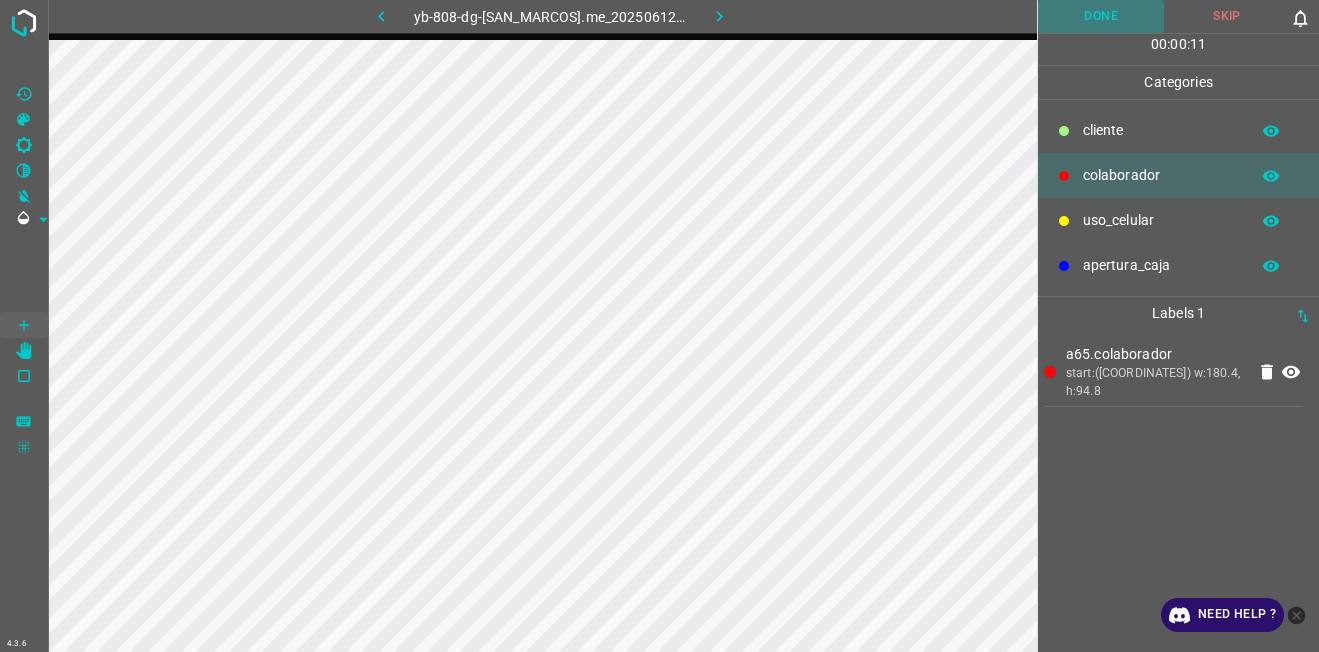 click on "Done" at bounding box center [1101, 16] 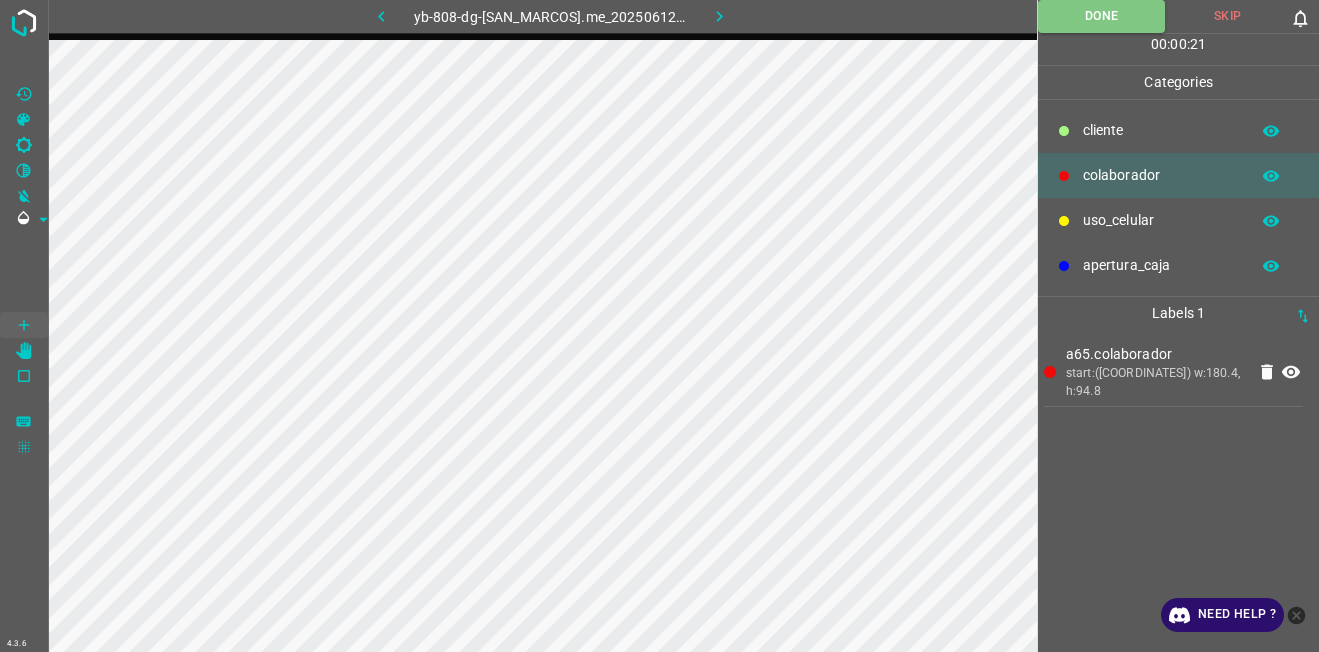 click at bounding box center [719, 16] 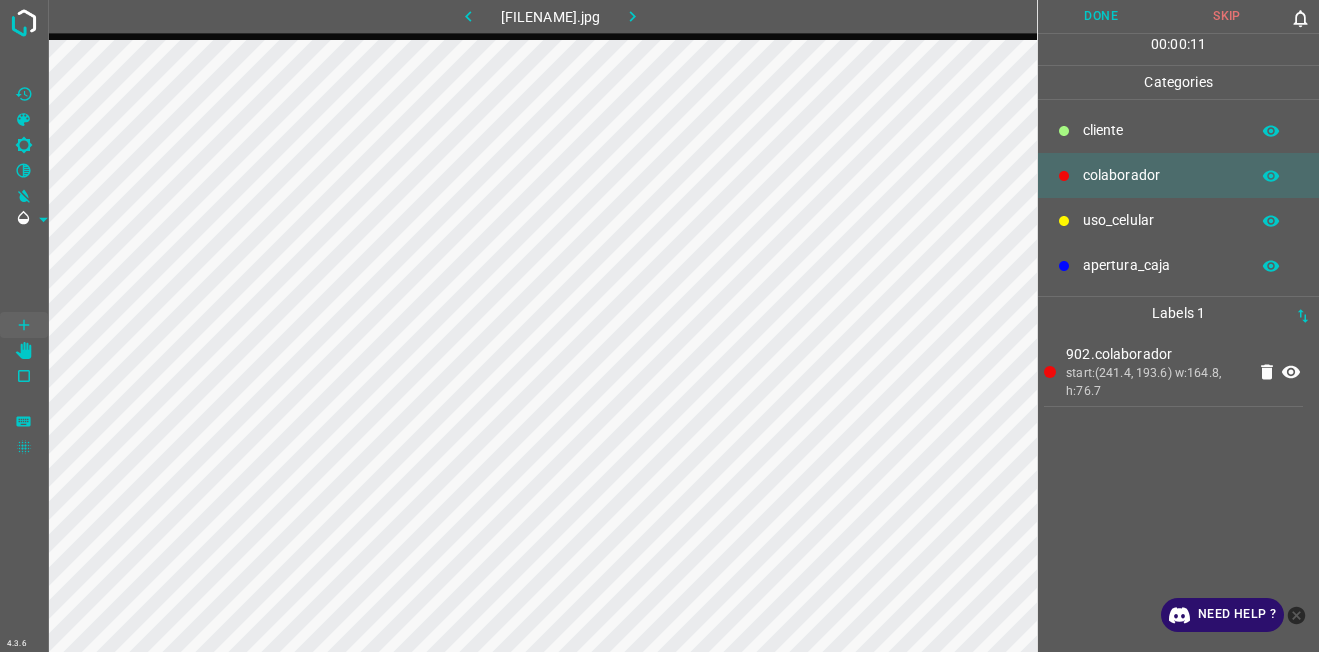 click on "Done" at bounding box center [1101, 16] 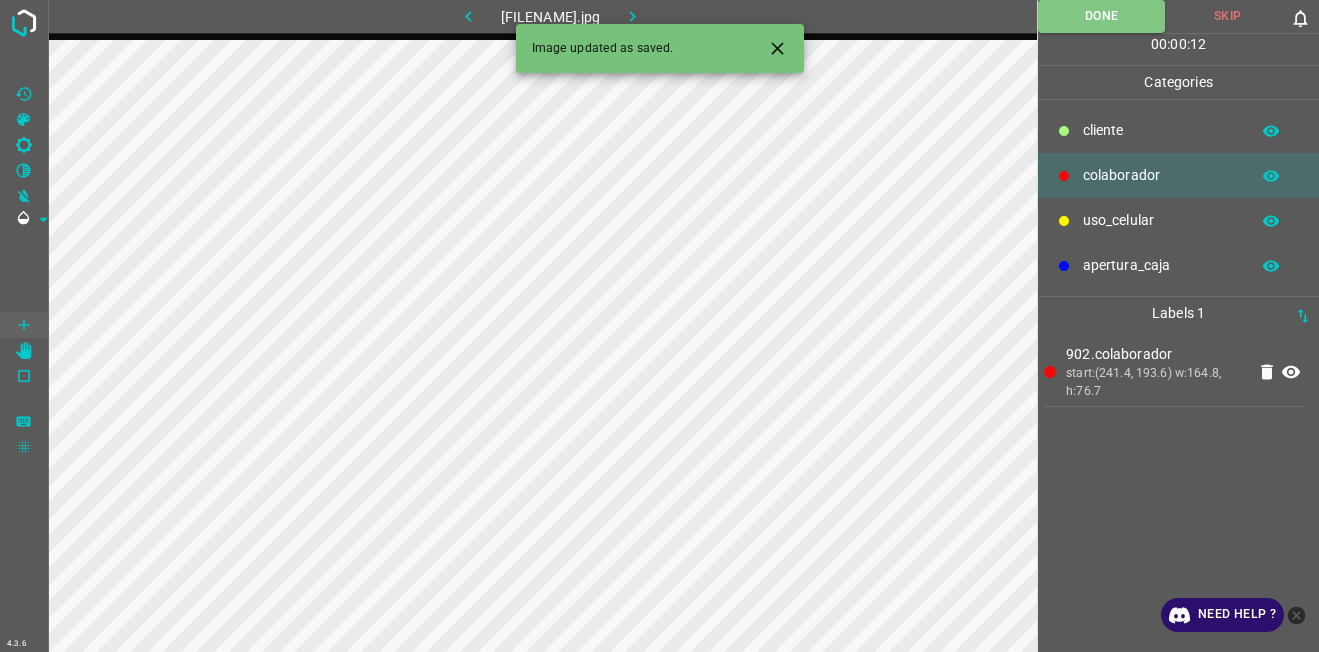 click at bounding box center (632, 16) 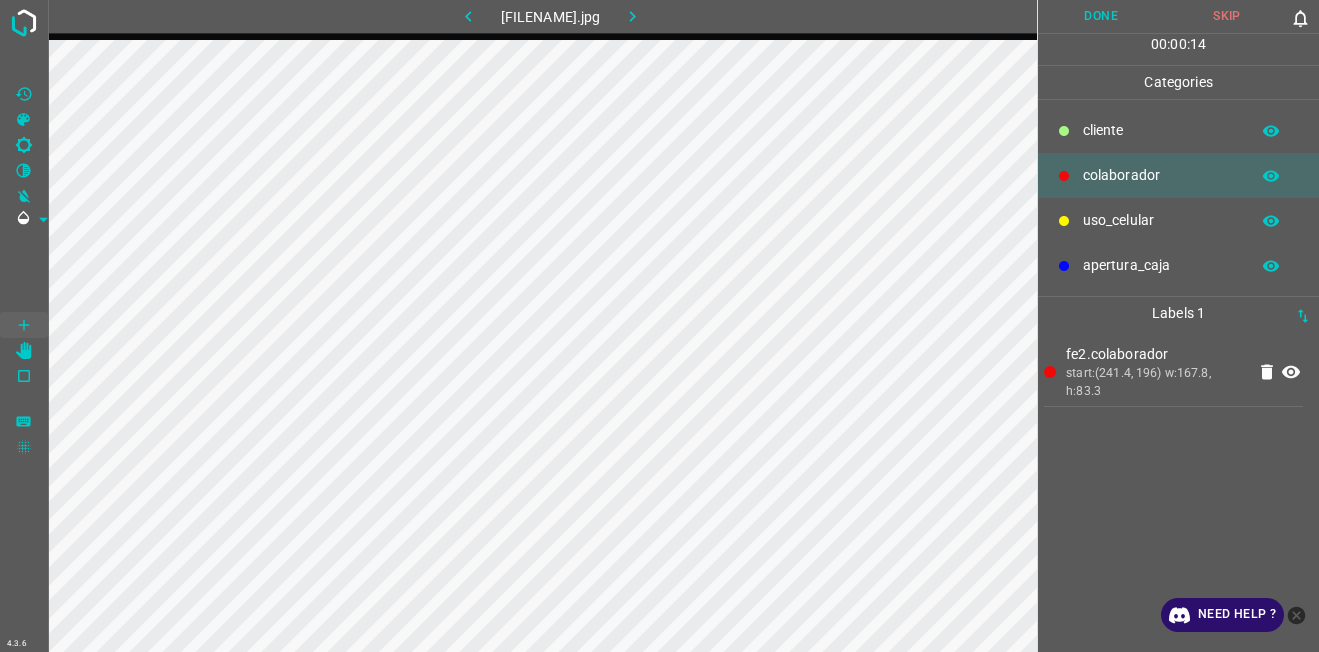 click on "Done" at bounding box center (1101, 16) 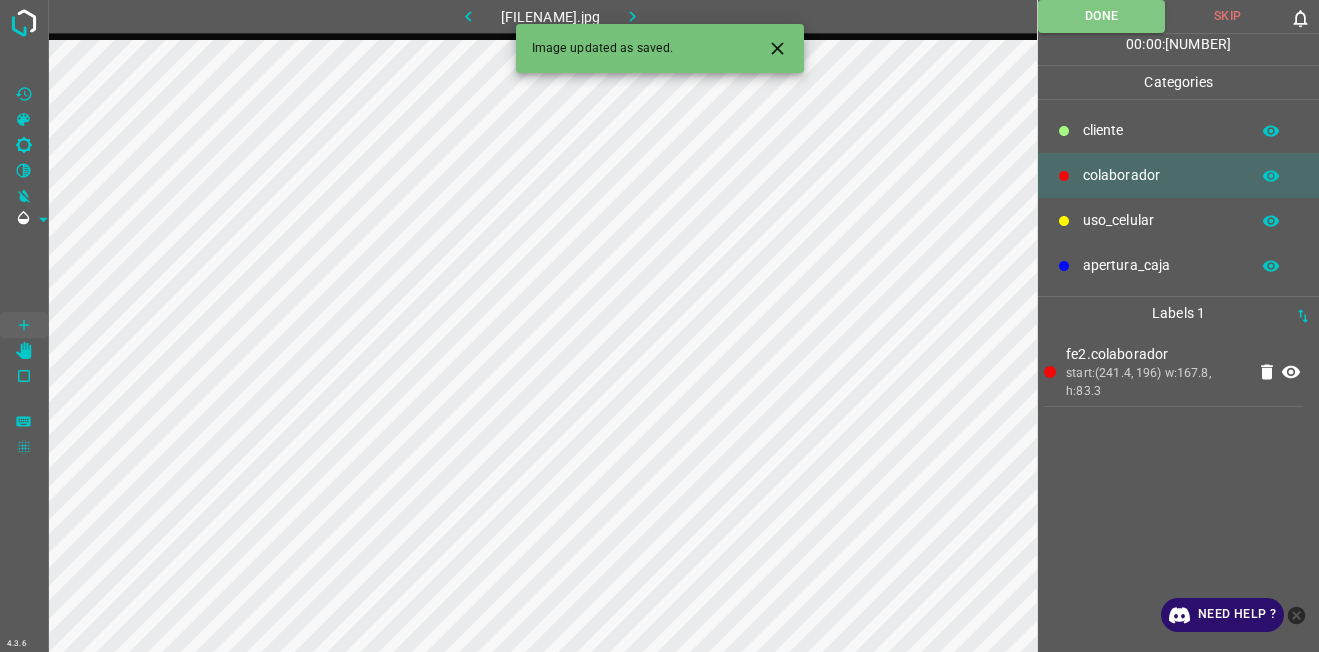 click at bounding box center (633, 16) 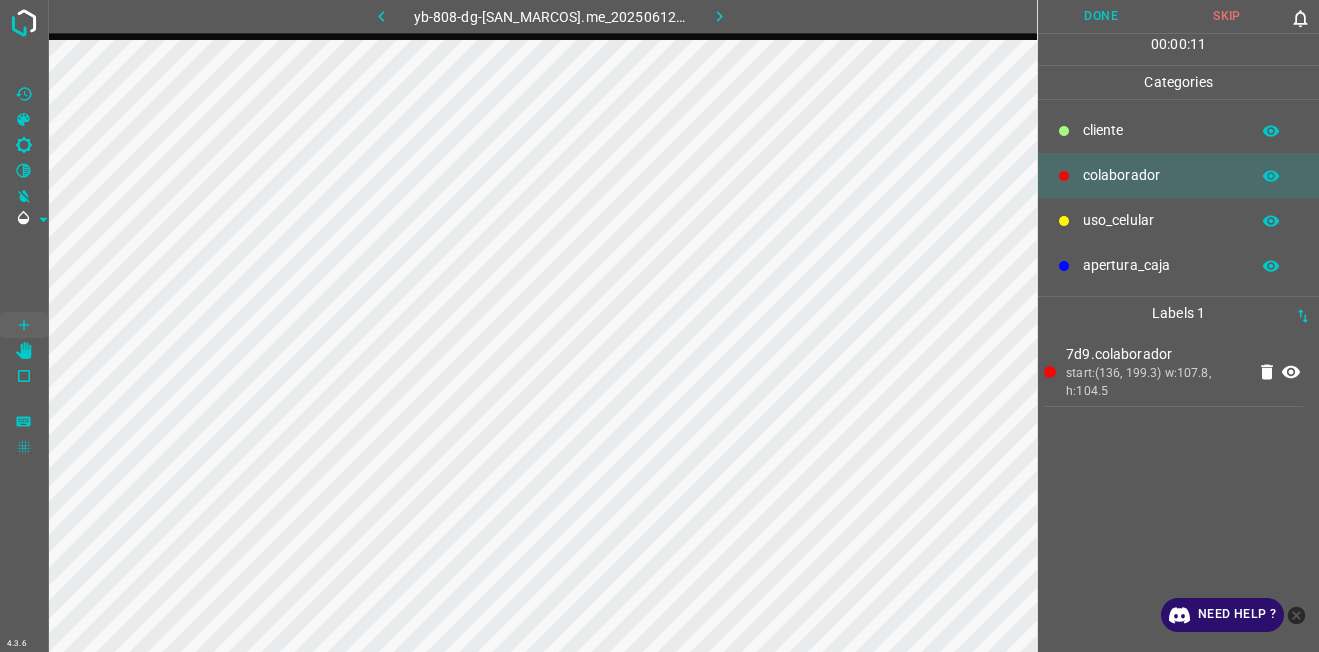 click on "Done" at bounding box center (1101, 16) 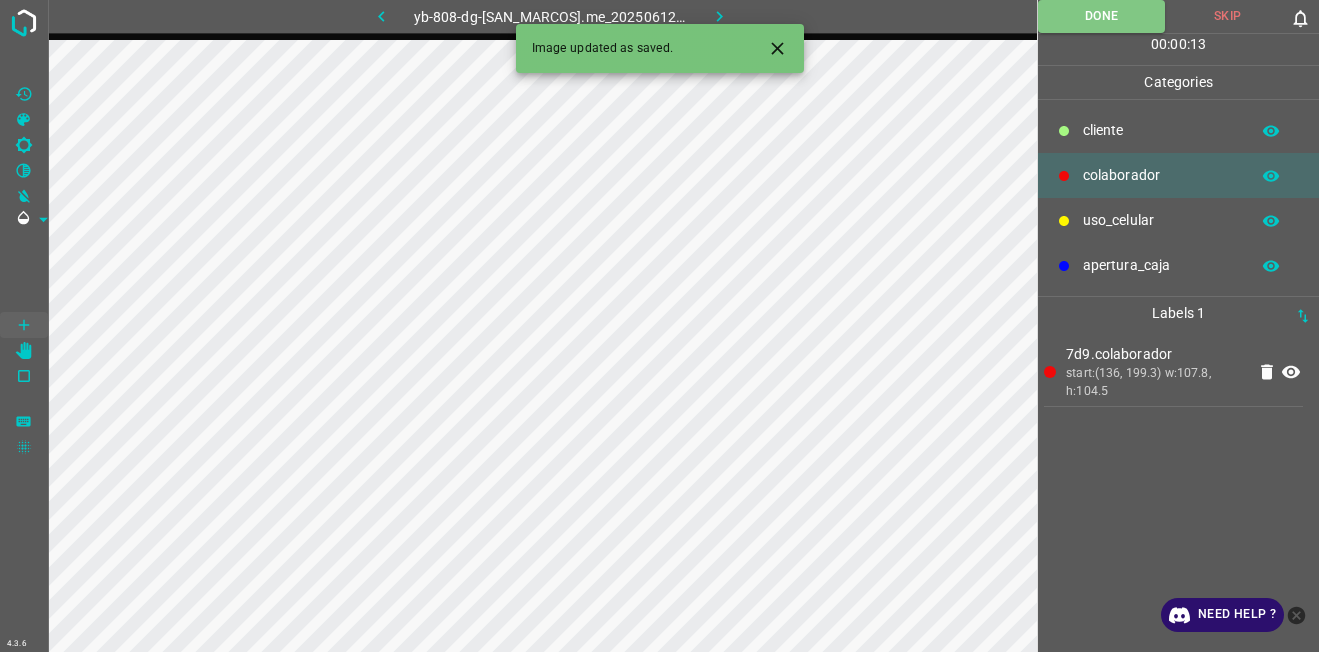 click at bounding box center [720, 16] 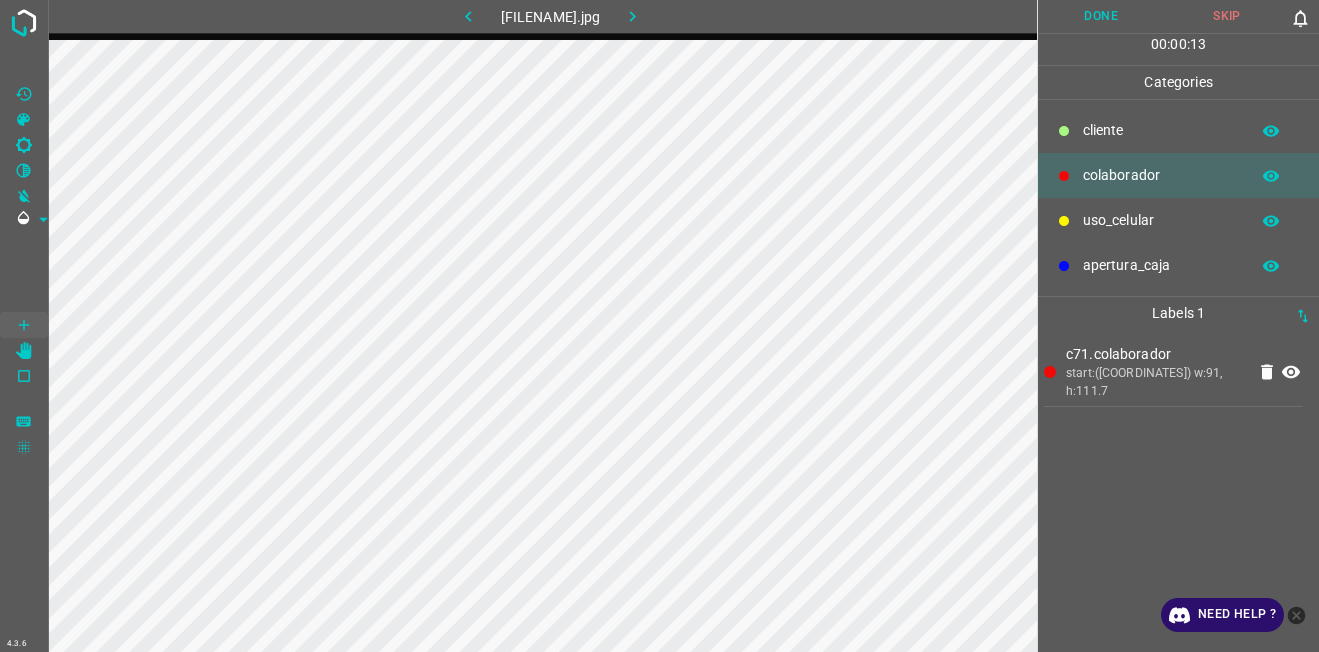click on "Done" at bounding box center [1101, 16] 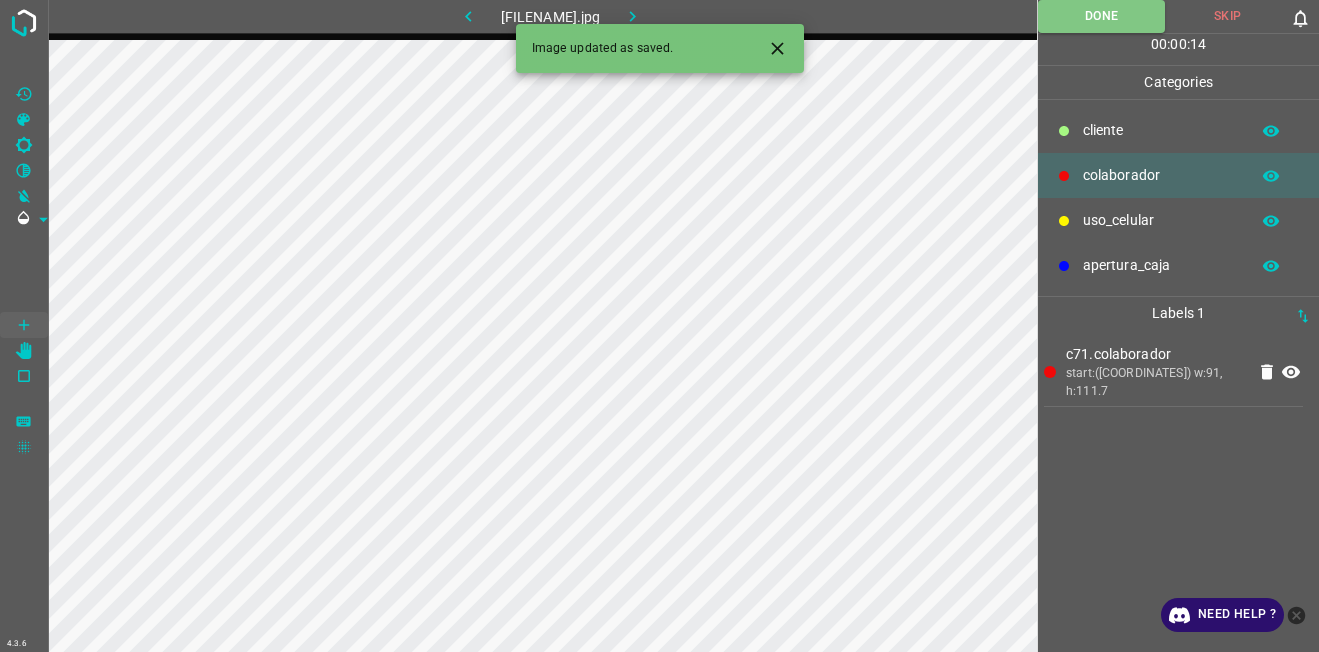 click at bounding box center (632, 16) 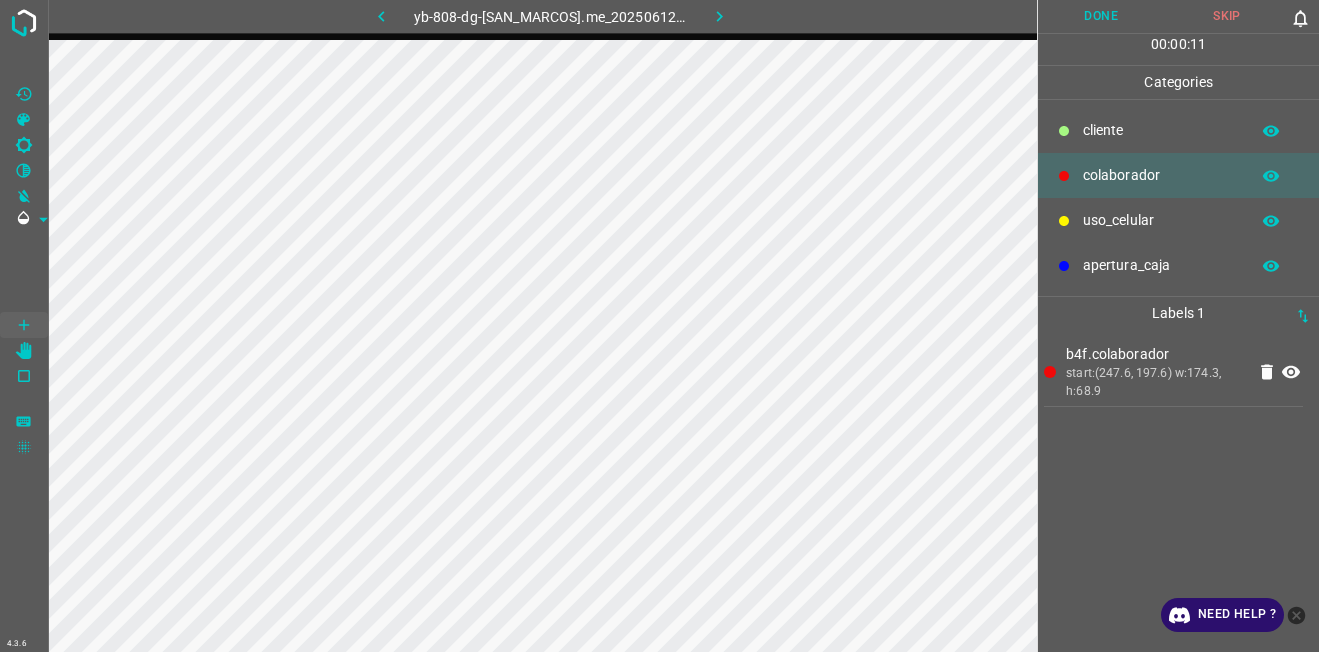 click on "Done" at bounding box center (1101, 16) 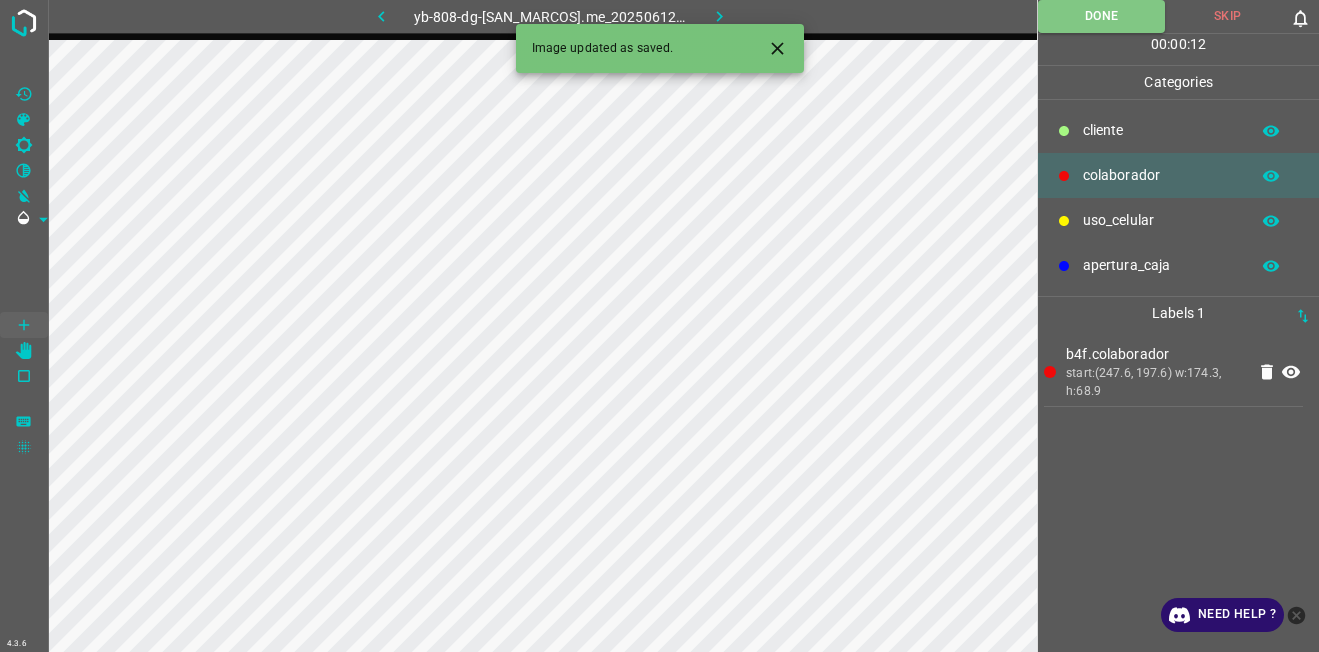 click at bounding box center [720, 16] 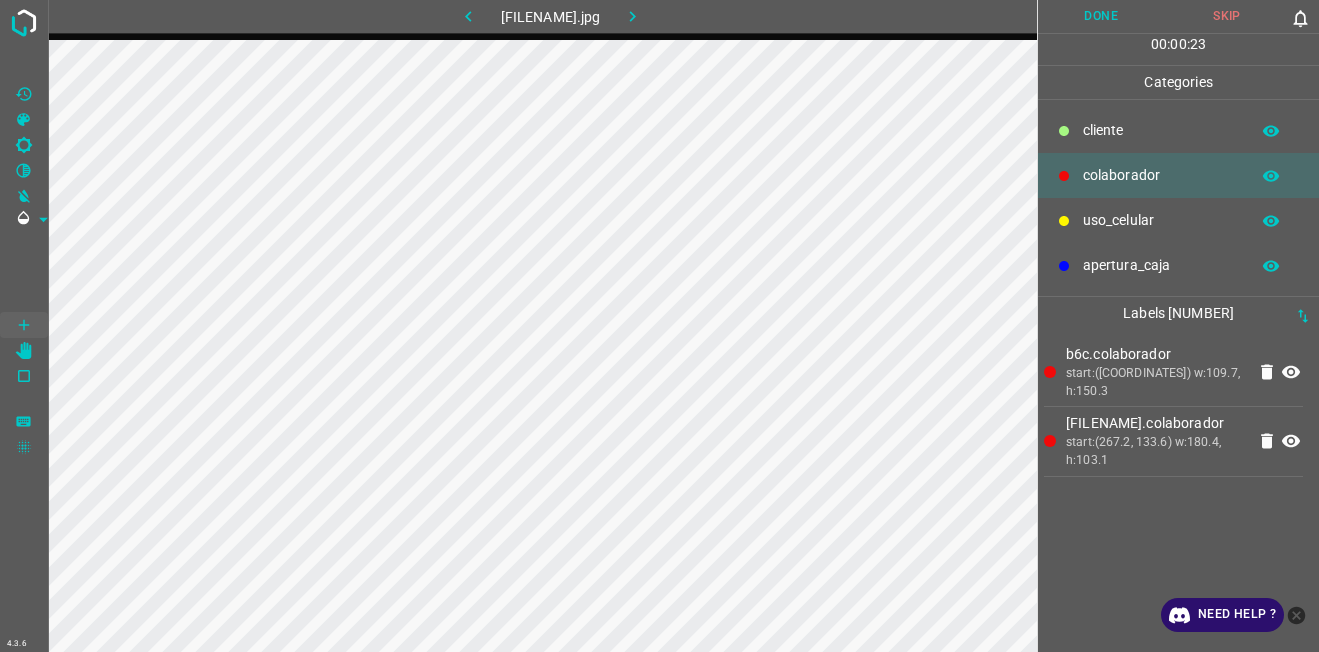 click on "Done" at bounding box center [1101, 16] 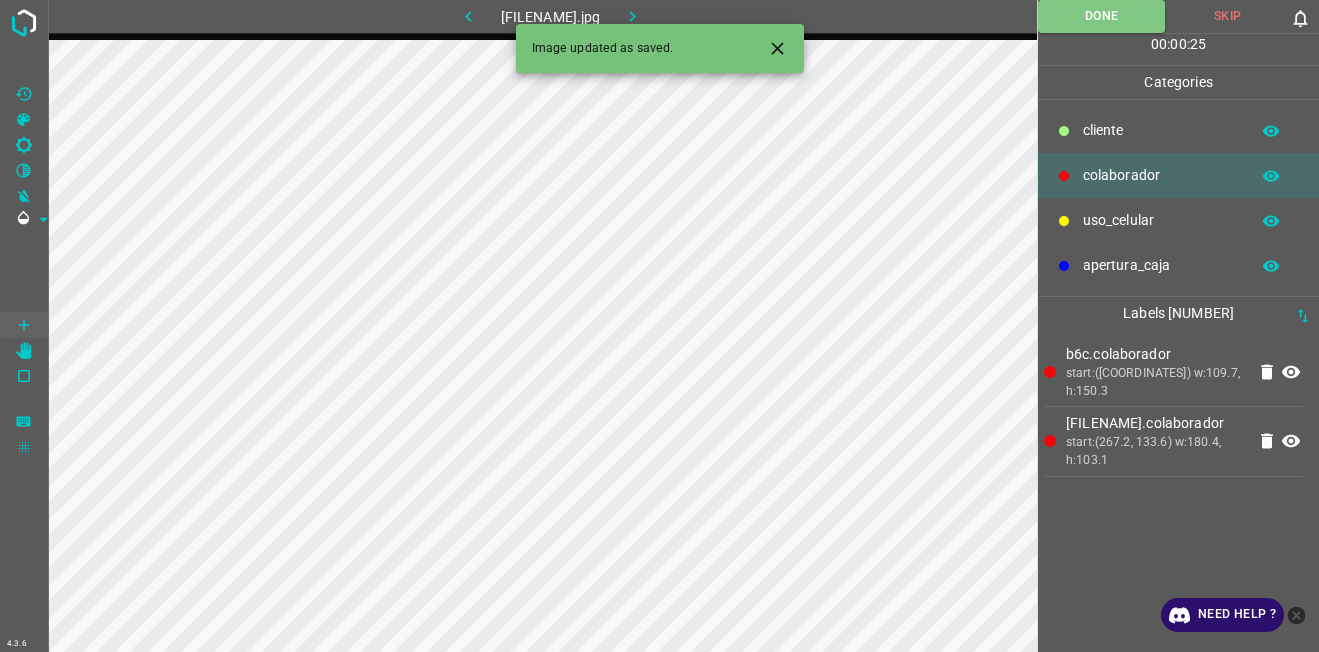 click at bounding box center (633, 16) 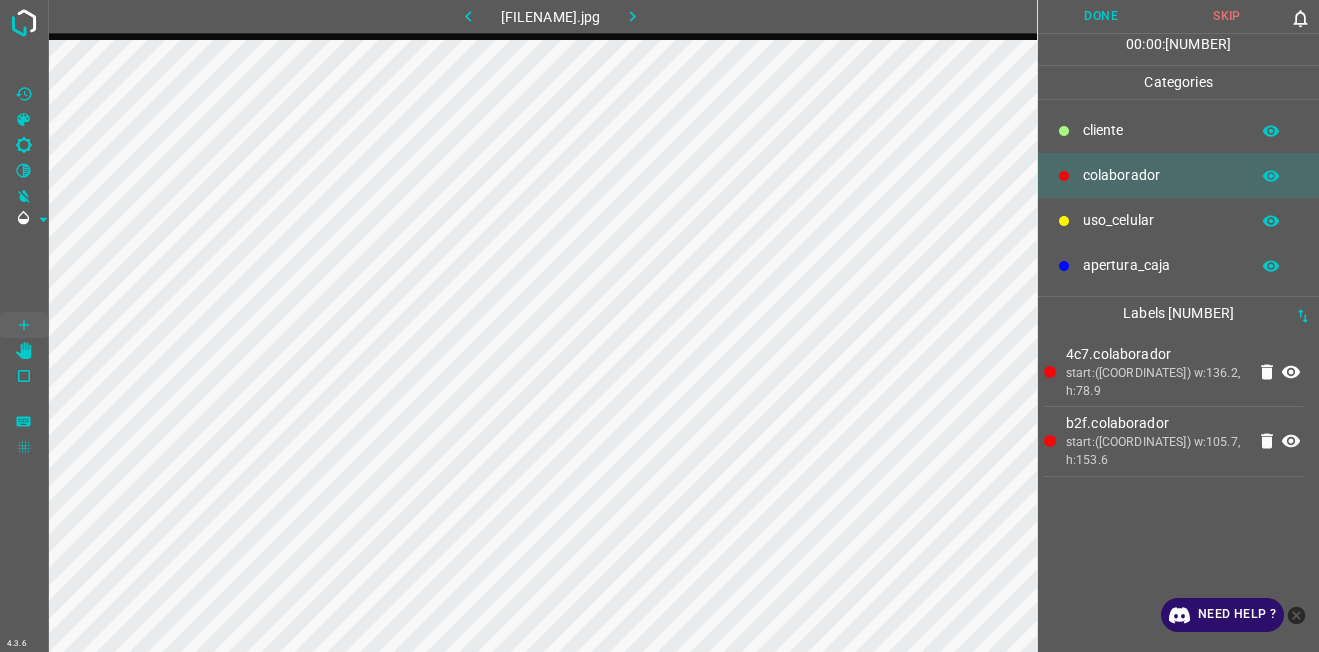 click on "Done" at bounding box center [1101, 16] 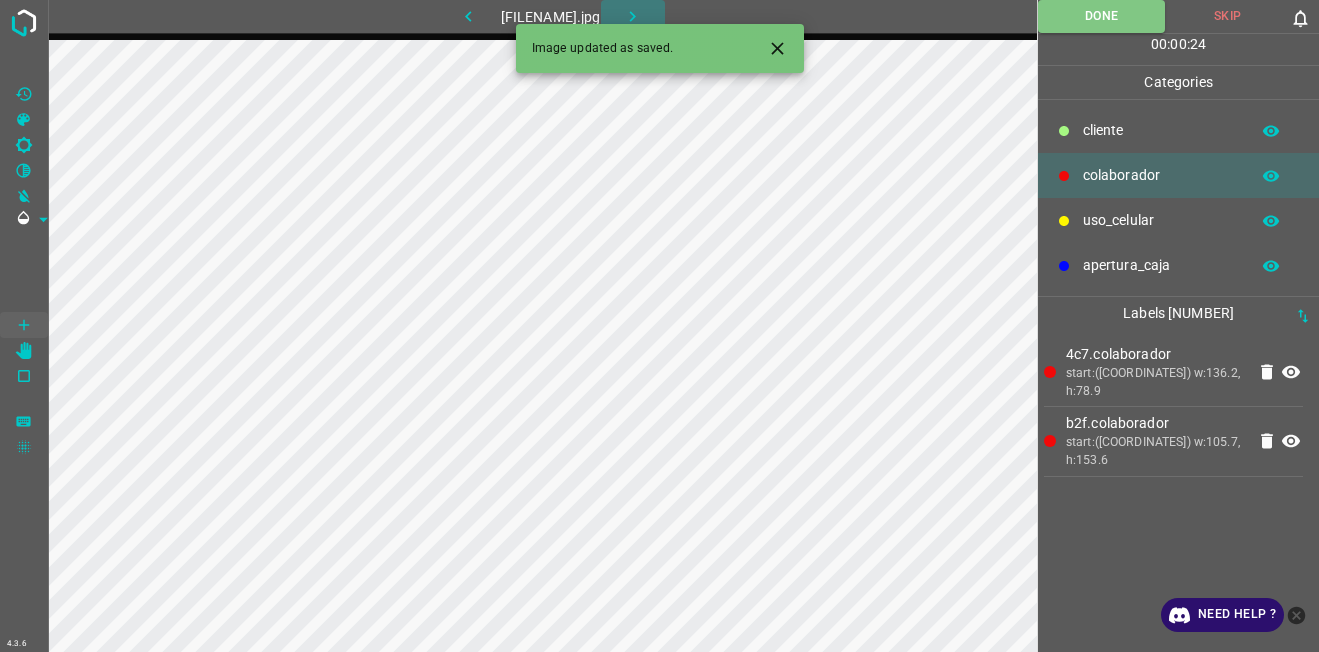 click at bounding box center (633, 16) 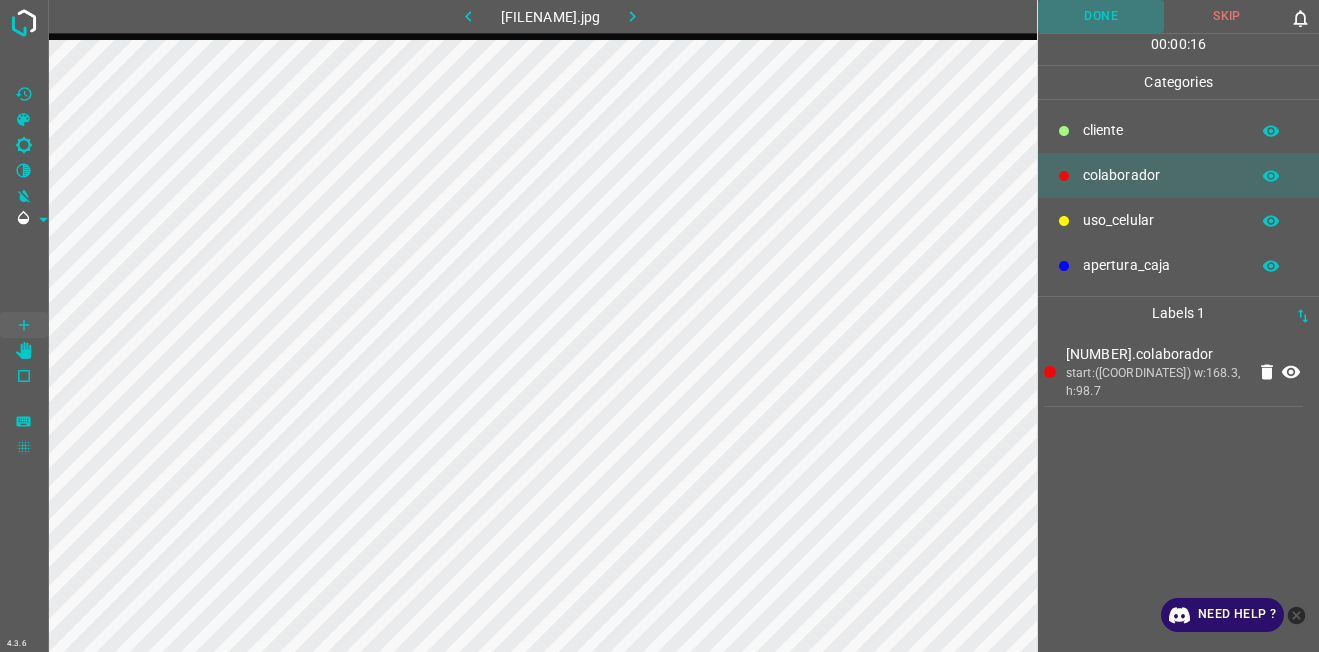 click on "Done" at bounding box center (1101, 16) 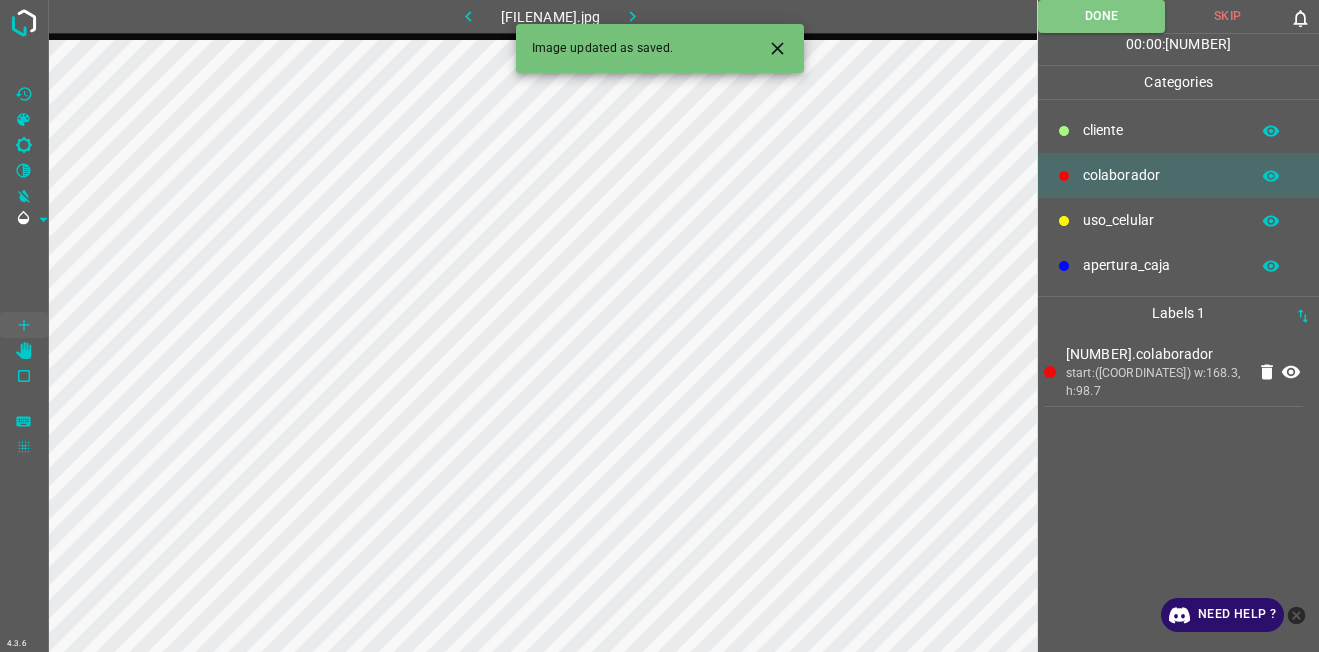 click at bounding box center [633, 16] 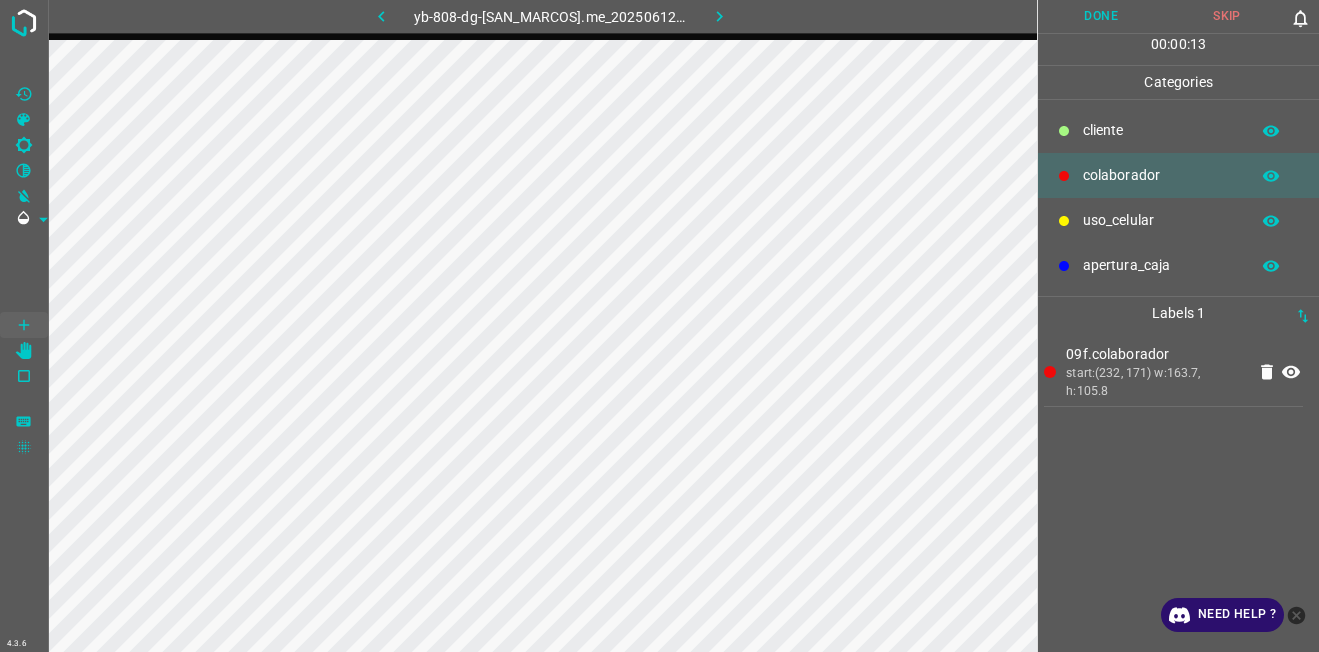 click on "Done" at bounding box center [1101, 16] 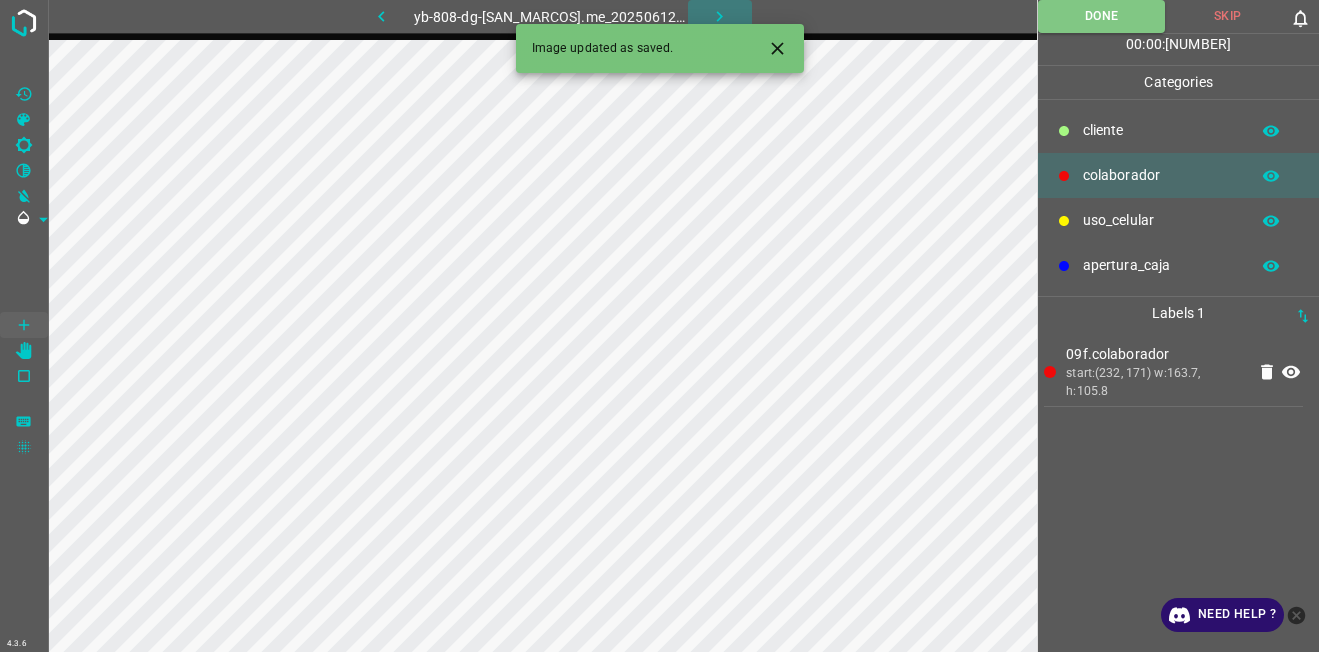 click at bounding box center (720, 16) 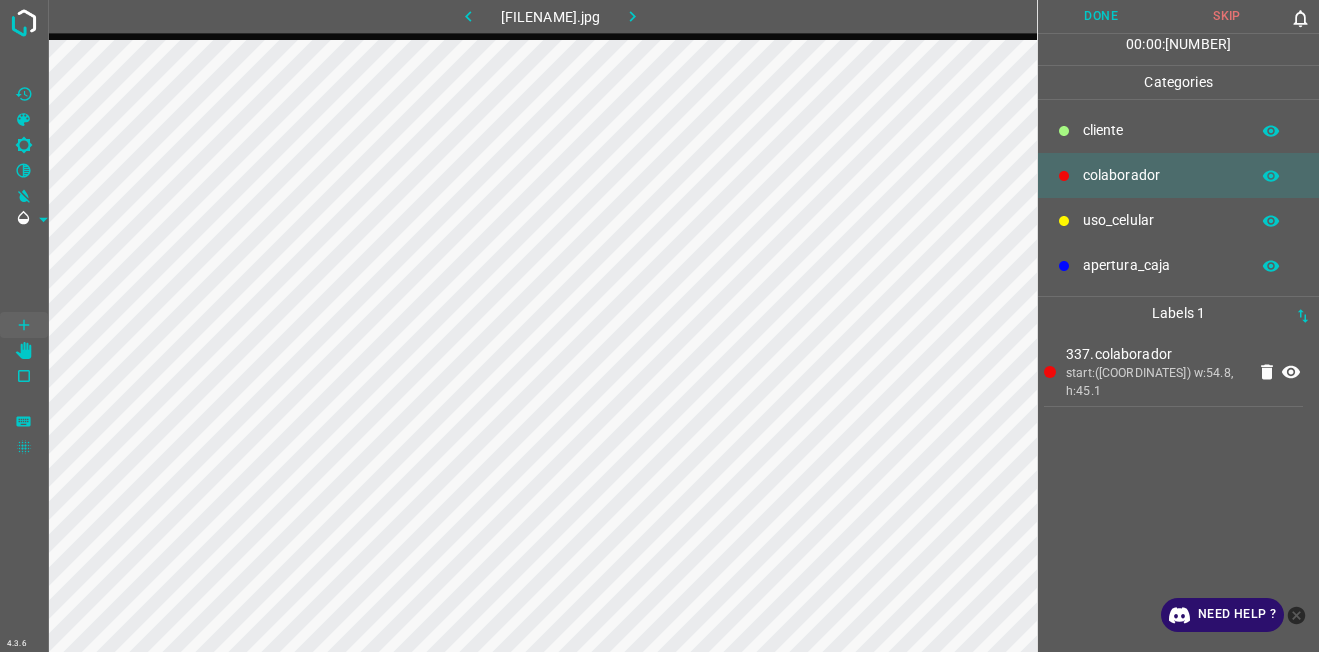 click on "Done" at bounding box center [1101, 16] 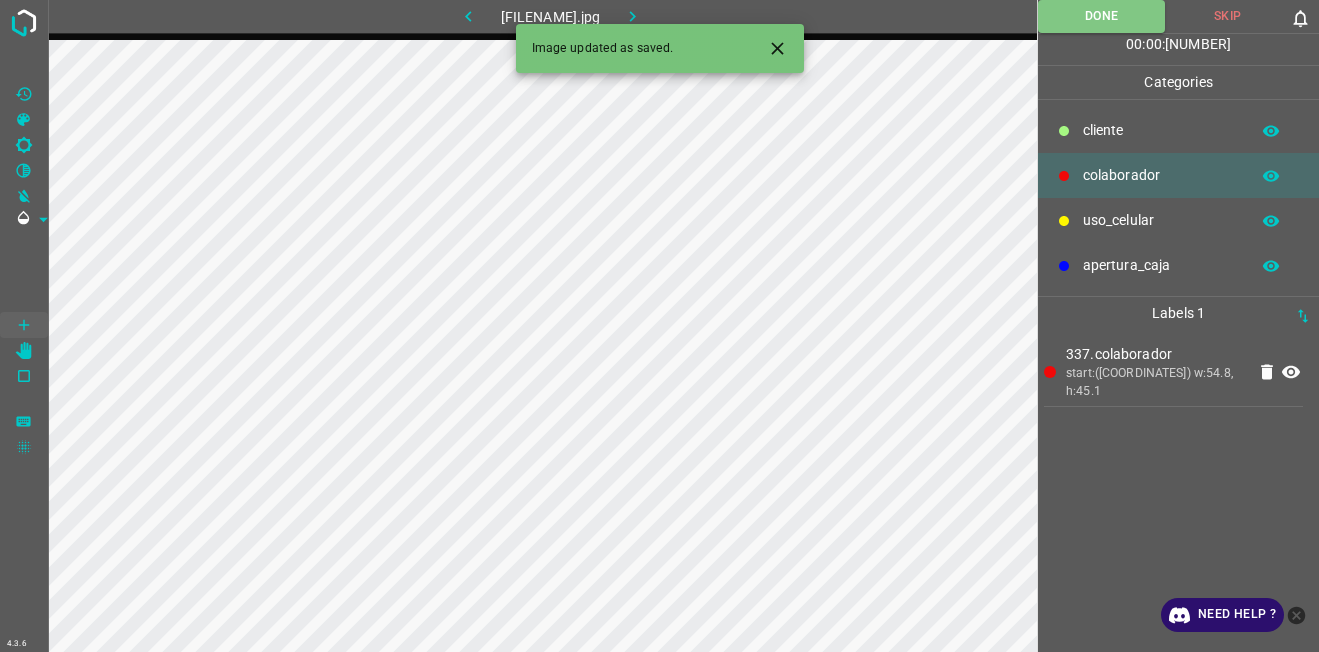 click at bounding box center [632, 16] 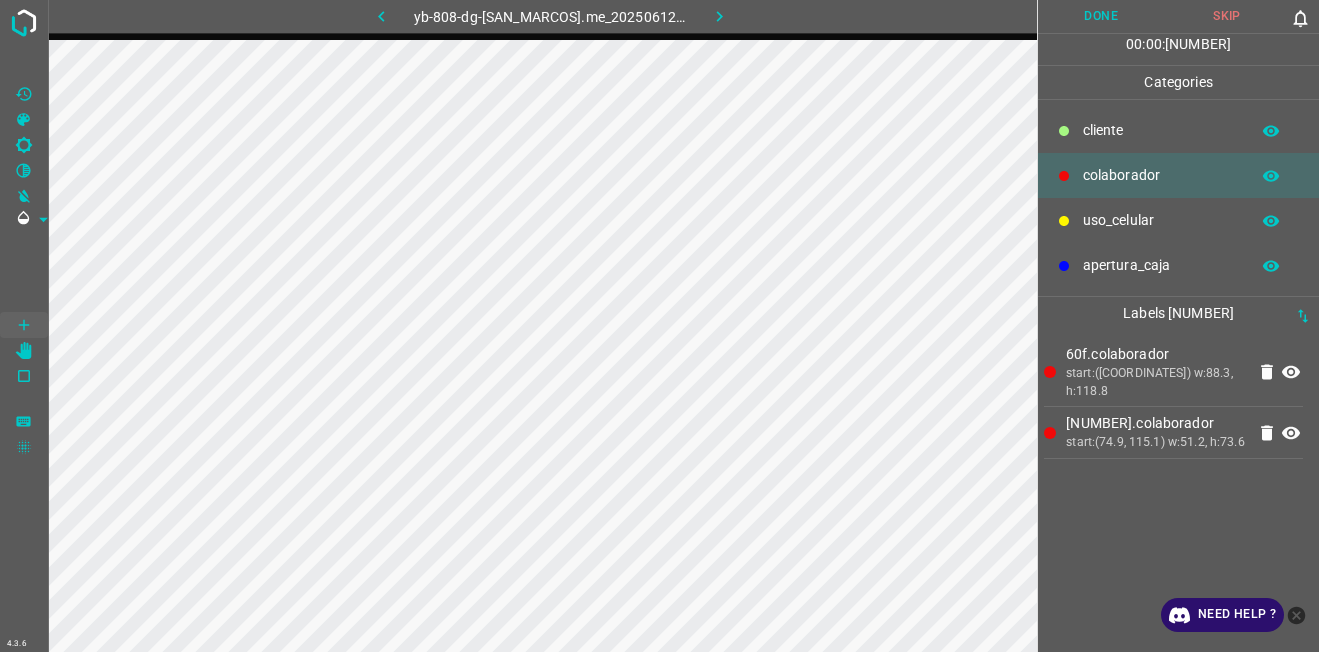 click on "Done" at bounding box center (1101, 16) 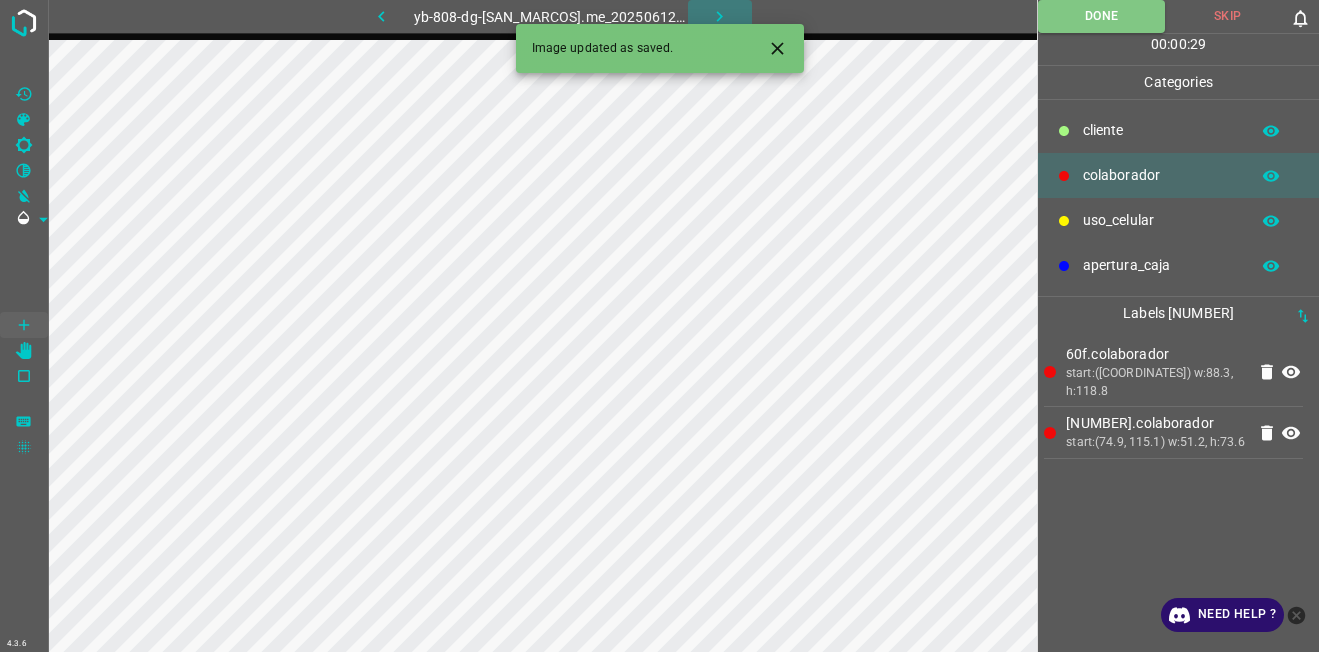 click at bounding box center (720, 16) 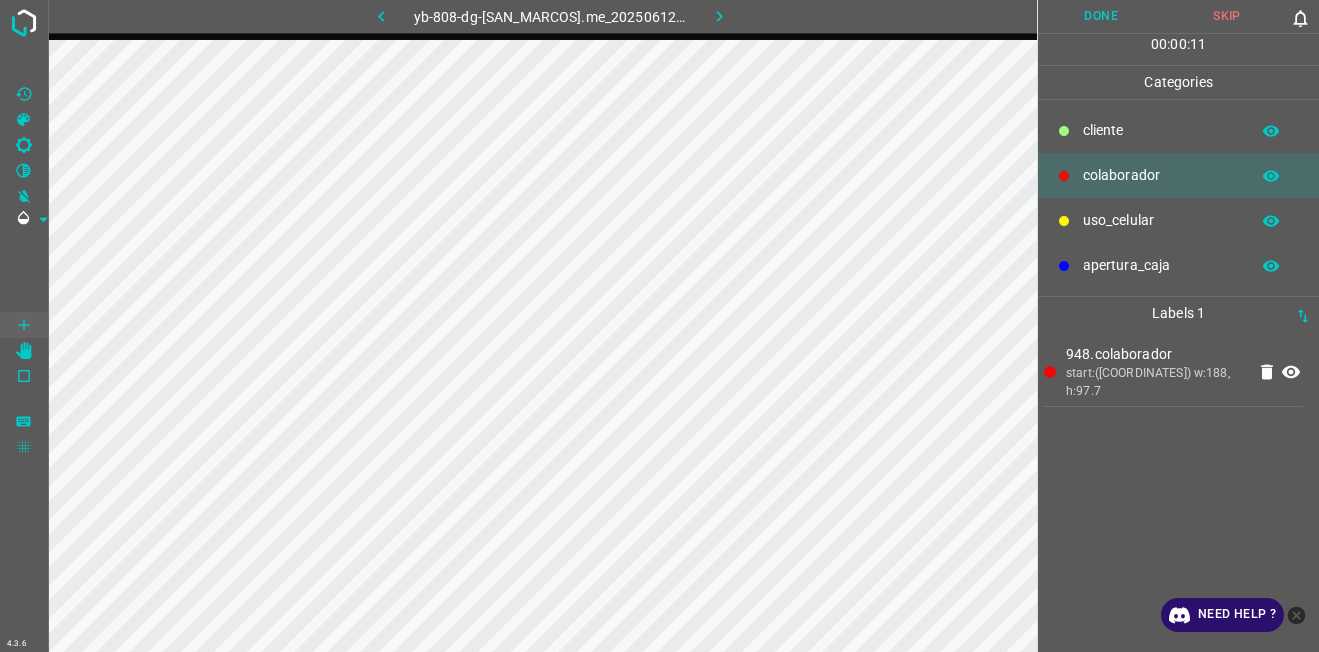 click on "Done" at bounding box center [1101, 16] 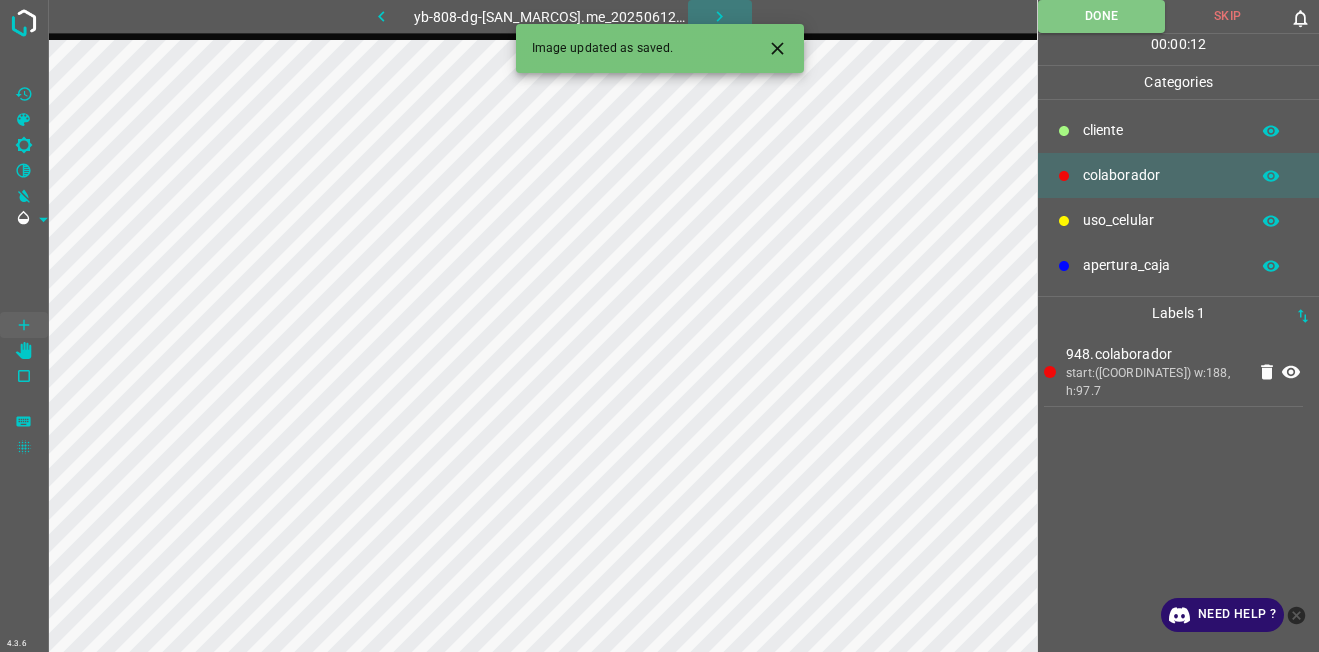 click at bounding box center [719, 16] 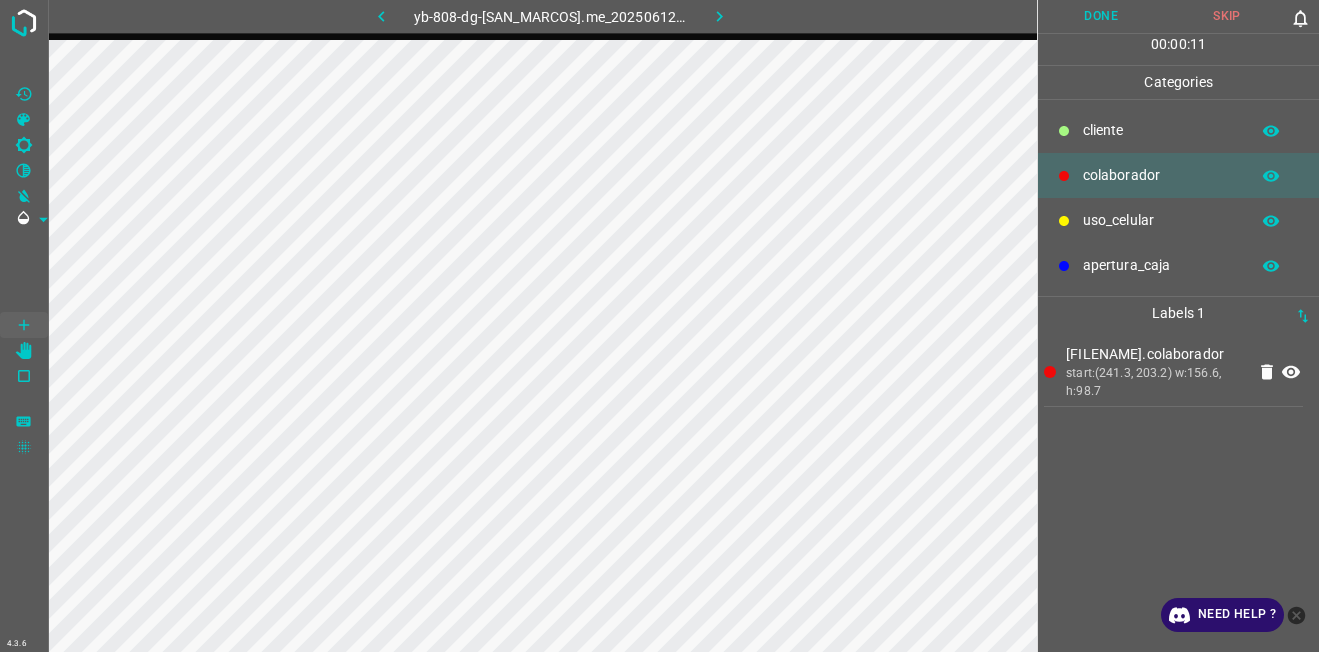 click on "Done" at bounding box center [1101, 16] 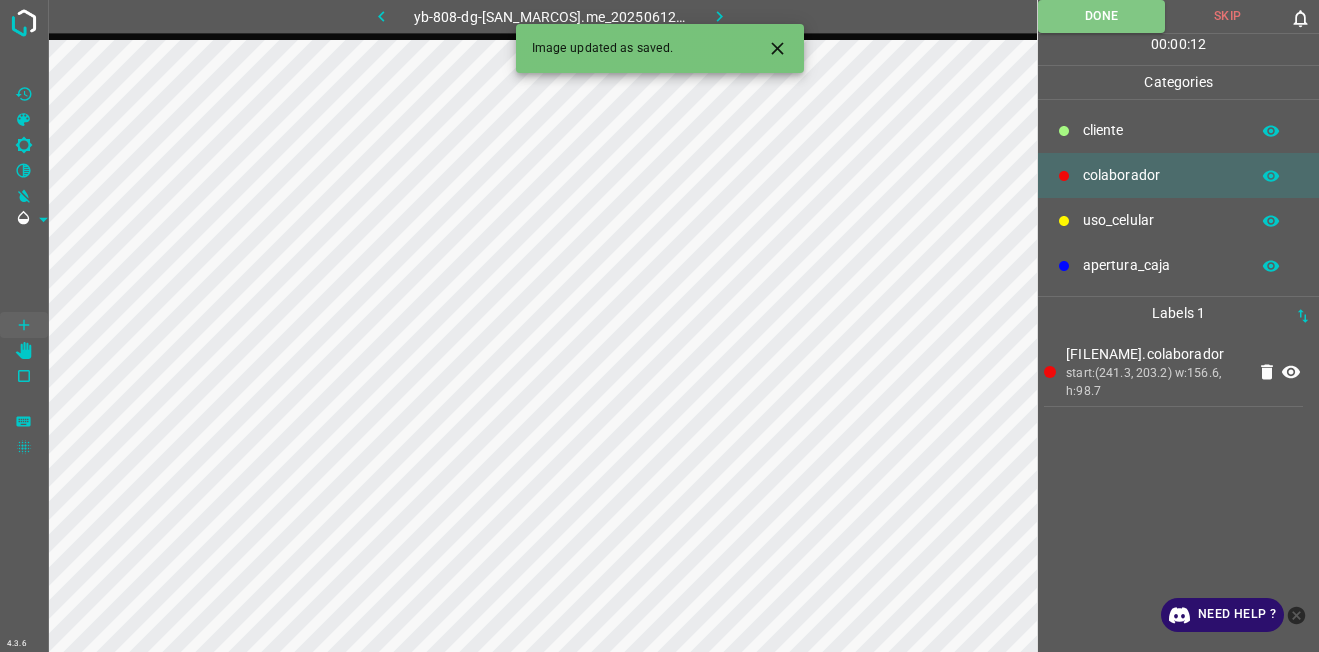 click at bounding box center (720, 16) 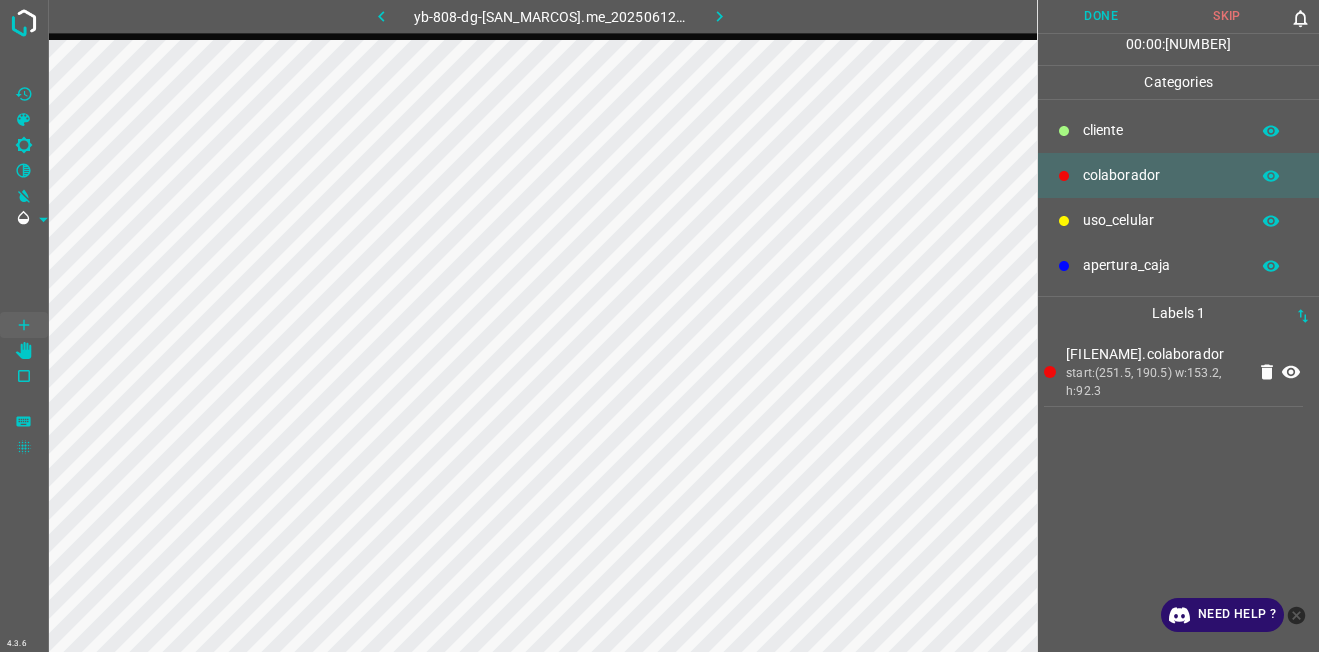 click on "Done" at bounding box center [1101, 16] 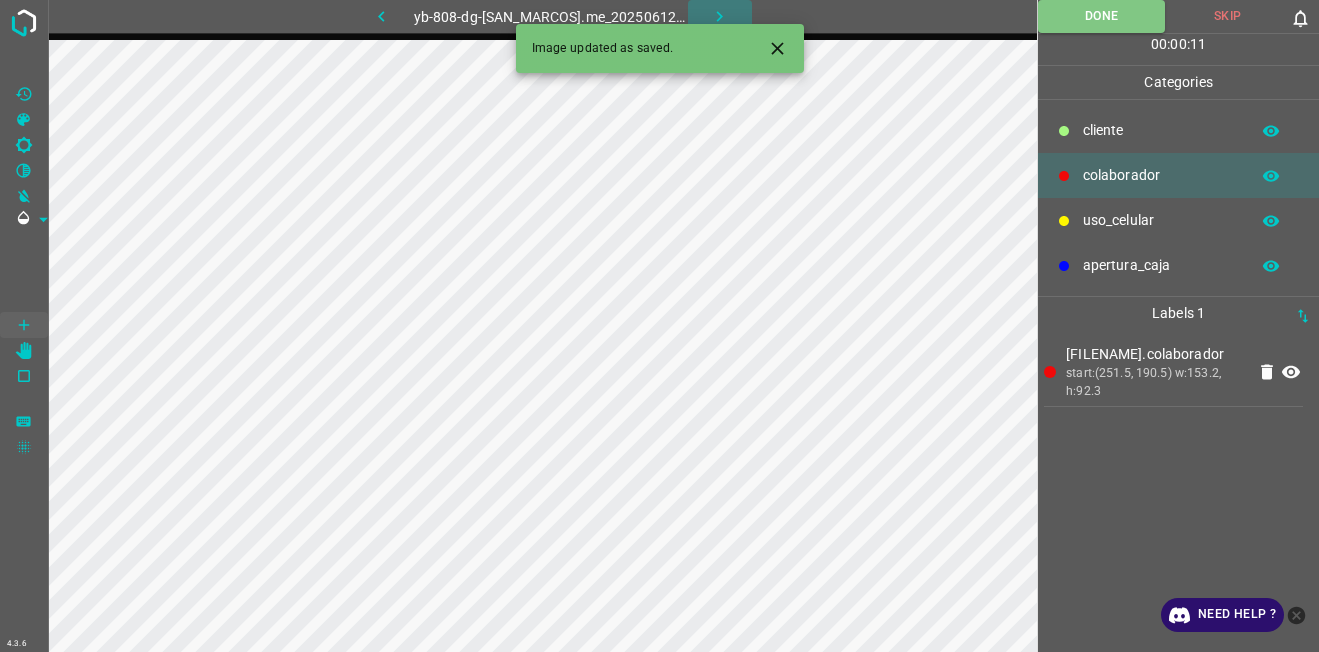 click at bounding box center (719, 16) 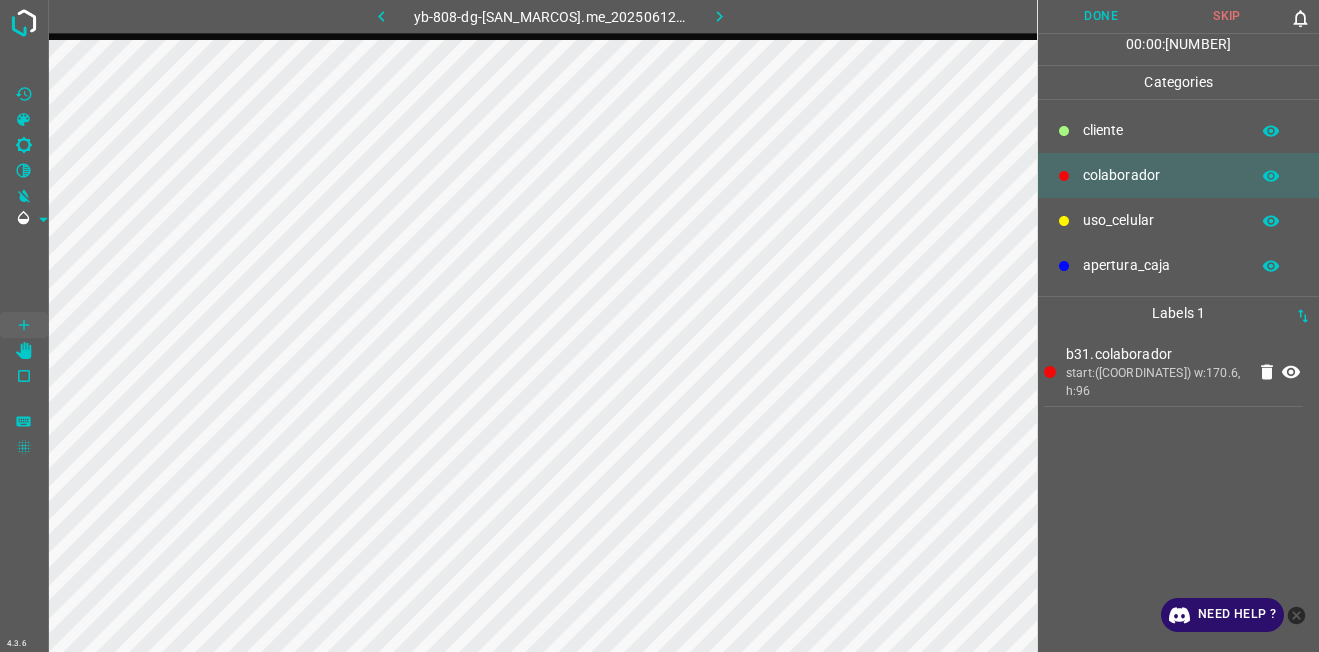 click on "Done" at bounding box center [1101, 16] 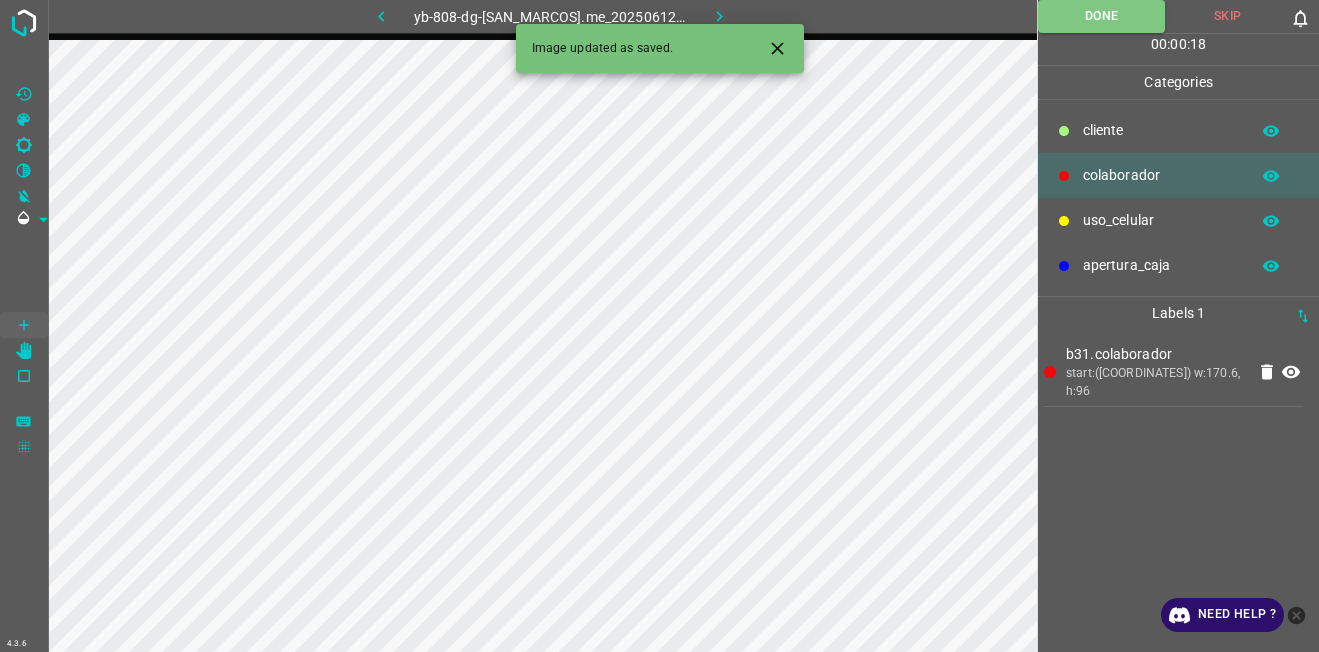 click at bounding box center [719, 16] 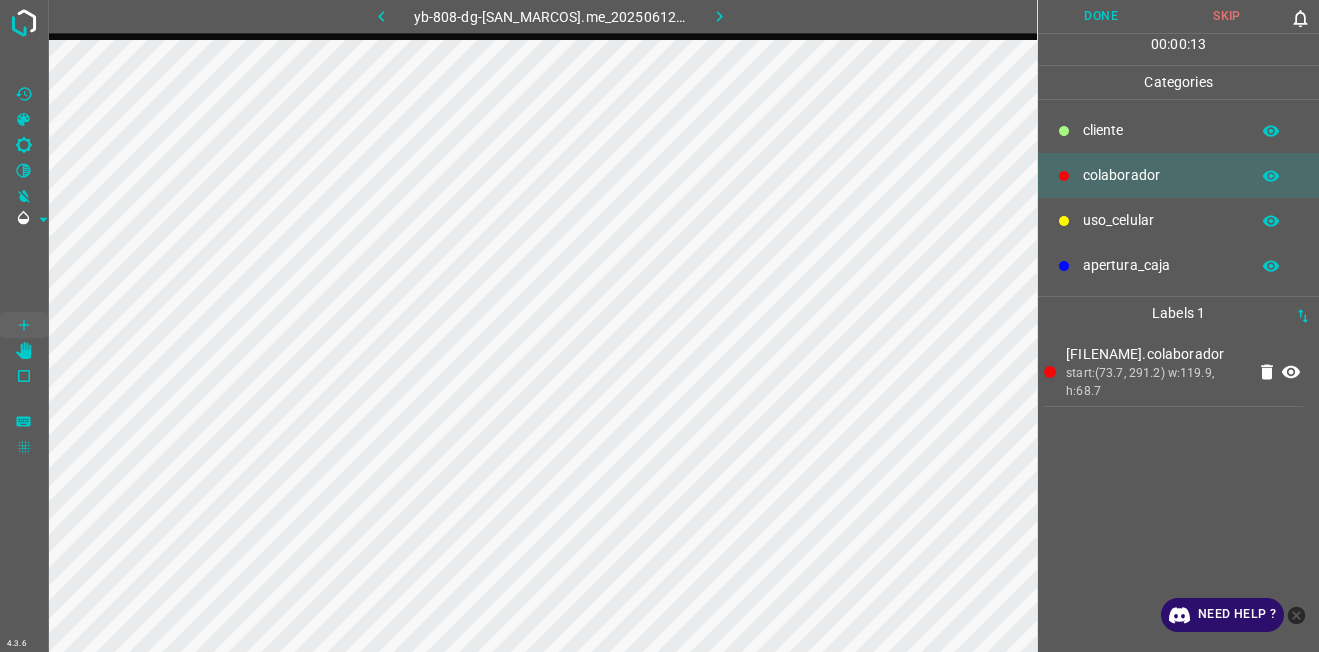 click on "Done" at bounding box center (1101, 16) 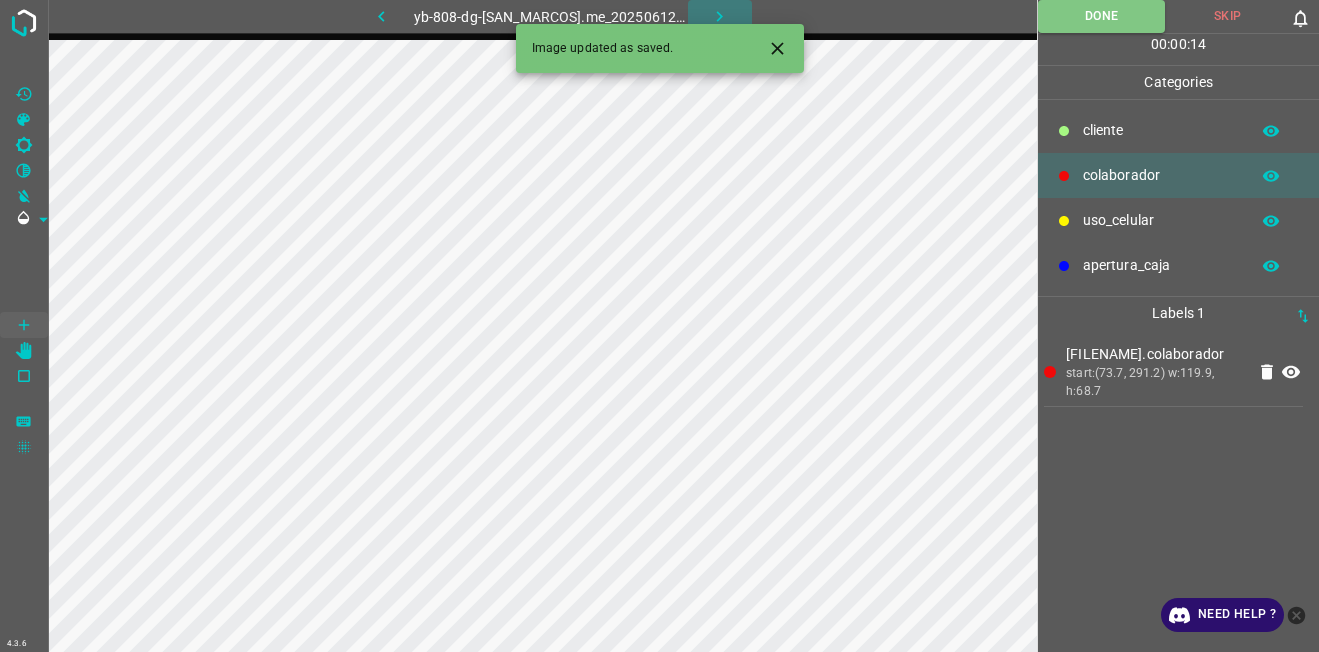 click at bounding box center (719, 16) 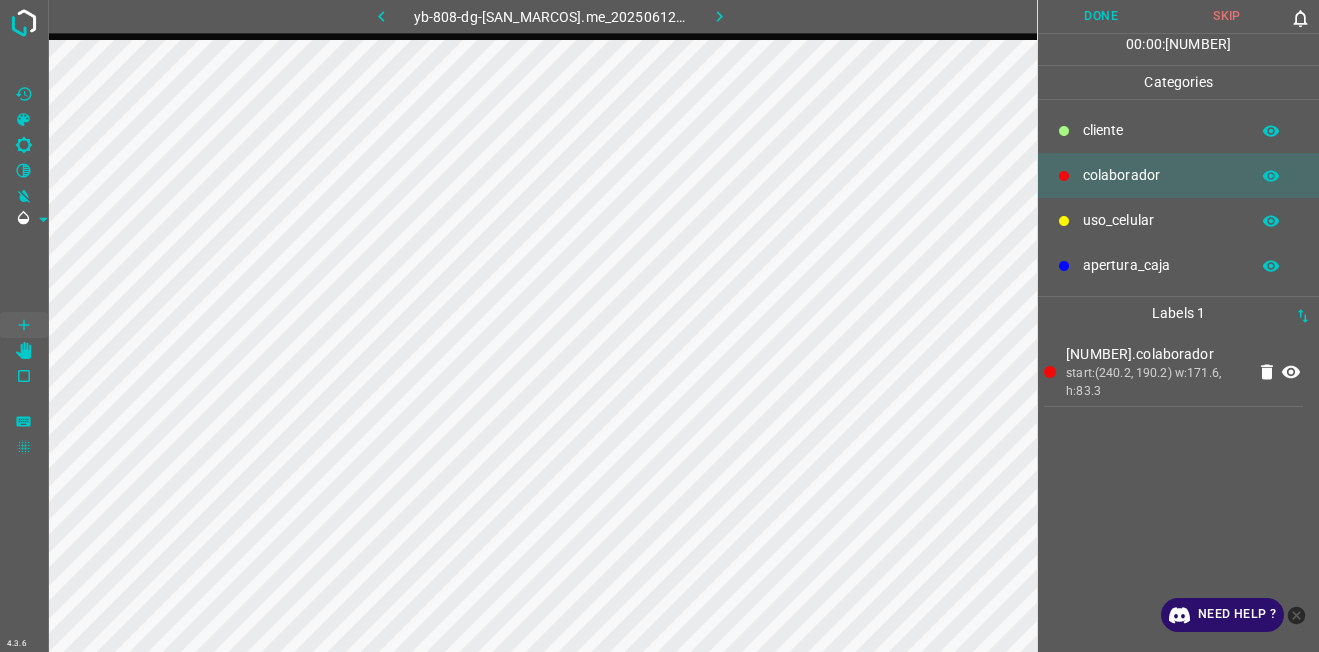 click on "Done" at bounding box center [1101, 16] 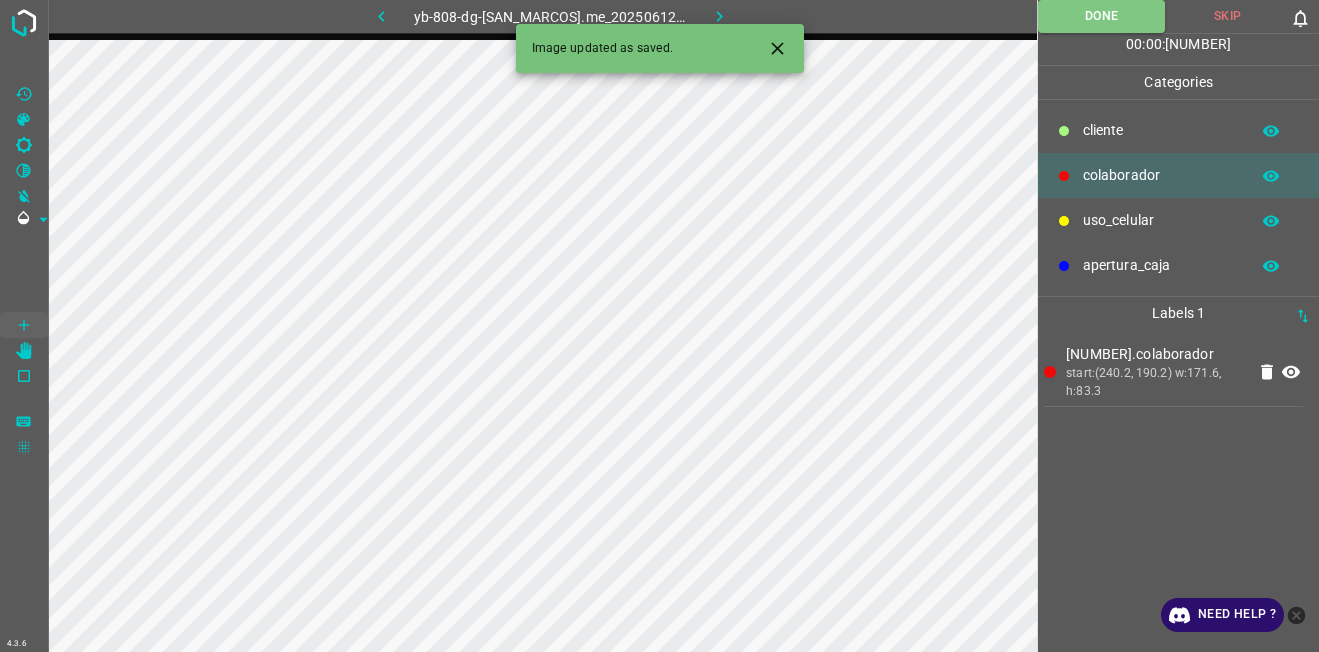 click at bounding box center [719, 16] 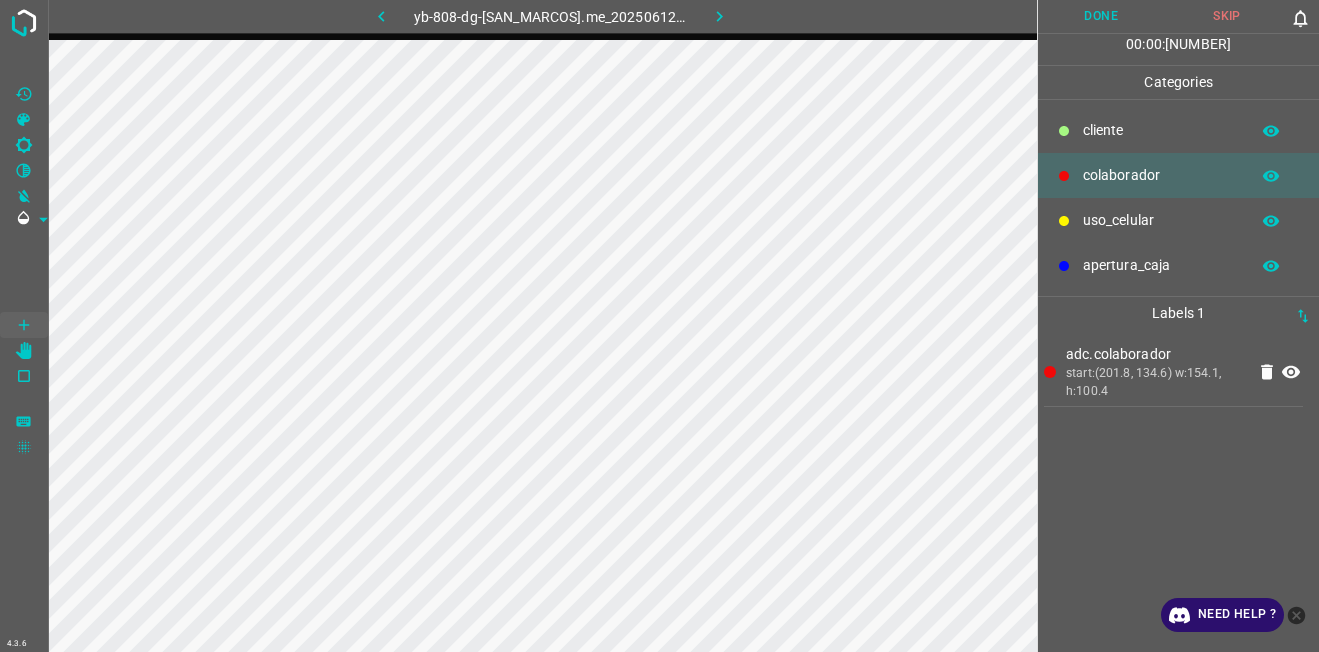 click on "Done" at bounding box center (1101, 16) 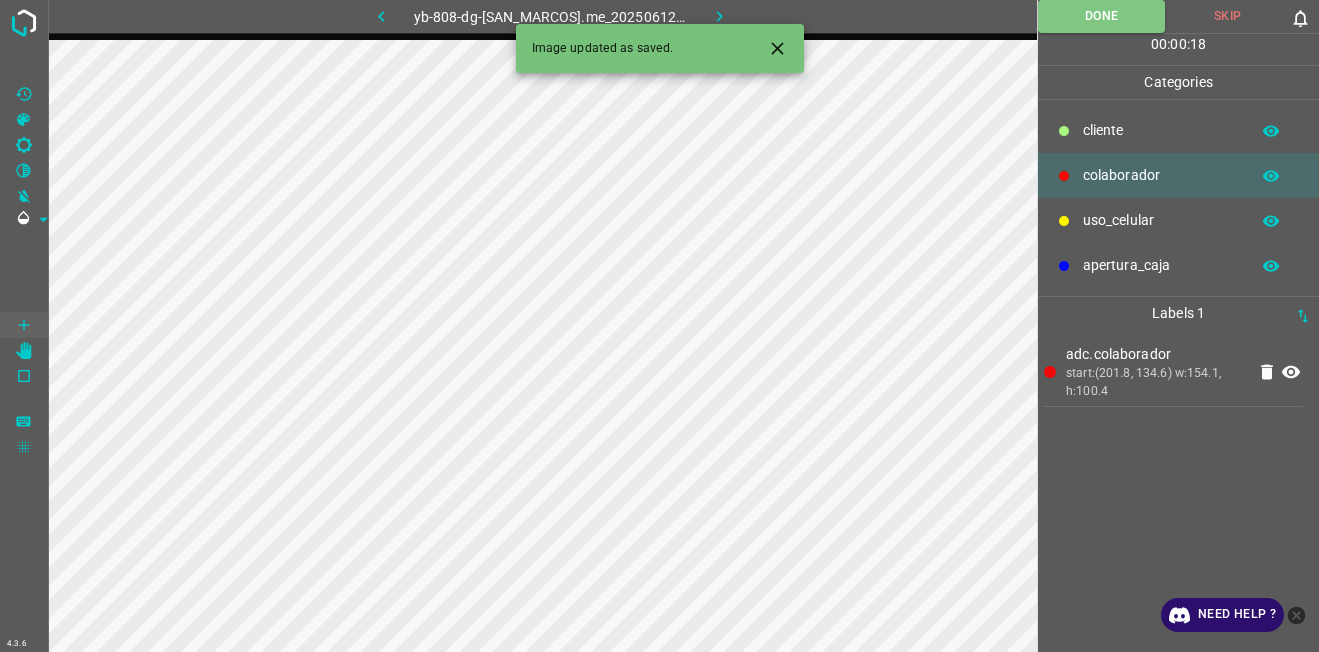click at bounding box center [719, 16] 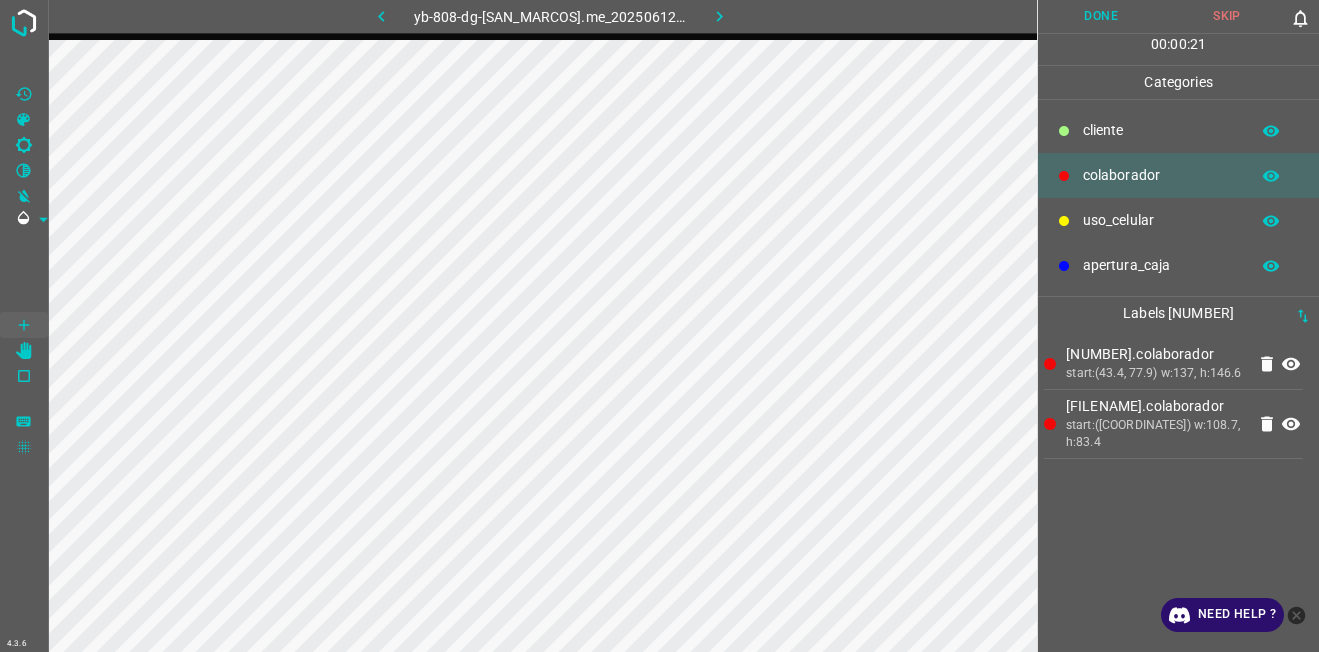 click on "Done" at bounding box center (1101, 16) 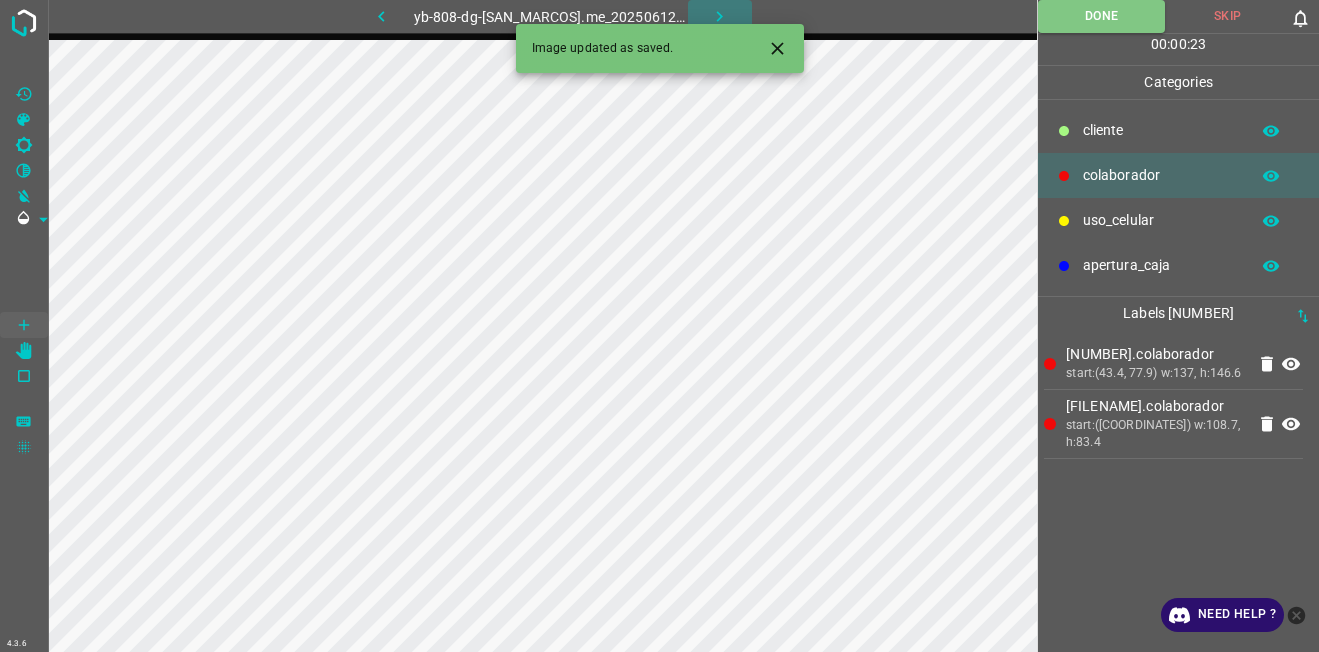 click at bounding box center [720, 16] 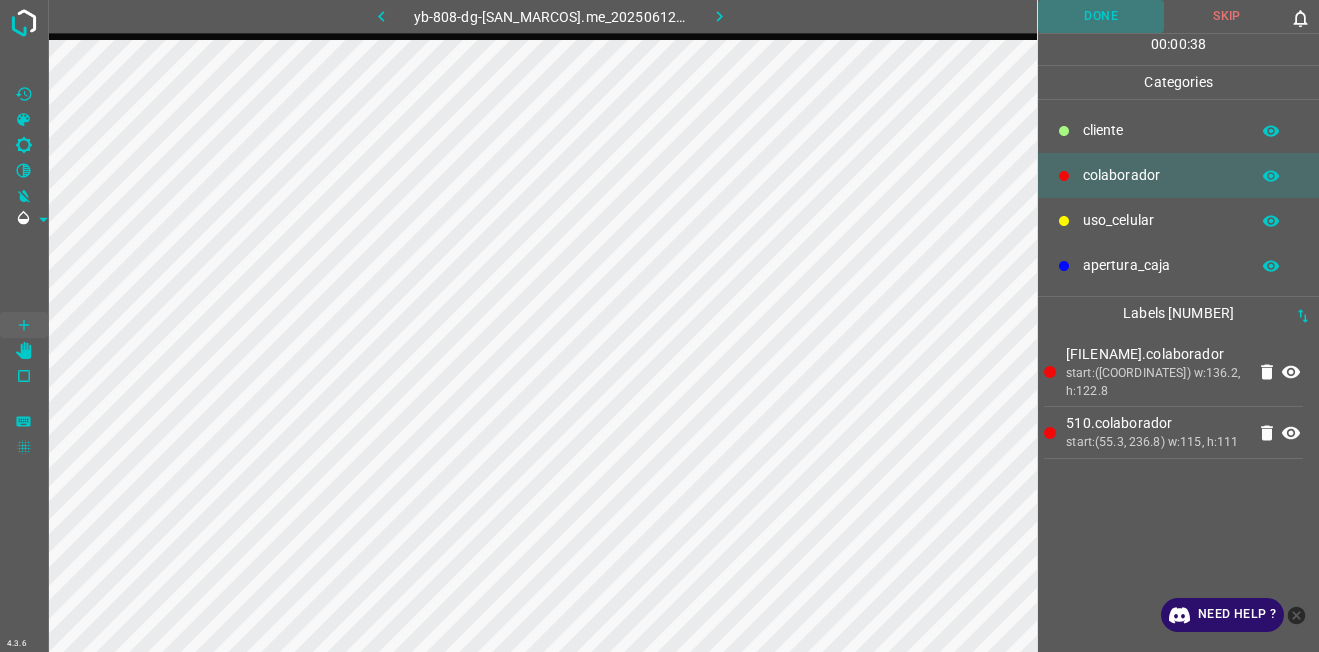 click on "Done" at bounding box center [1101, 16] 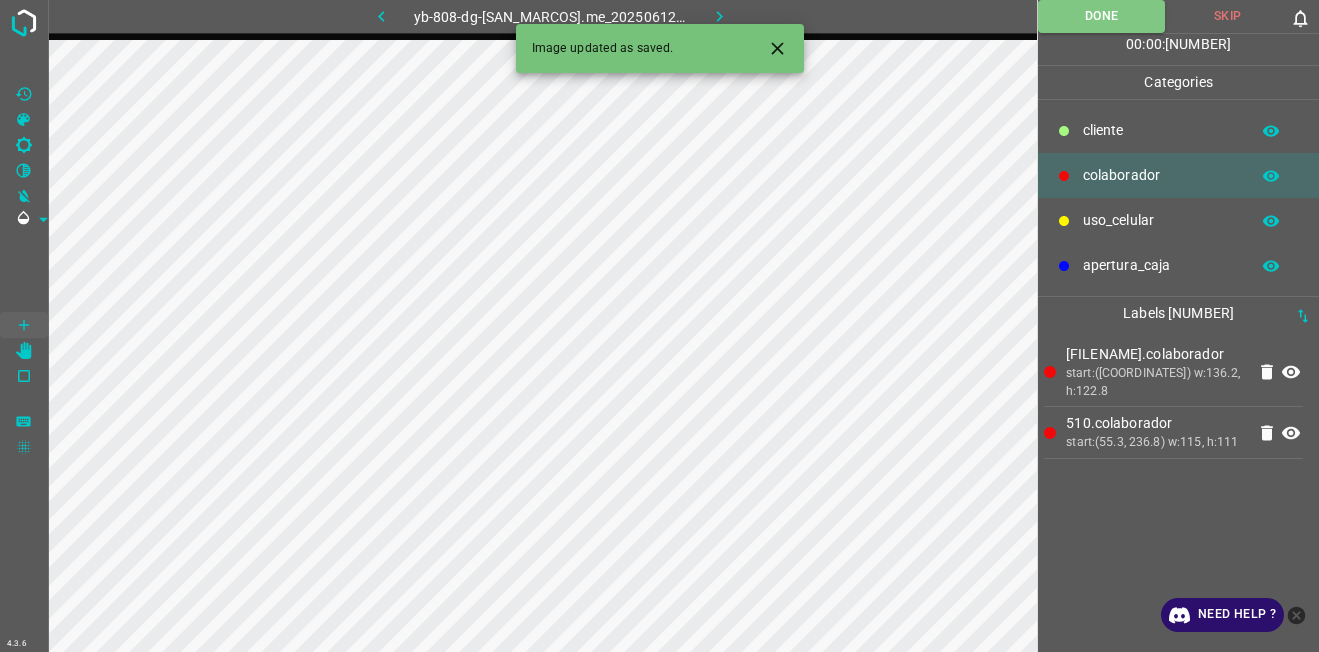 click at bounding box center [719, 16] 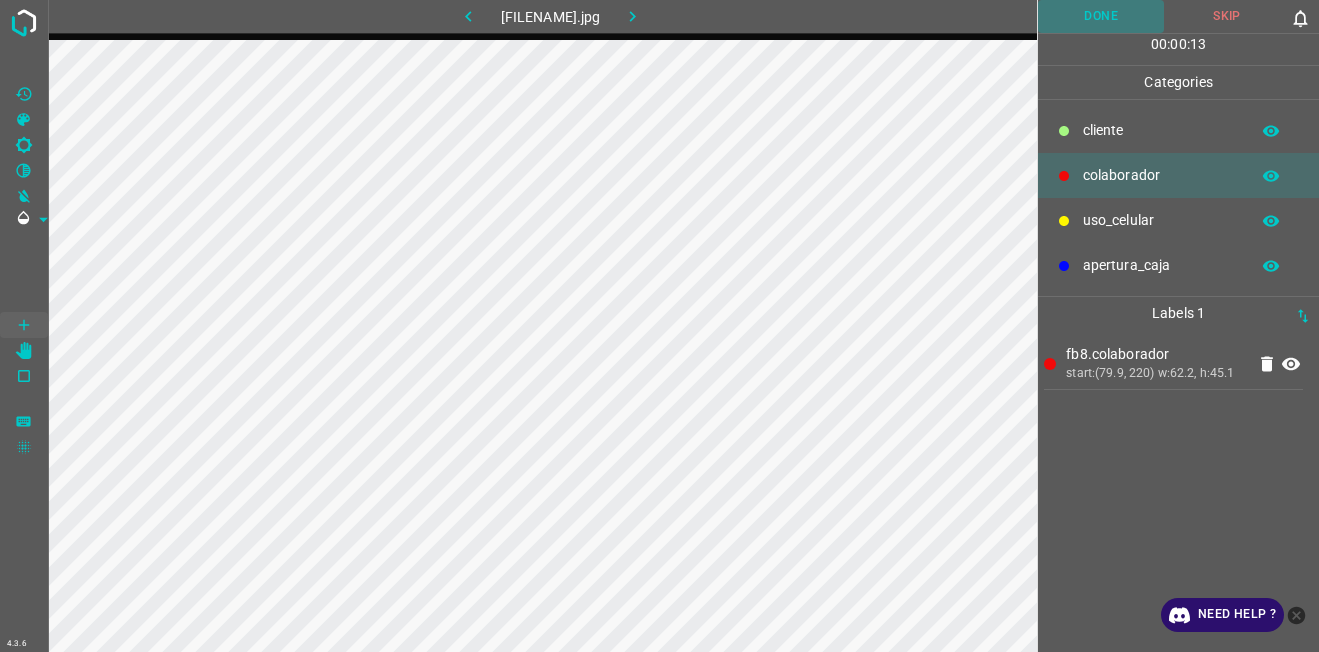 click on "Done" at bounding box center (1101, 16) 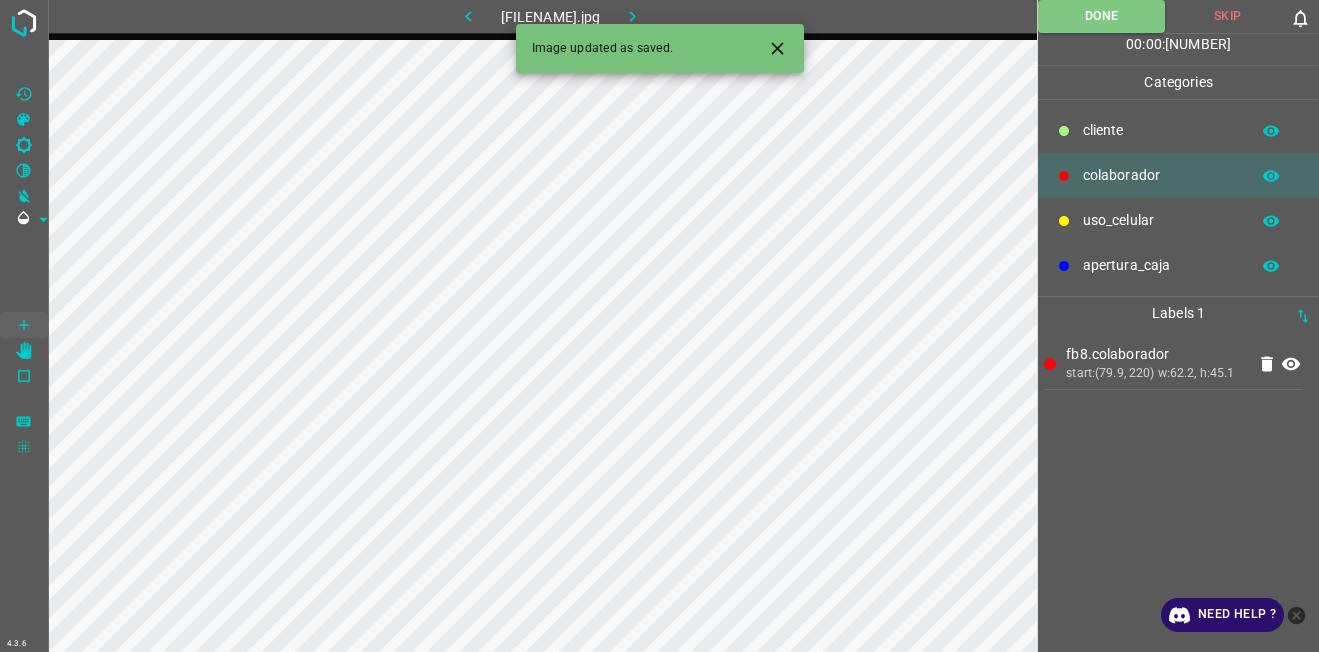 click at bounding box center (633, 16) 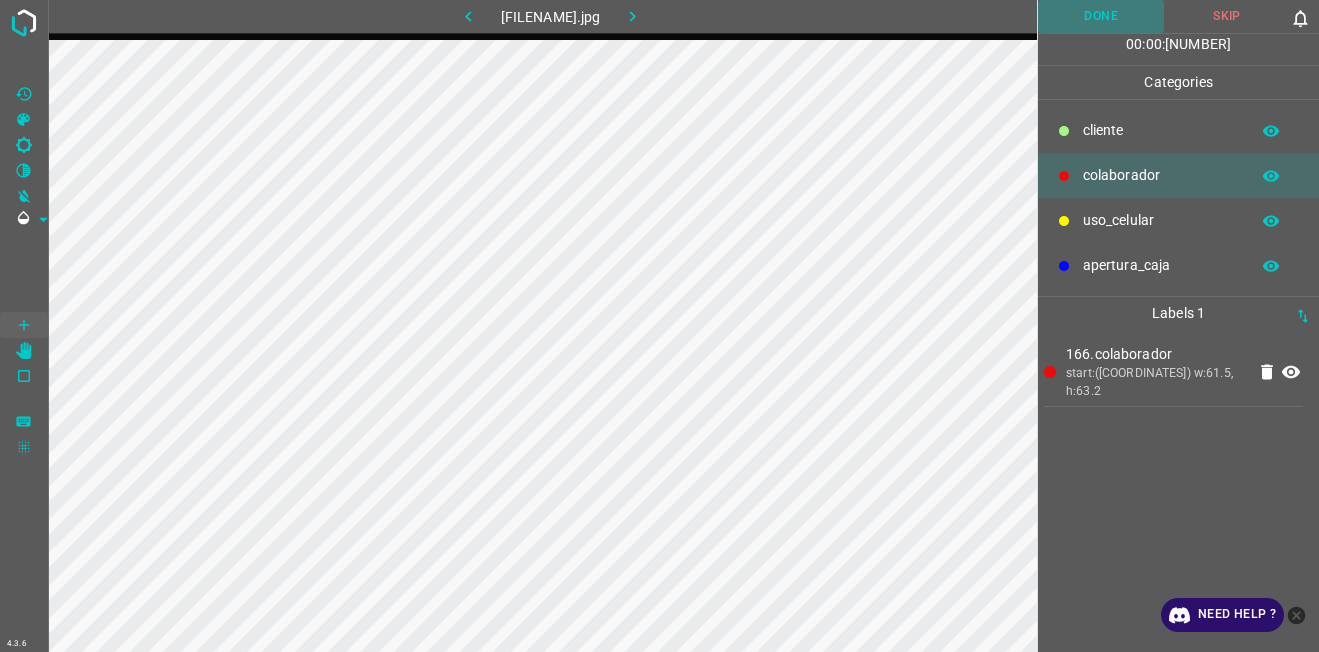 click on "Done" at bounding box center (1101, 16) 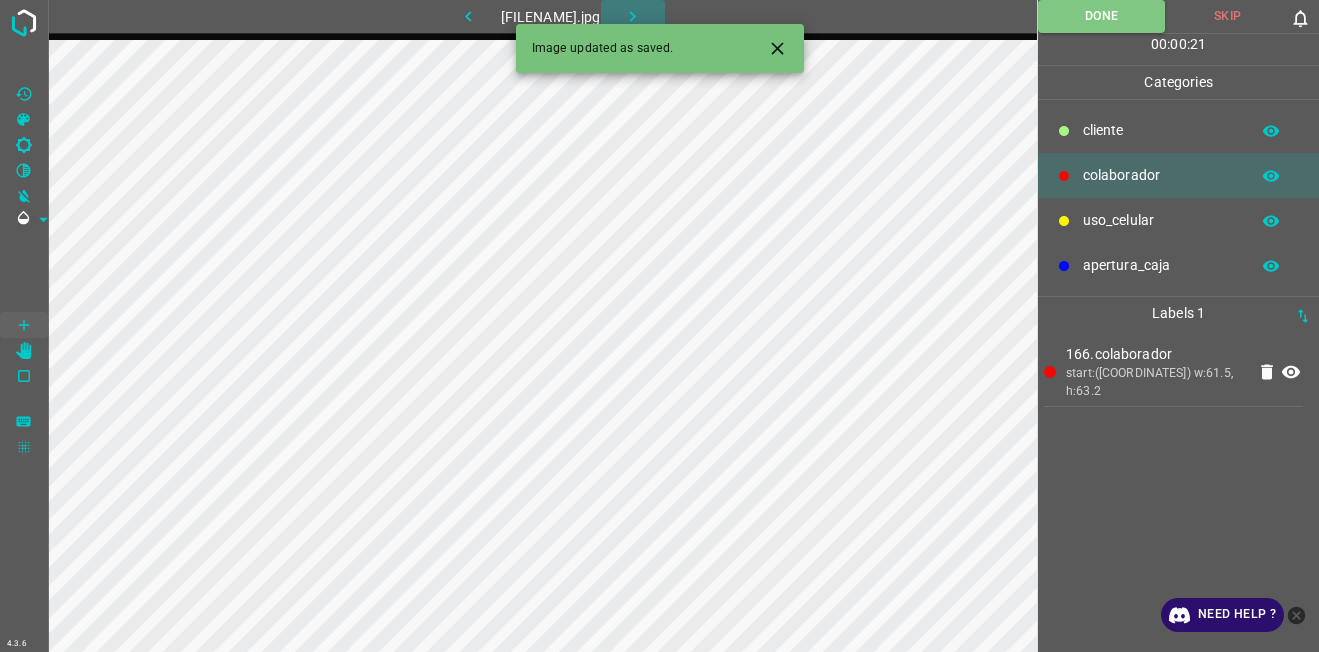 click at bounding box center (632, 16) 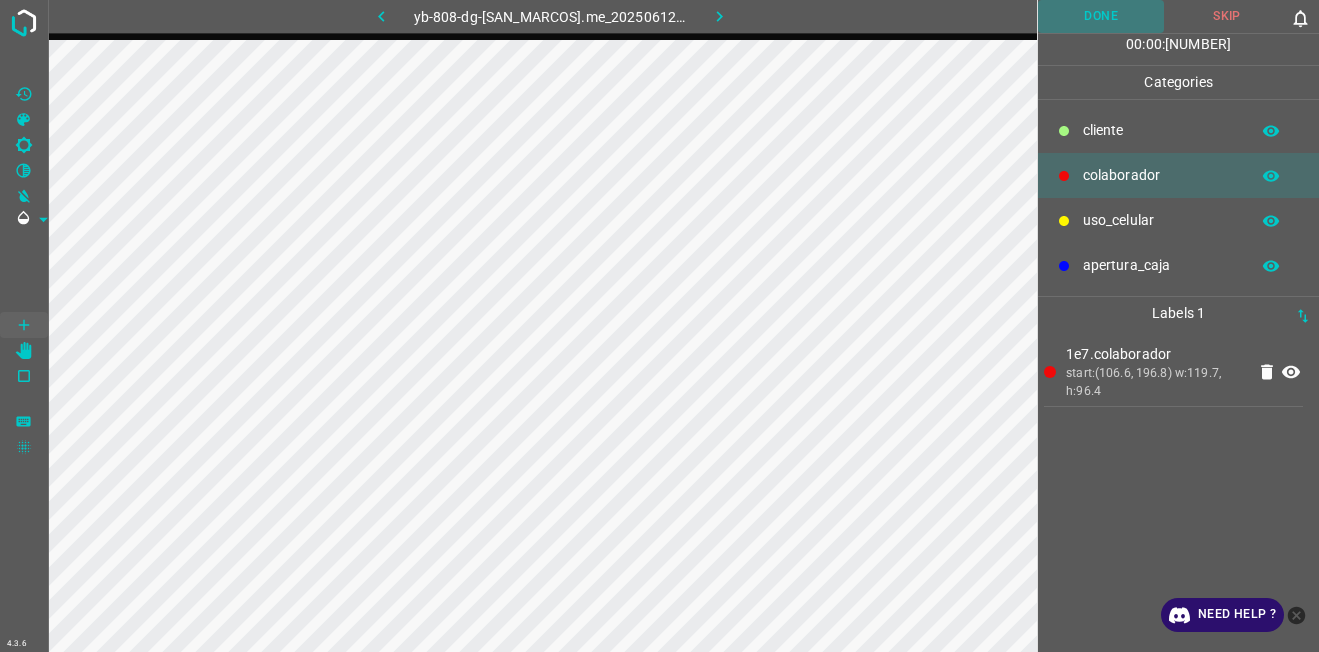 click on "Done" at bounding box center (1101, 16) 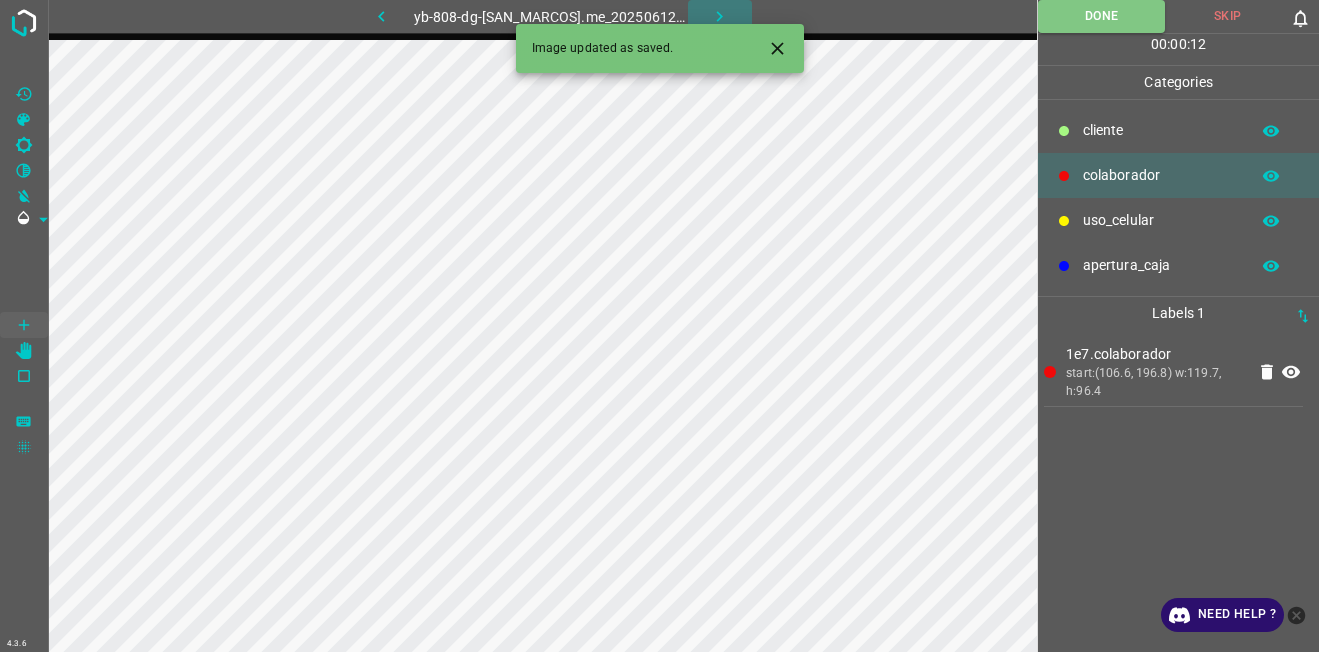 click at bounding box center [719, 16] 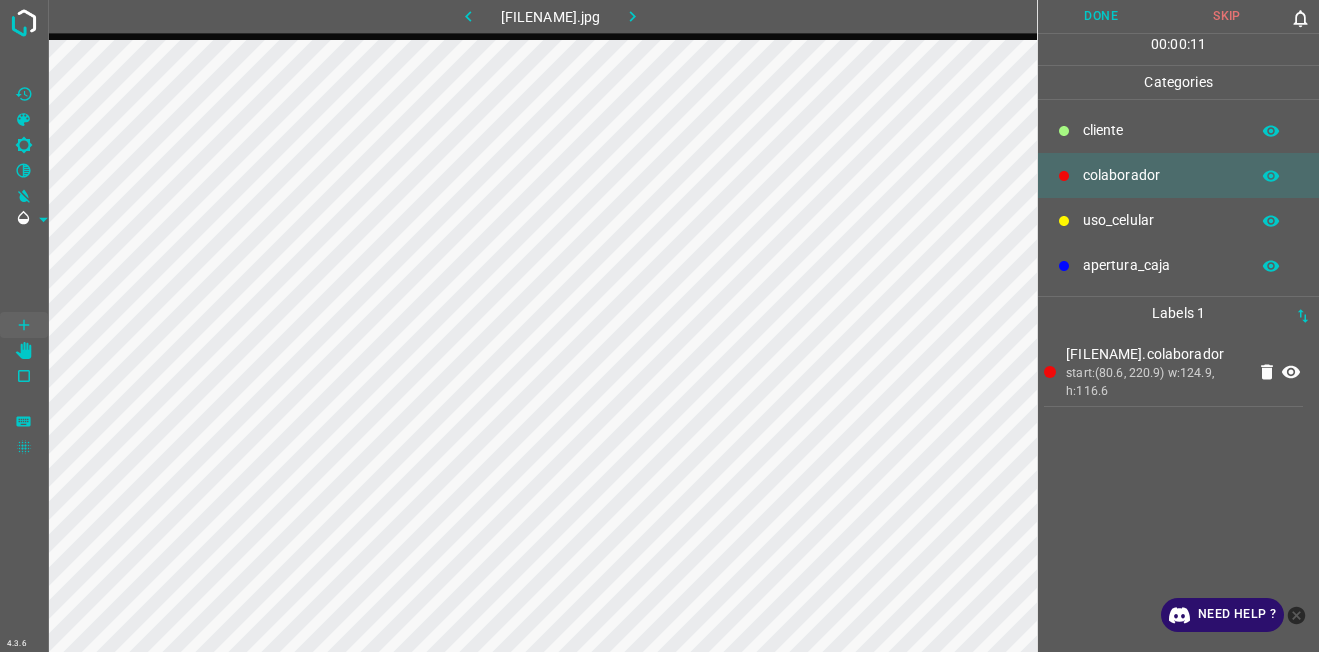 click on "Done" at bounding box center [1101, 16] 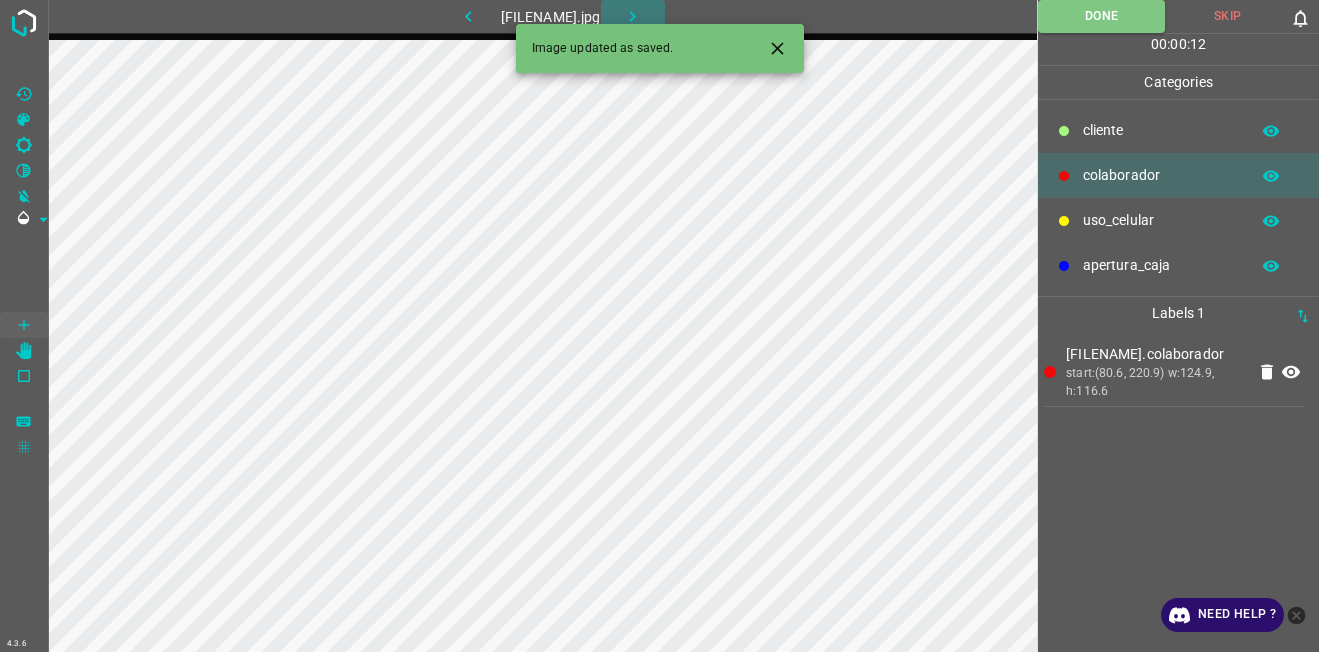 click at bounding box center [633, 16] 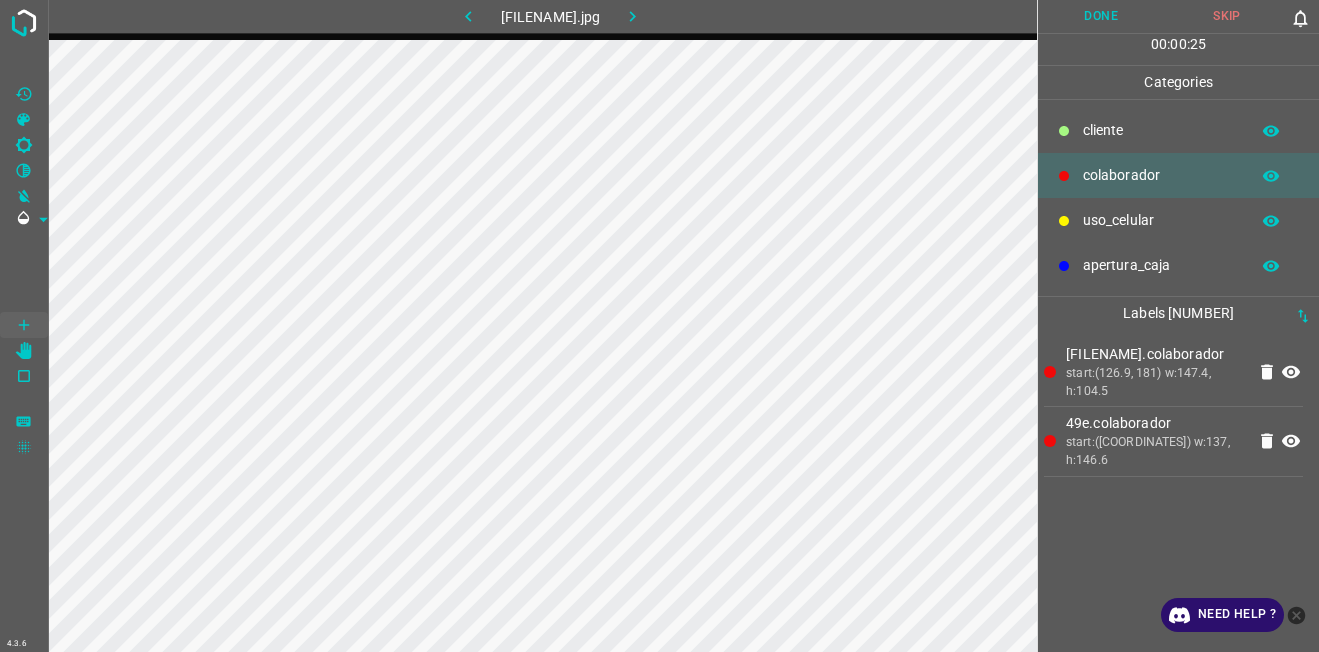 click on "Done" at bounding box center (1101, 16) 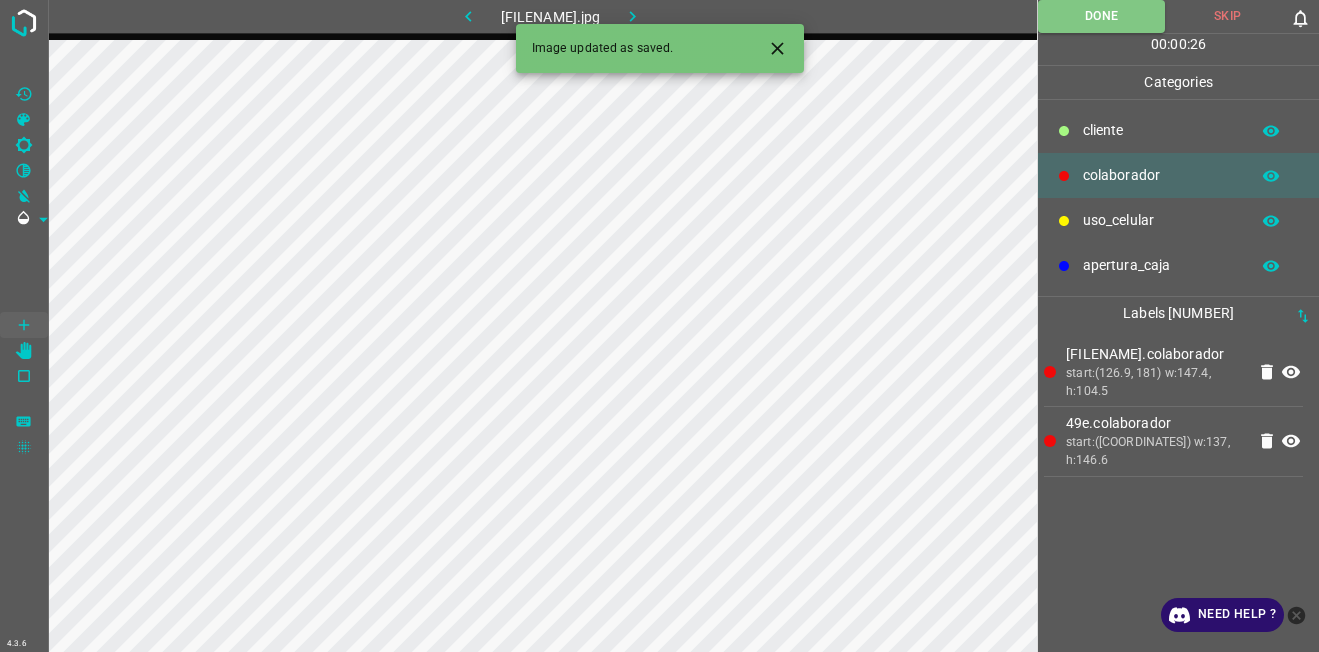 click at bounding box center (633, 16) 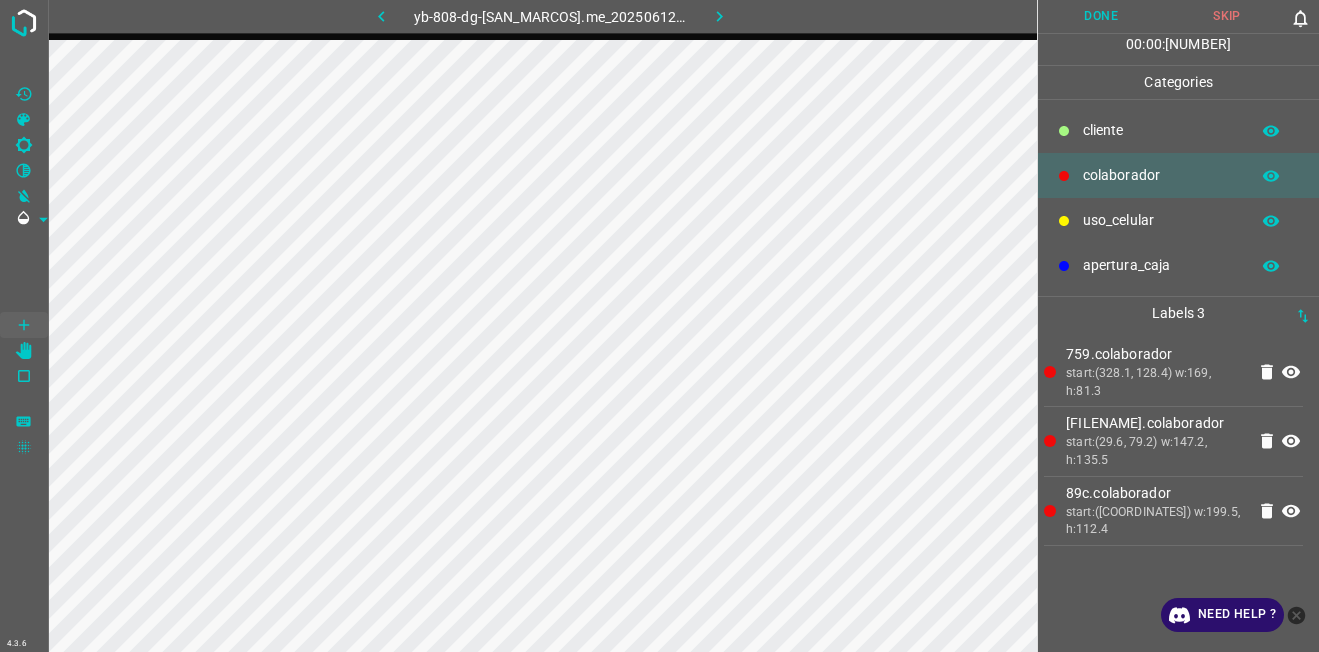 click on "Done" at bounding box center (1101, 16) 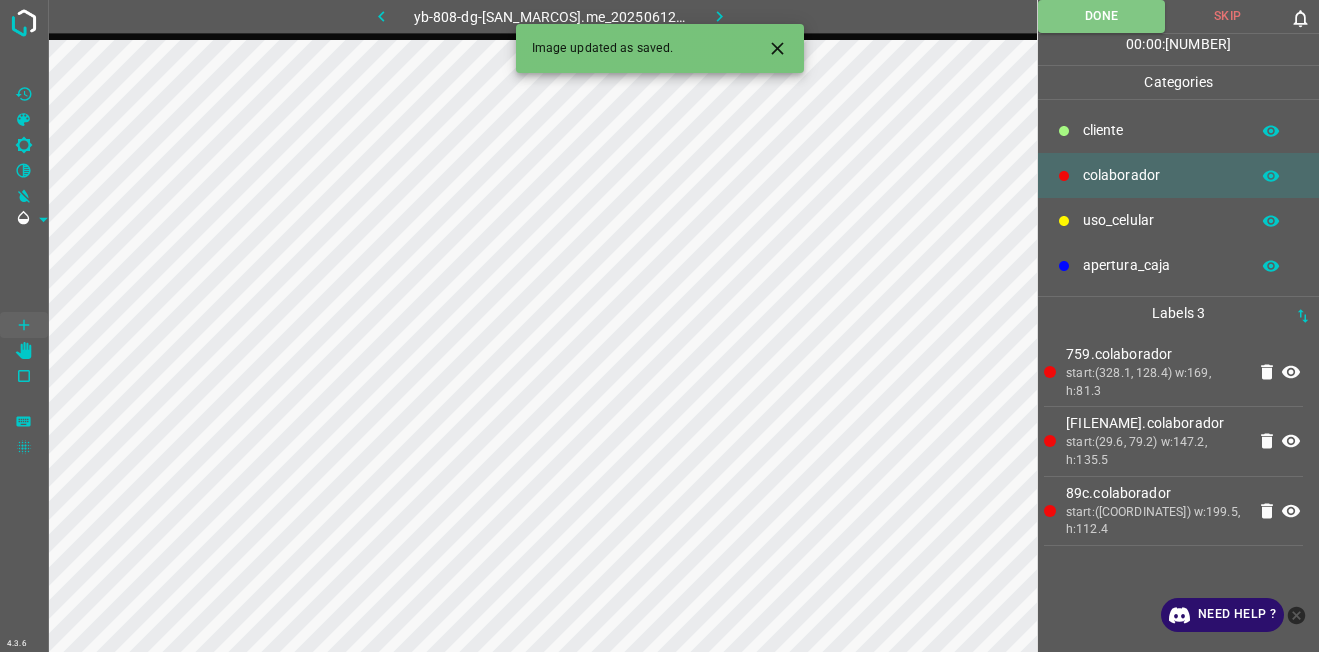 click at bounding box center (719, 16) 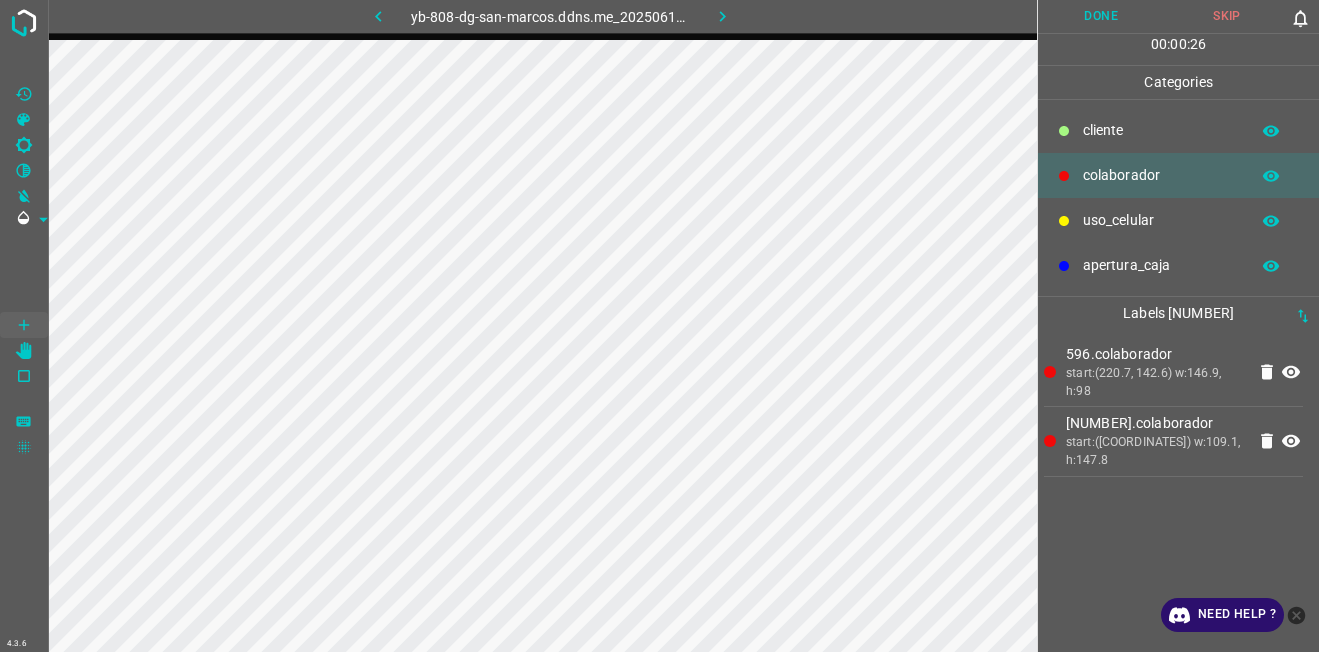 click on "Done" at bounding box center (1101, 16) 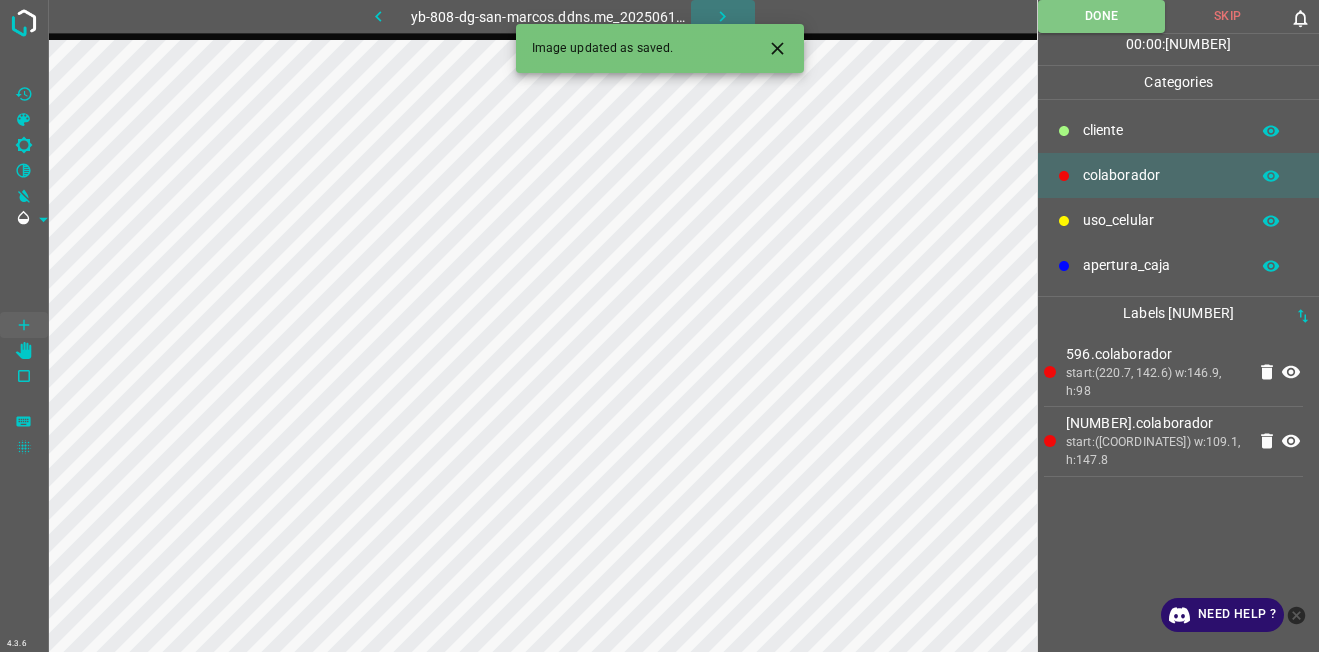click at bounding box center (723, 16) 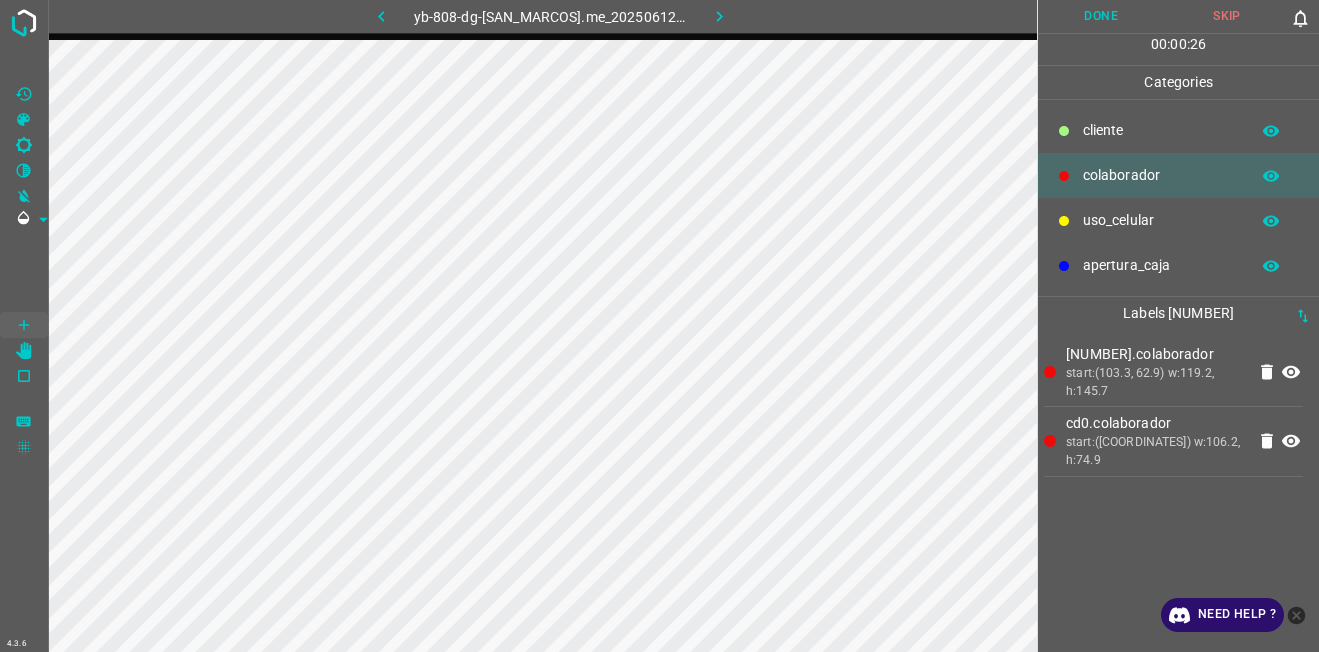 click on "Done" at bounding box center [1101, 16] 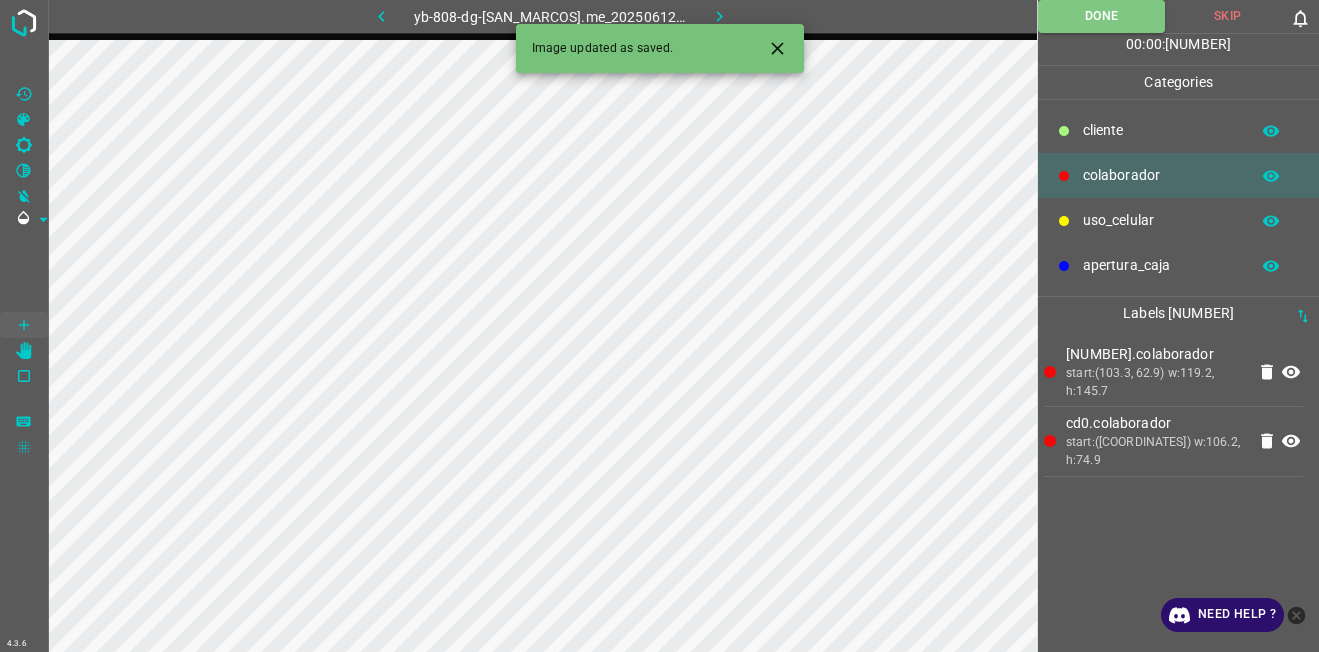 click at bounding box center (720, 16) 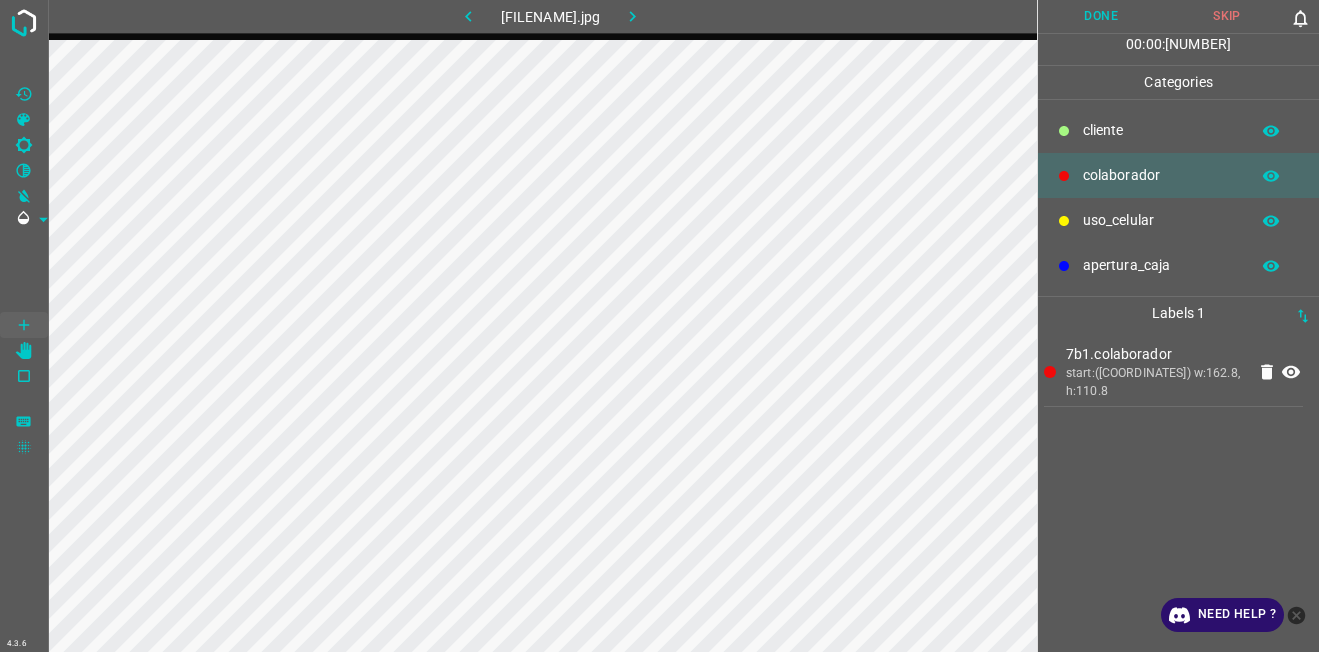 click on "Done" at bounding box center (1101, 16) 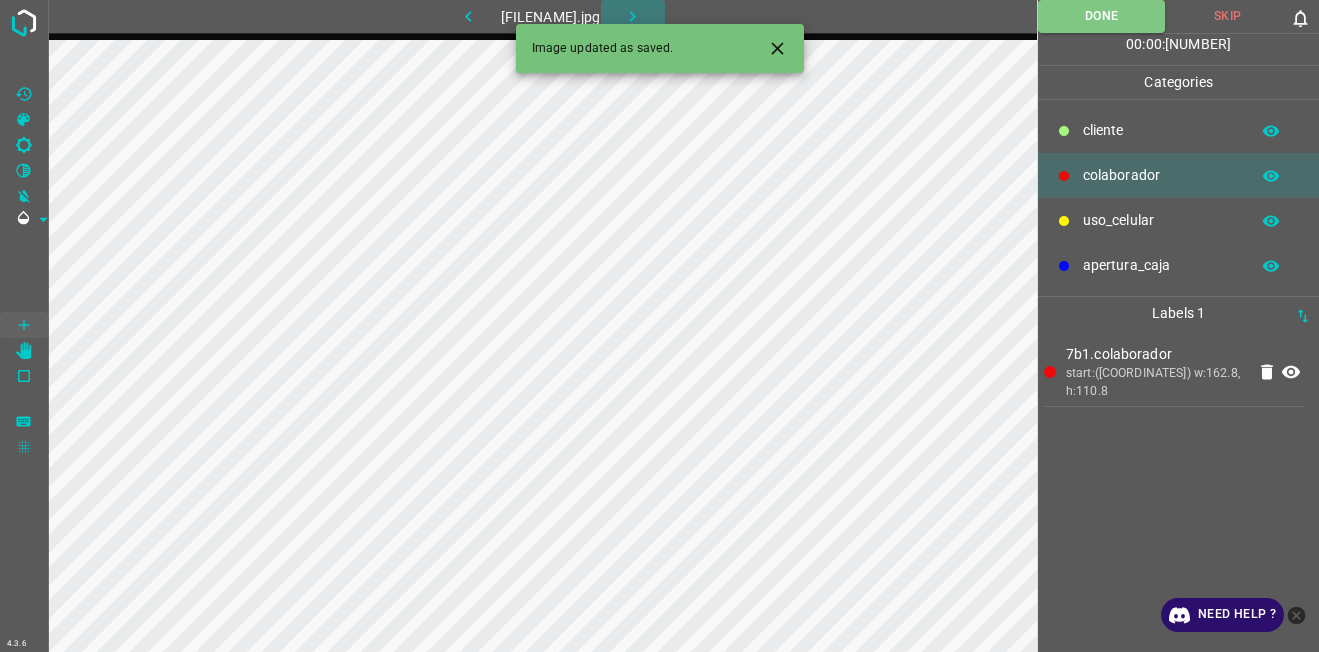 click at bounding box center (632, 16) 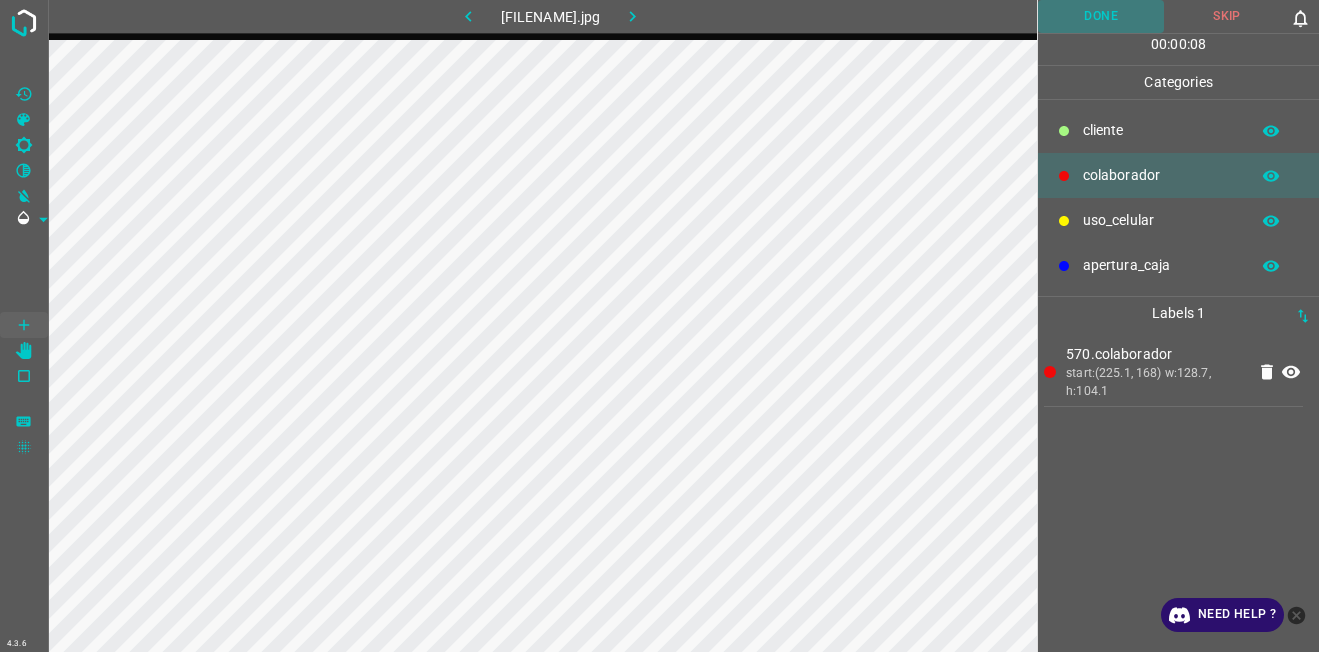 click on "Done" at bounding box center [1101, 16] 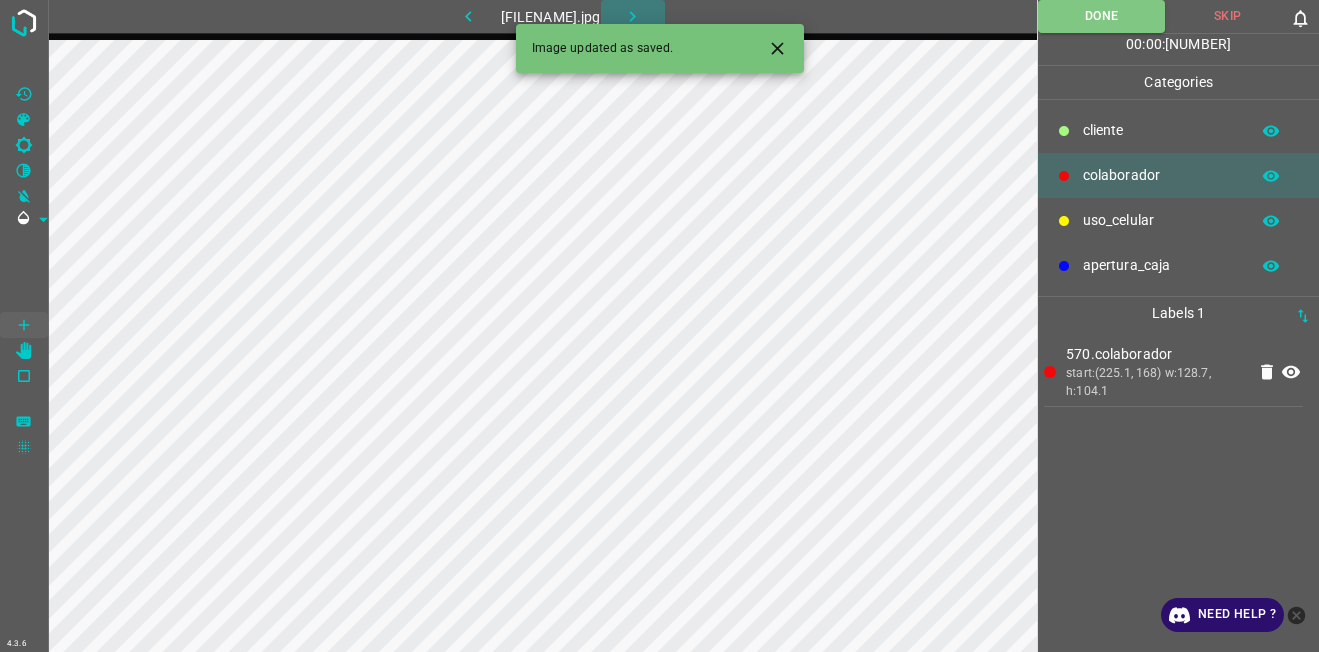 click at bounding box center [632, 16] 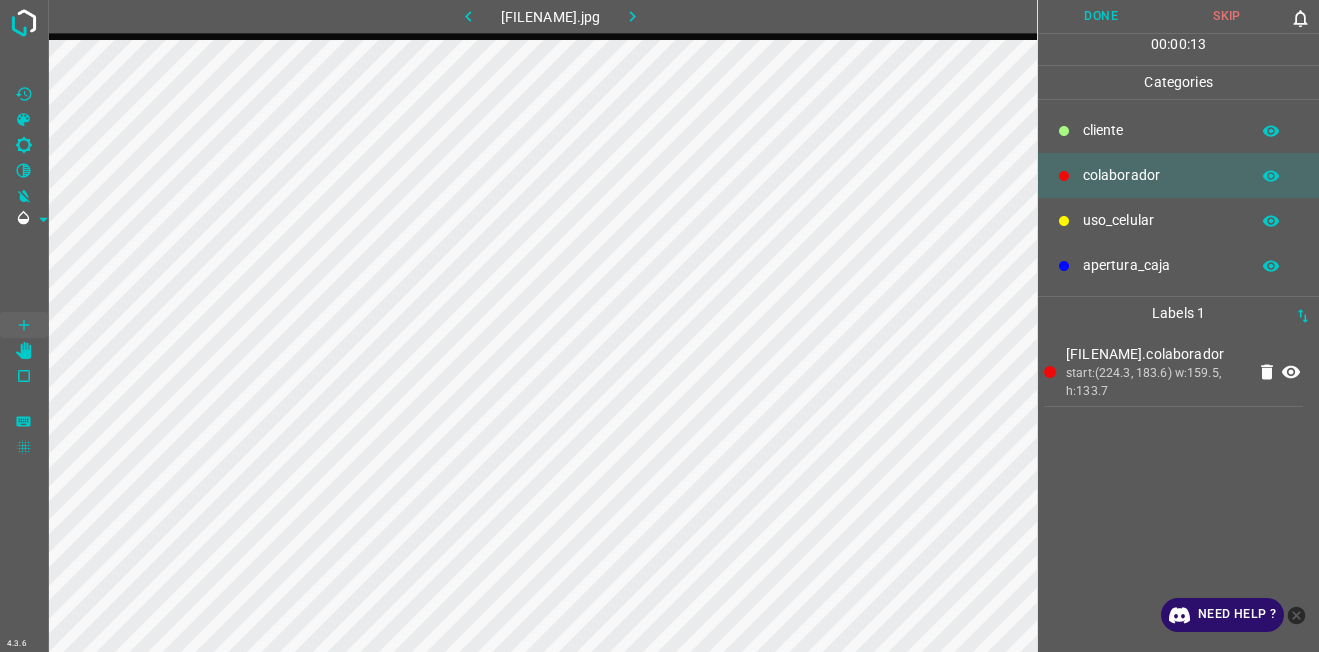 click on "Done" at bounding box center (1101, 16) 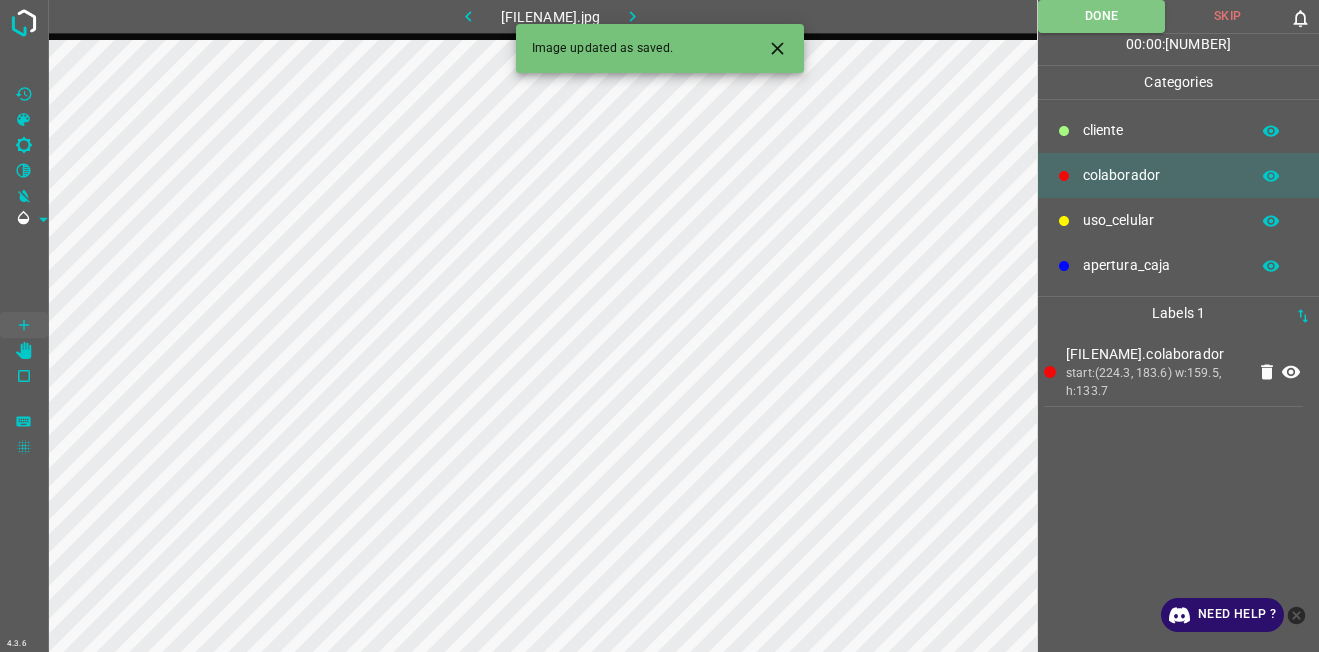 click at bounding box center (632, 16) 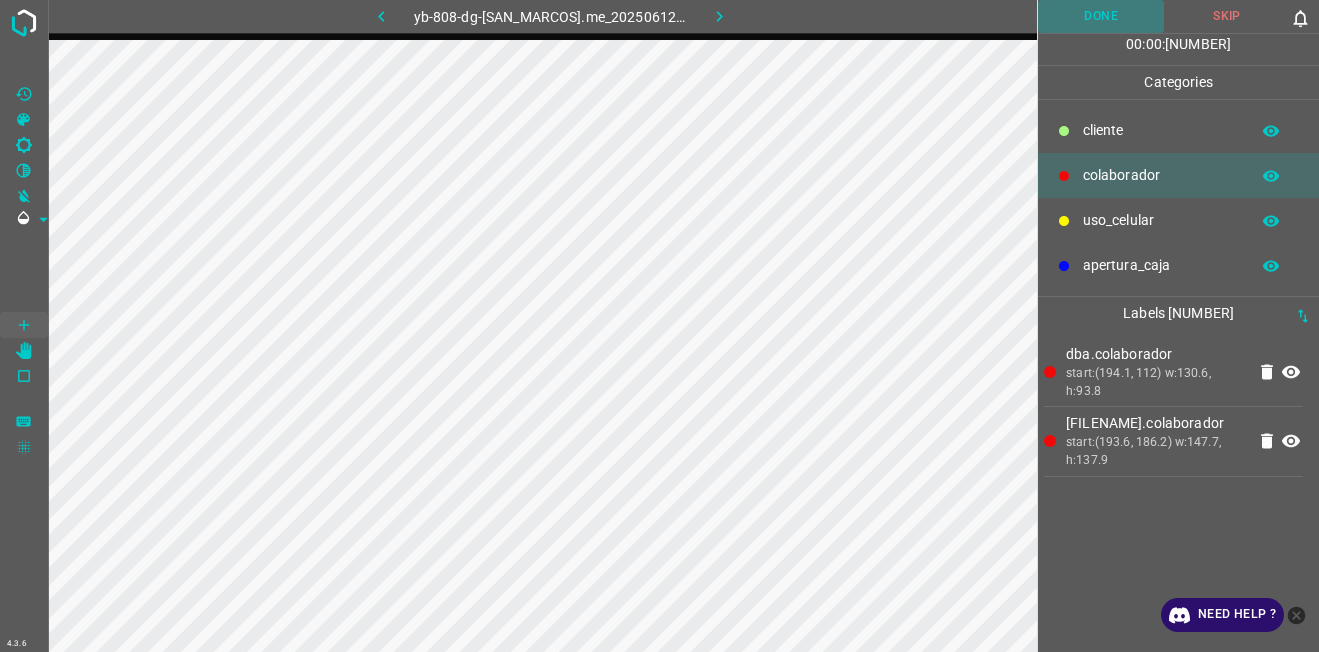 click on "Done" at bounding box center [1101, 16] 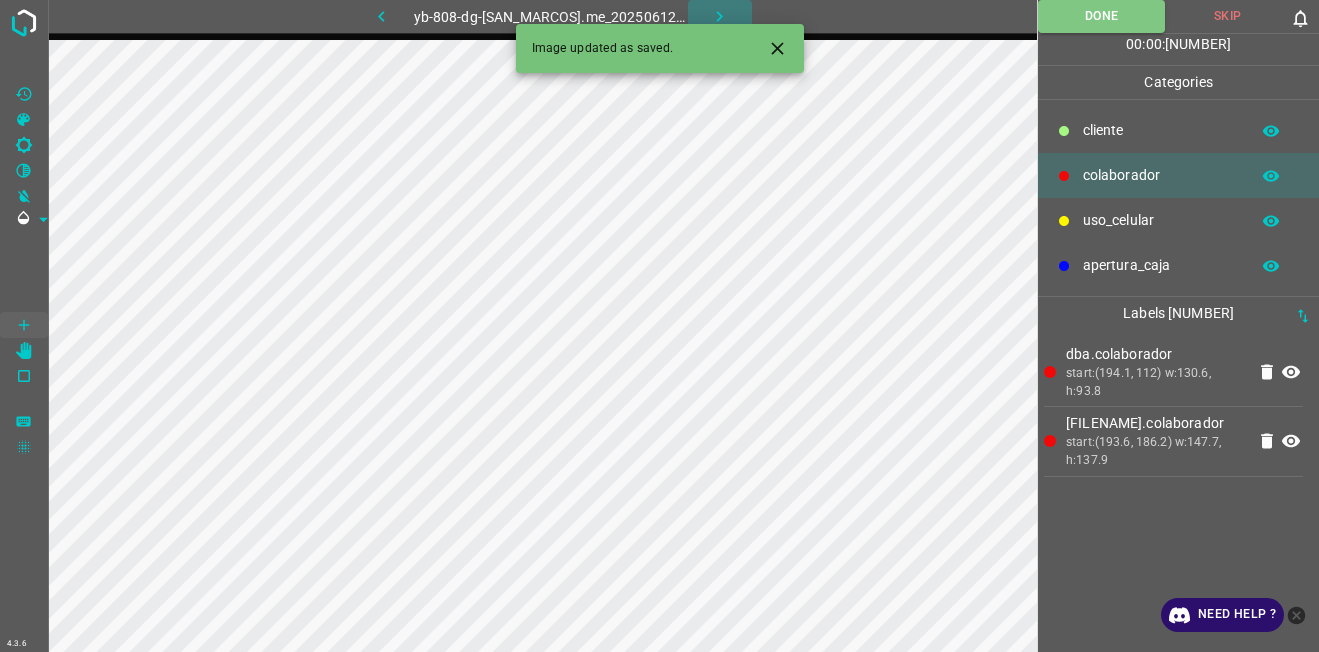 click at bounding box center (719, 16) 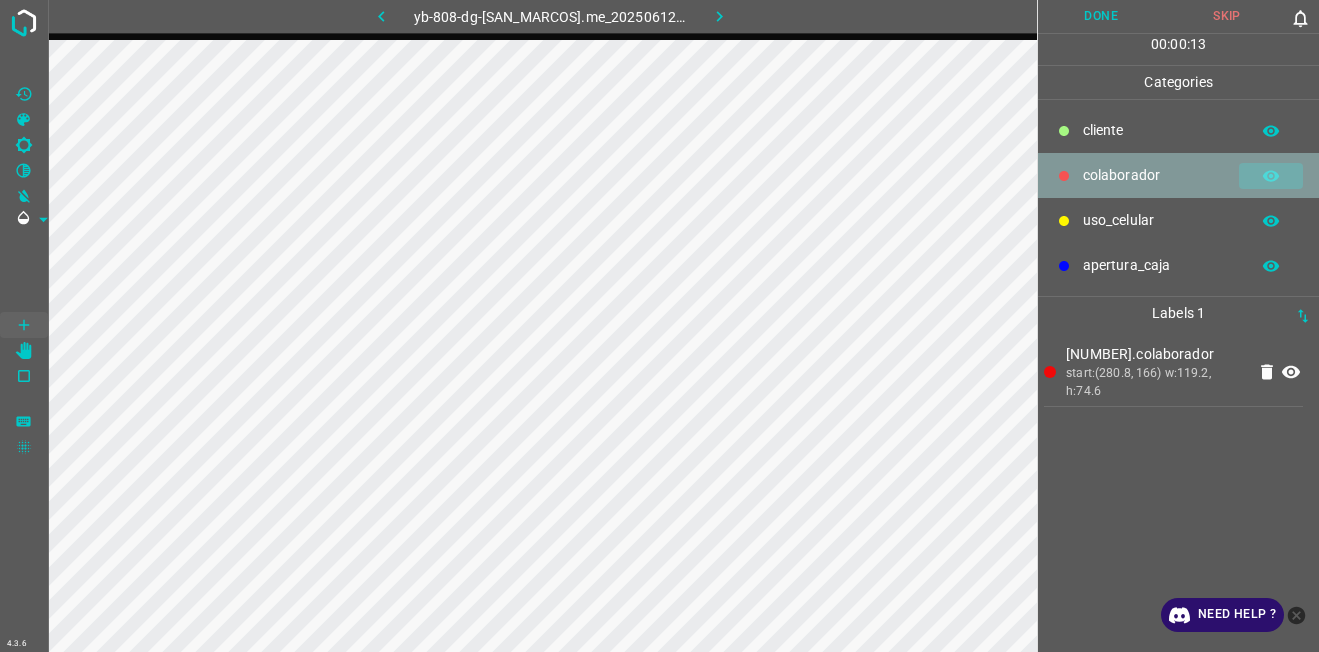click at bounding box center [1271, 176] 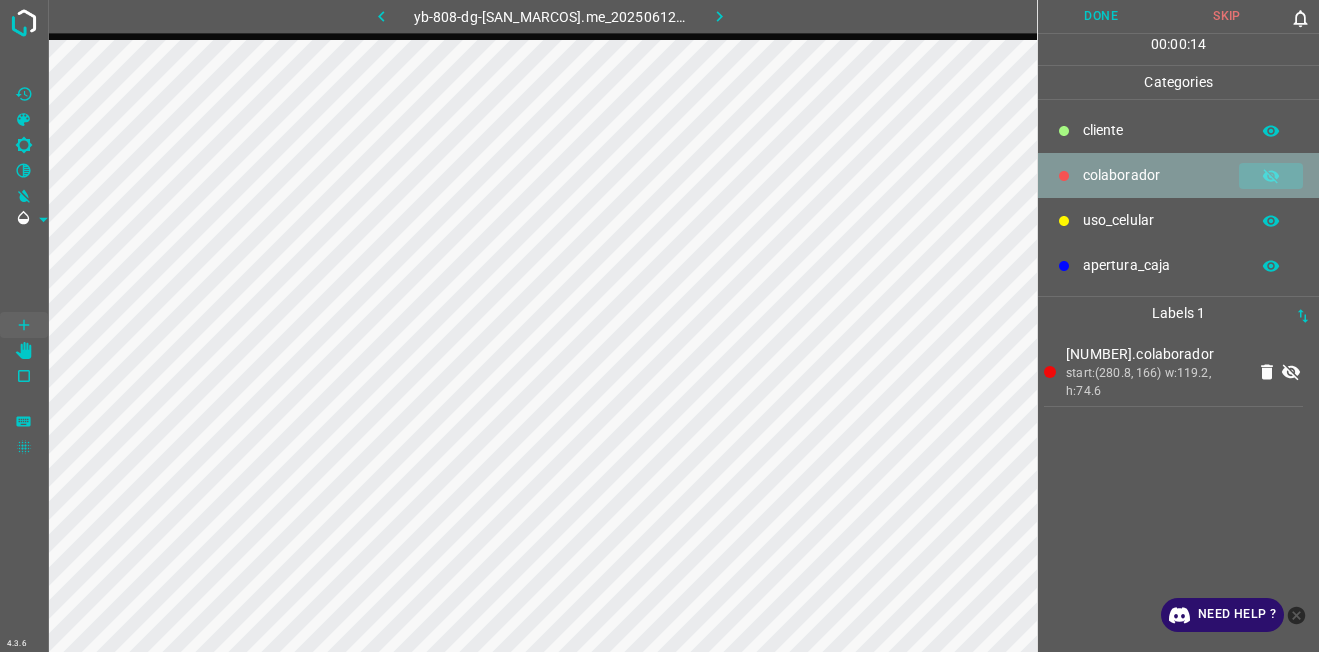 click at bounding box center (1271, 176) 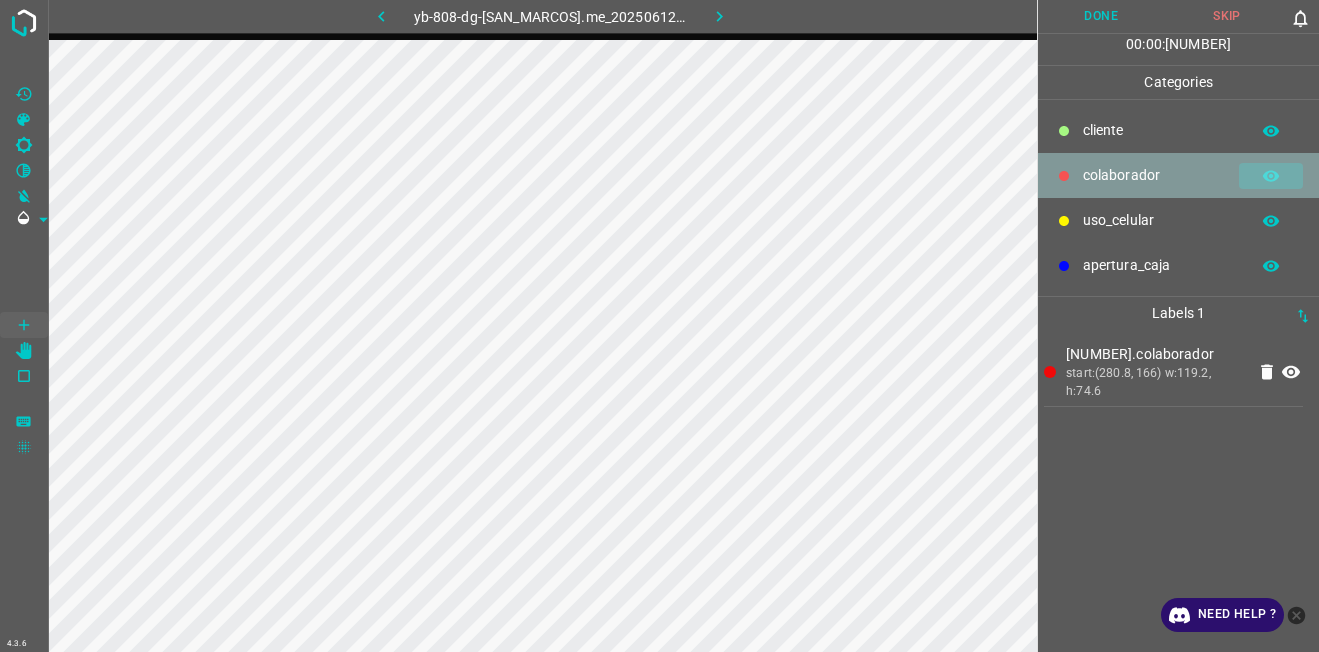 click at bounding box center [1271, 176] 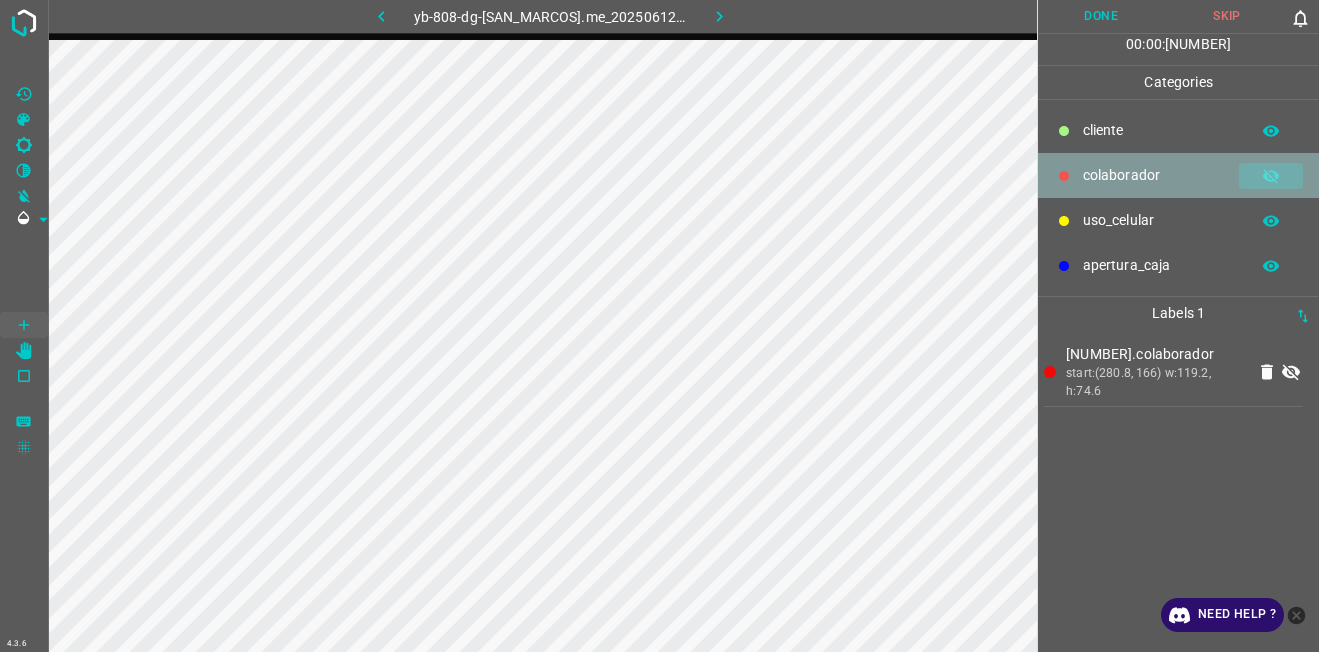 click at bounding box center (1271, 176) 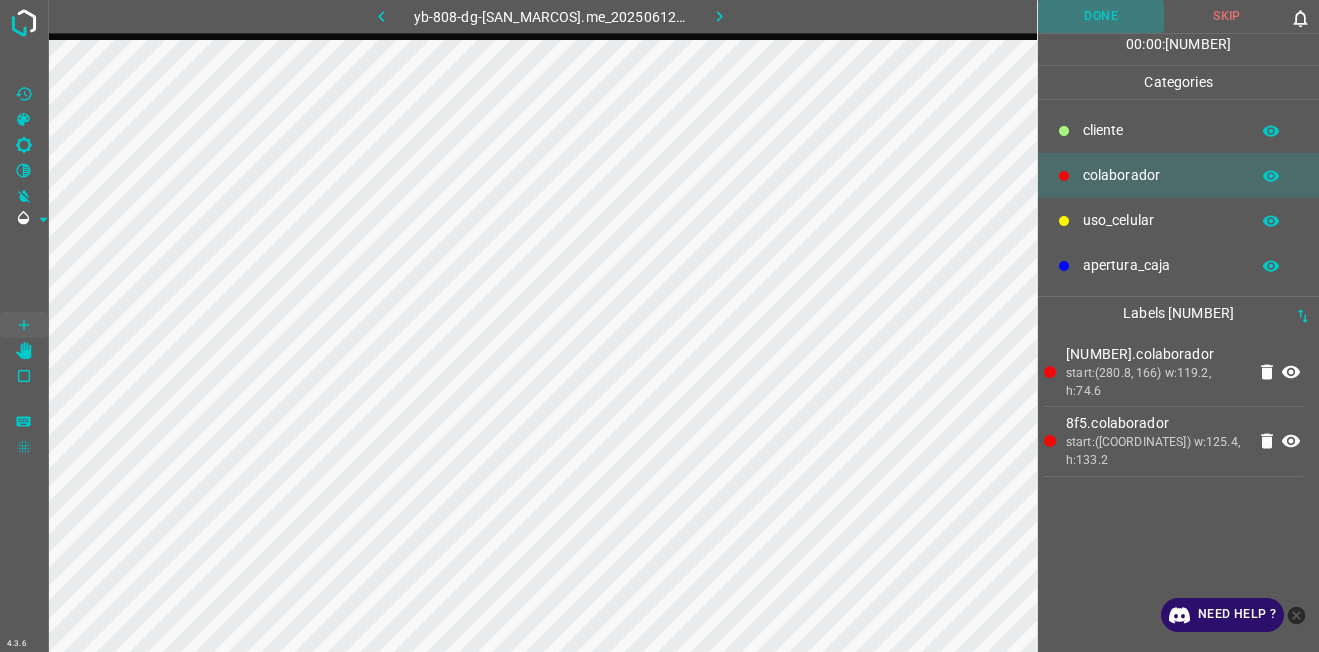 click on "Done" at bounding box center [1101, 16] 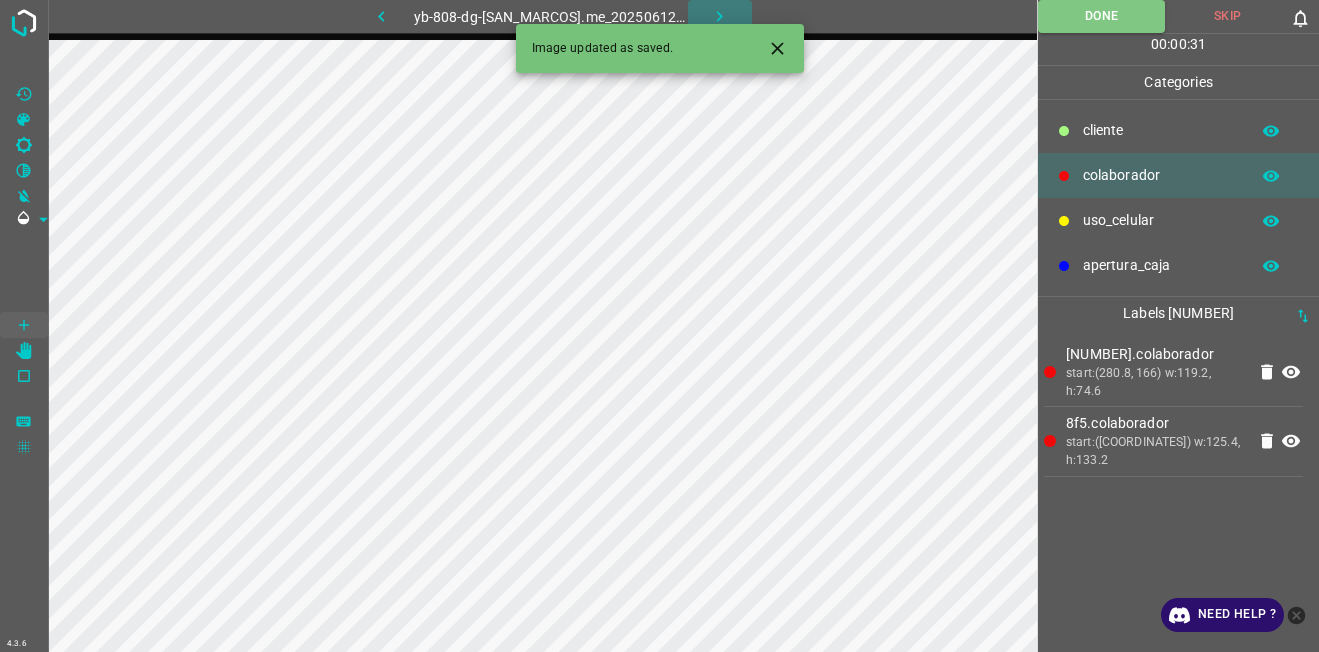 click at bounding box center [720, 16] 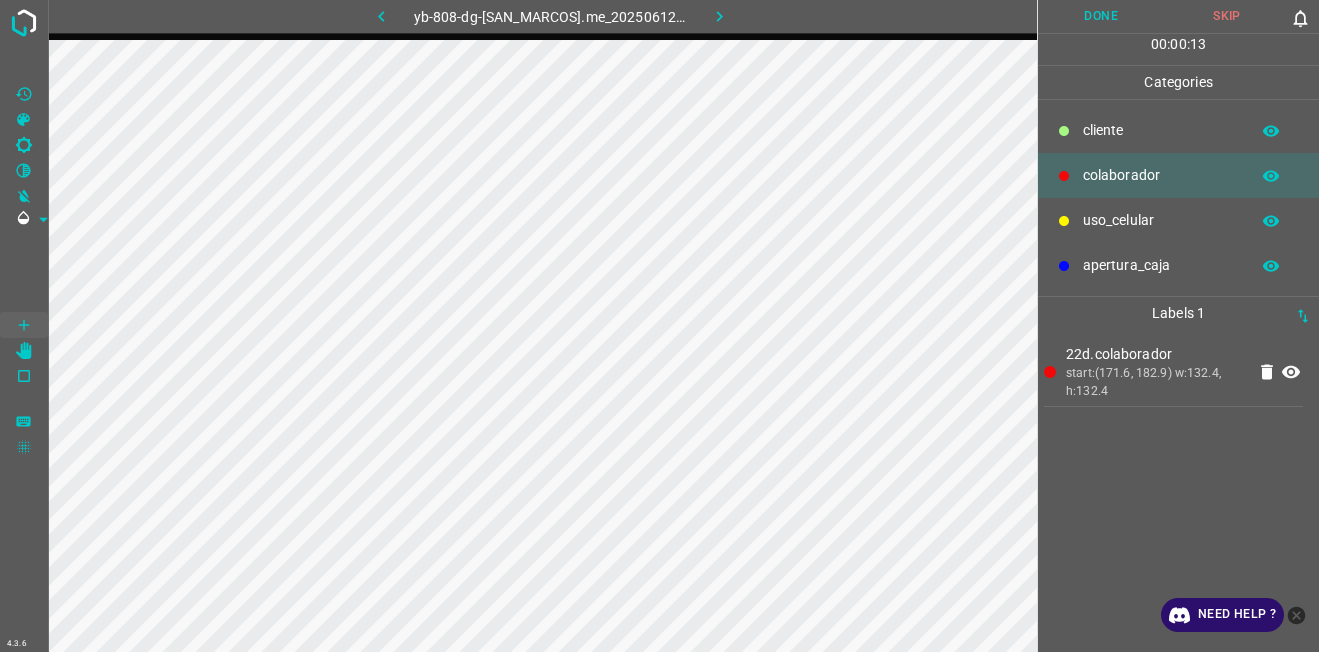 click on "[TIME] : [TIME] : [TIME]" at bounding box center (1178, 49) 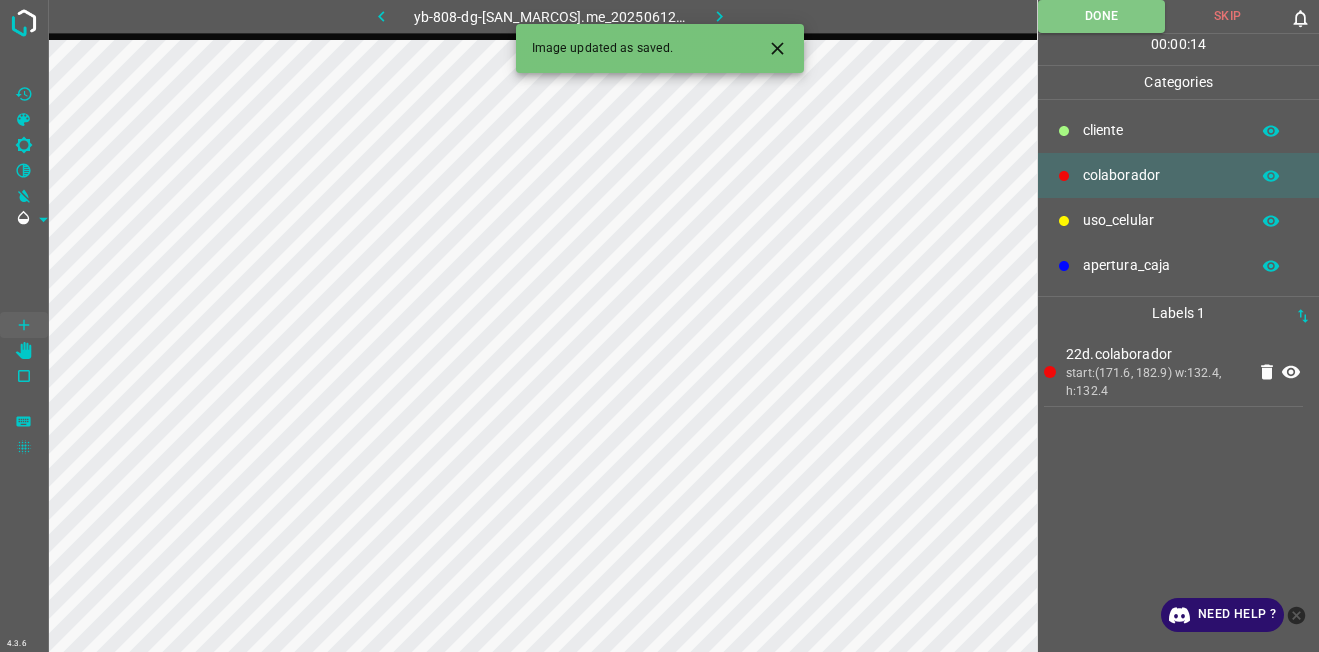 click at bounding box center [720, 16] 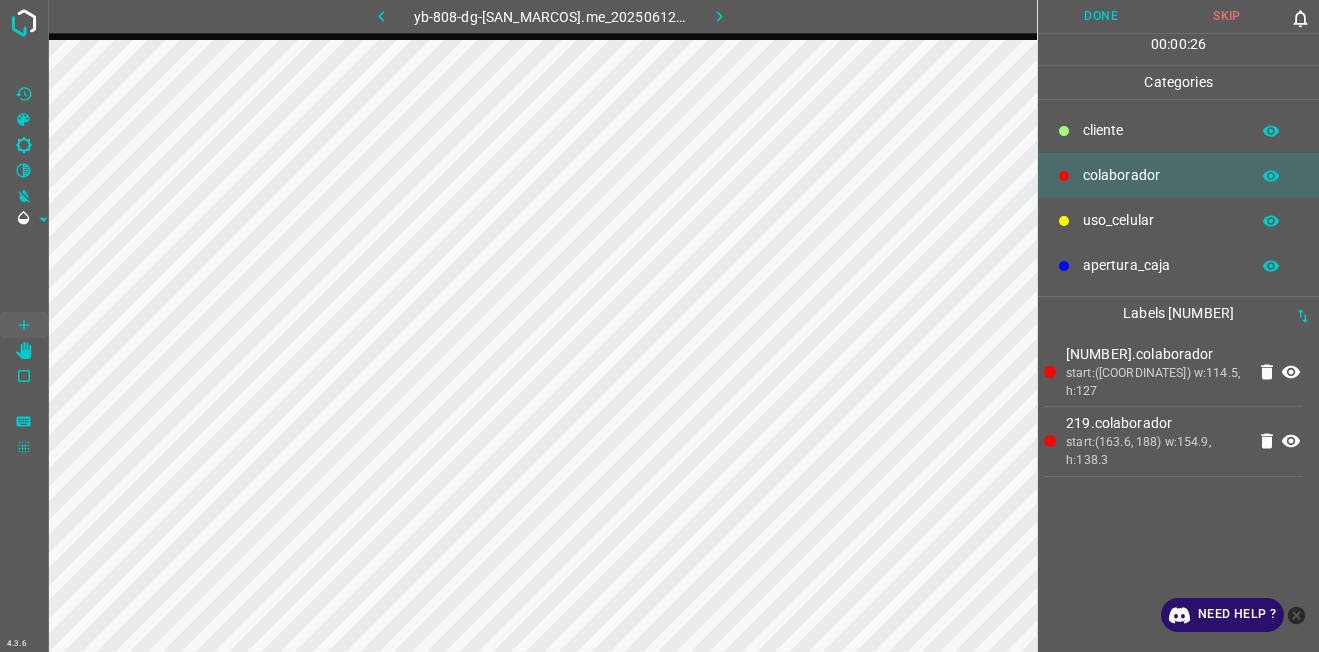 click on "Done" at bounding box center (1101, 16) 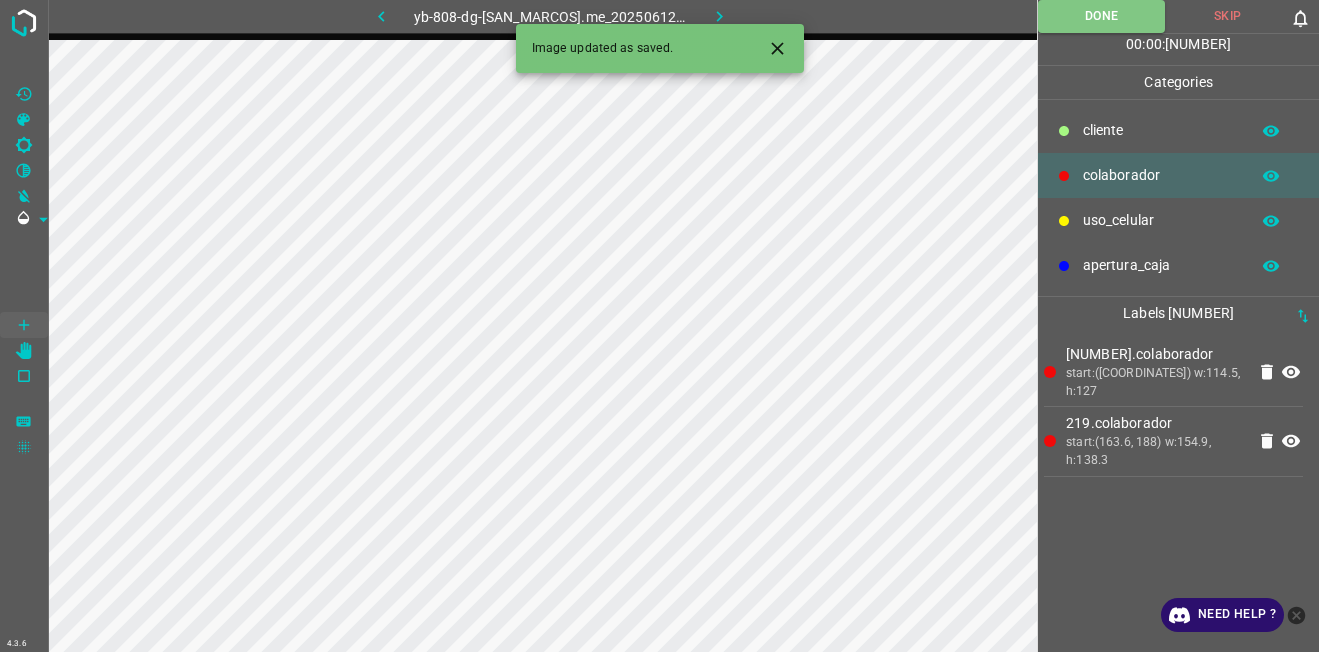 click at bounding box center [720, 16] 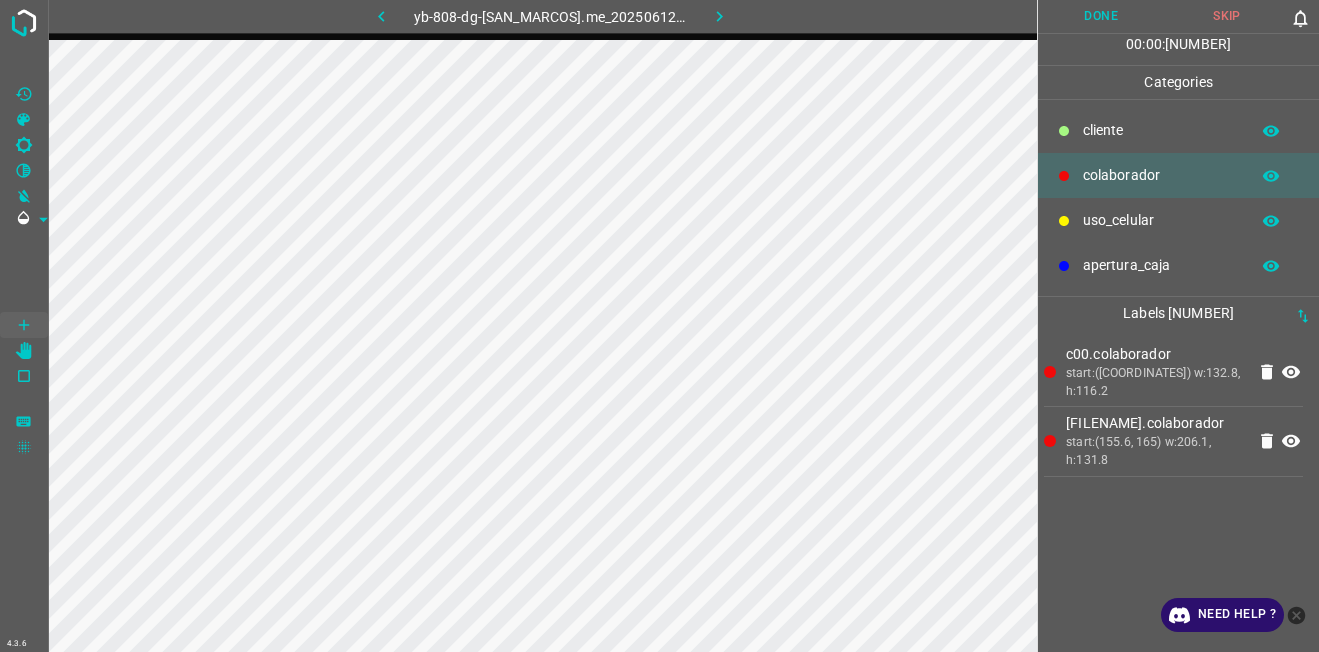 click on "Done" at bounding box center [1101, 16] 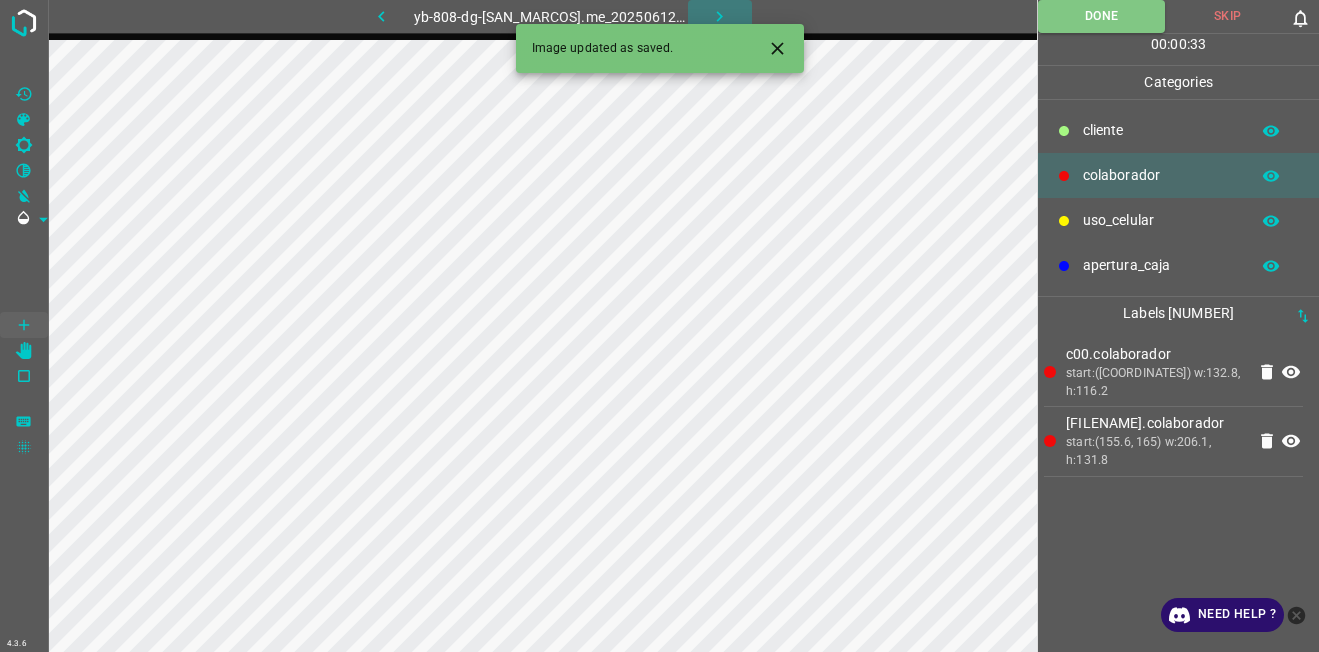 click at bounding box center [719, 16] 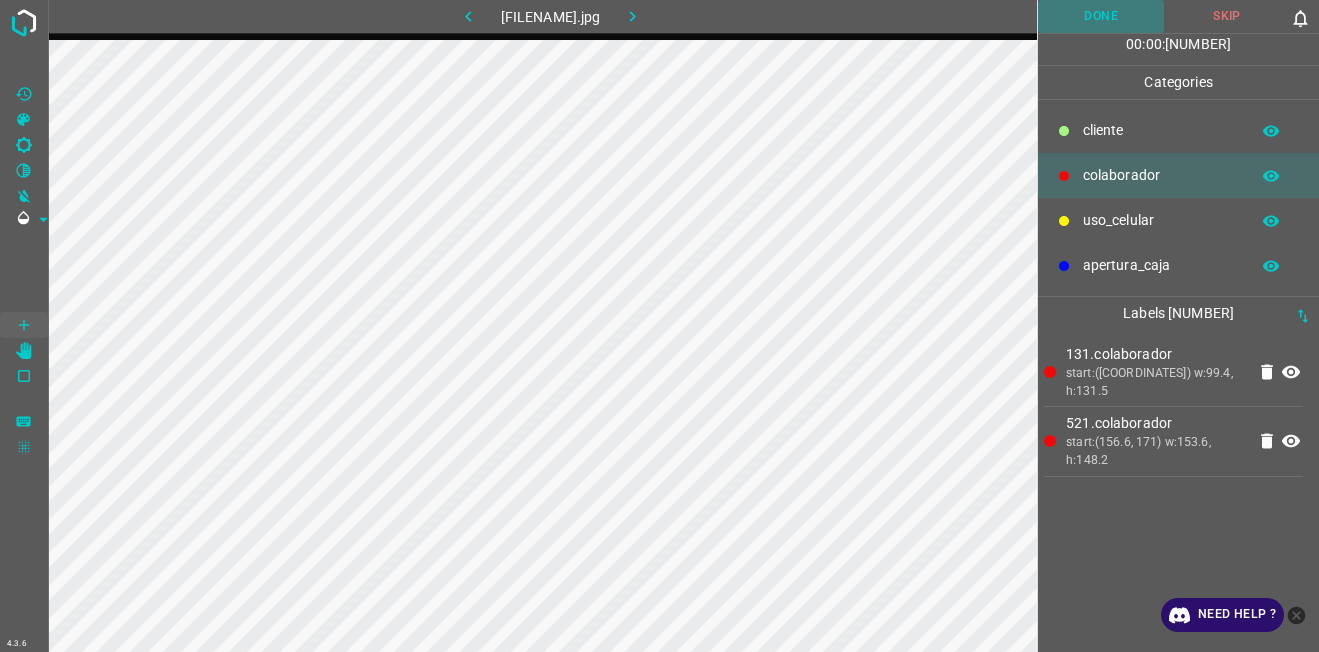 click on "Done" at bounding box center [1101, 16] 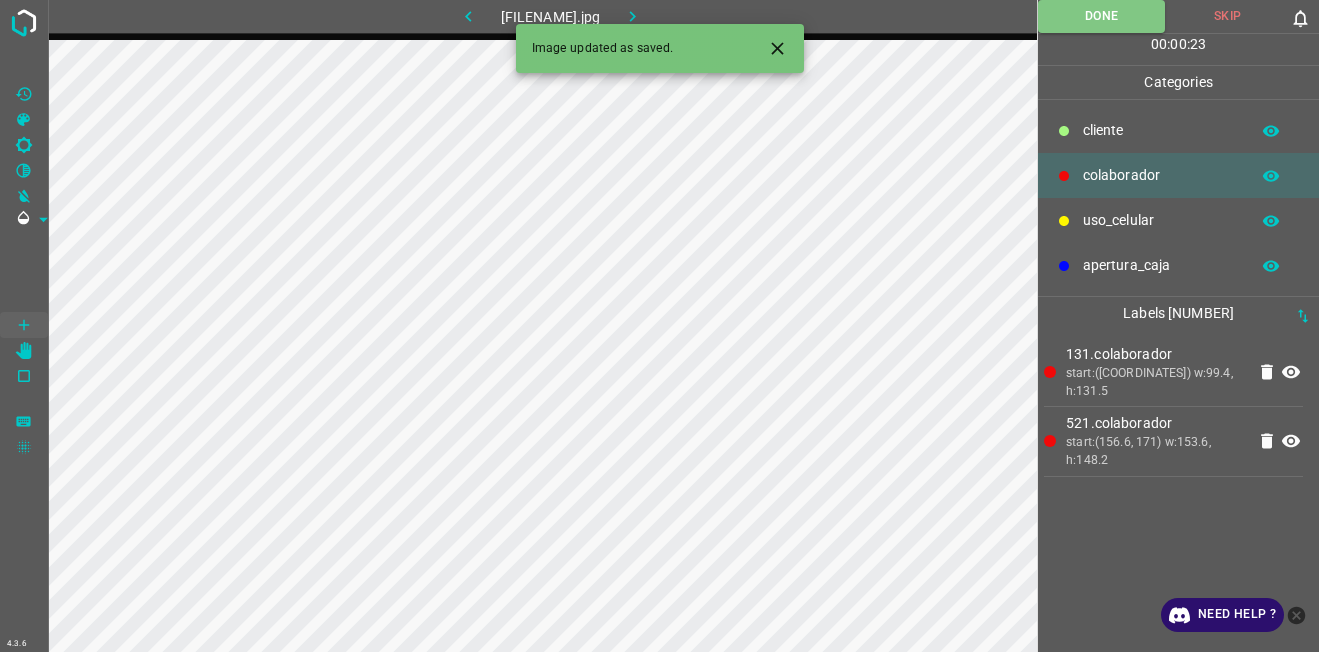 click at bounding box center (632, 16) 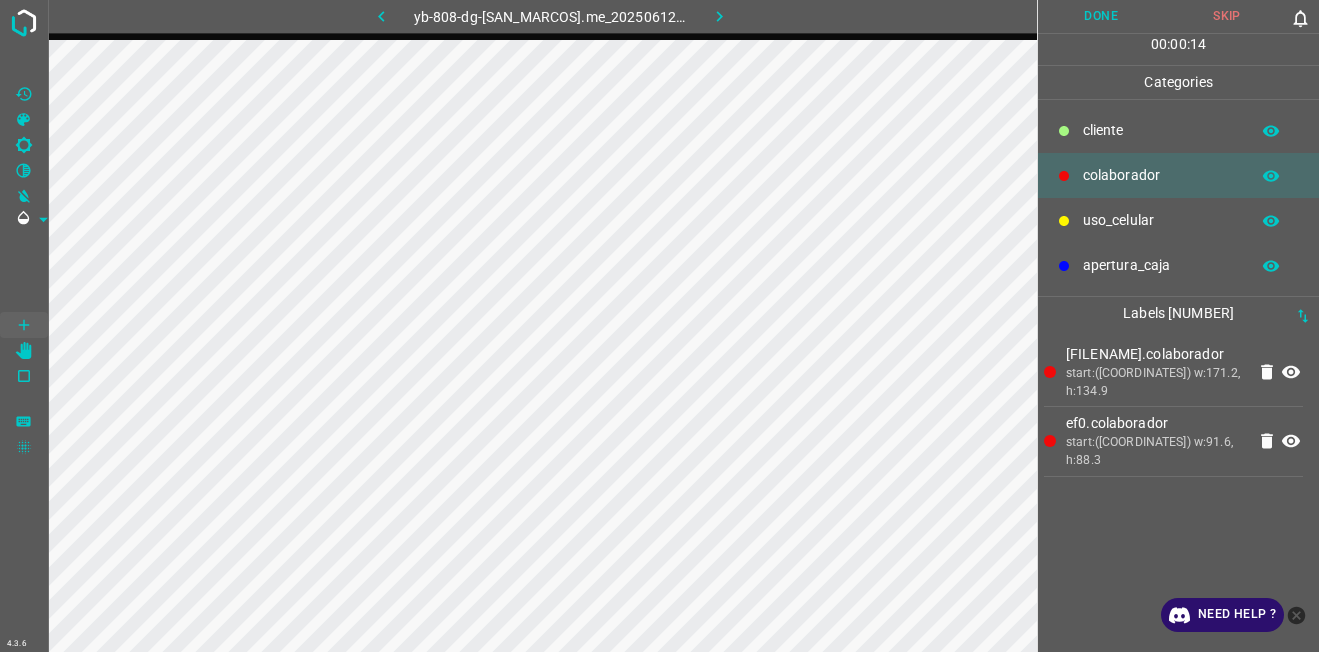 click on "Done" at bounding box center [1101, 16] 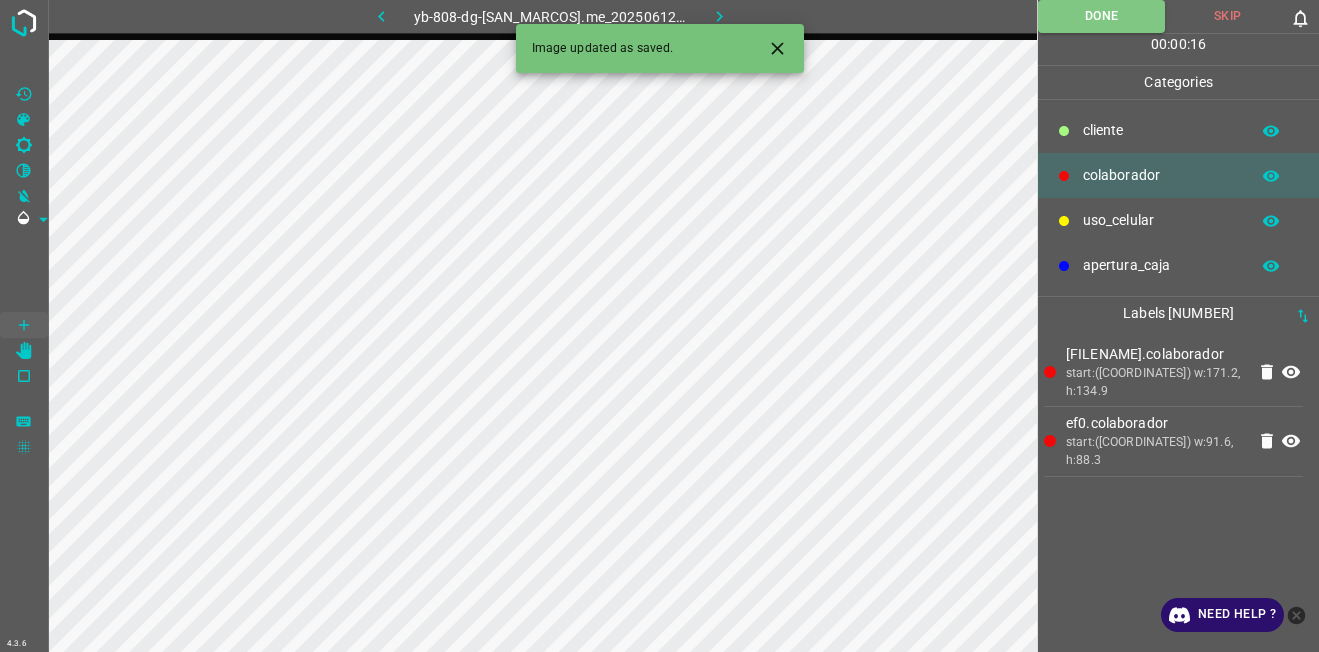 click at bounding box center (719, 16) 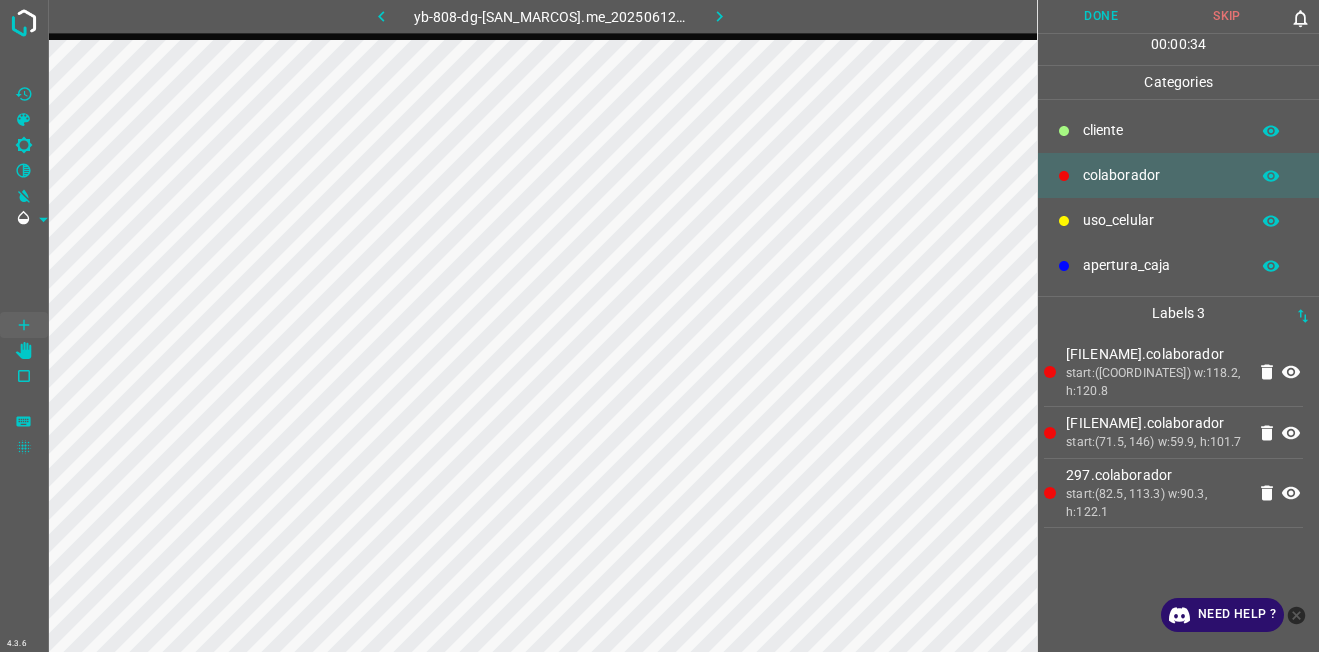 click on "Done" at bounding box center (1101, 16) 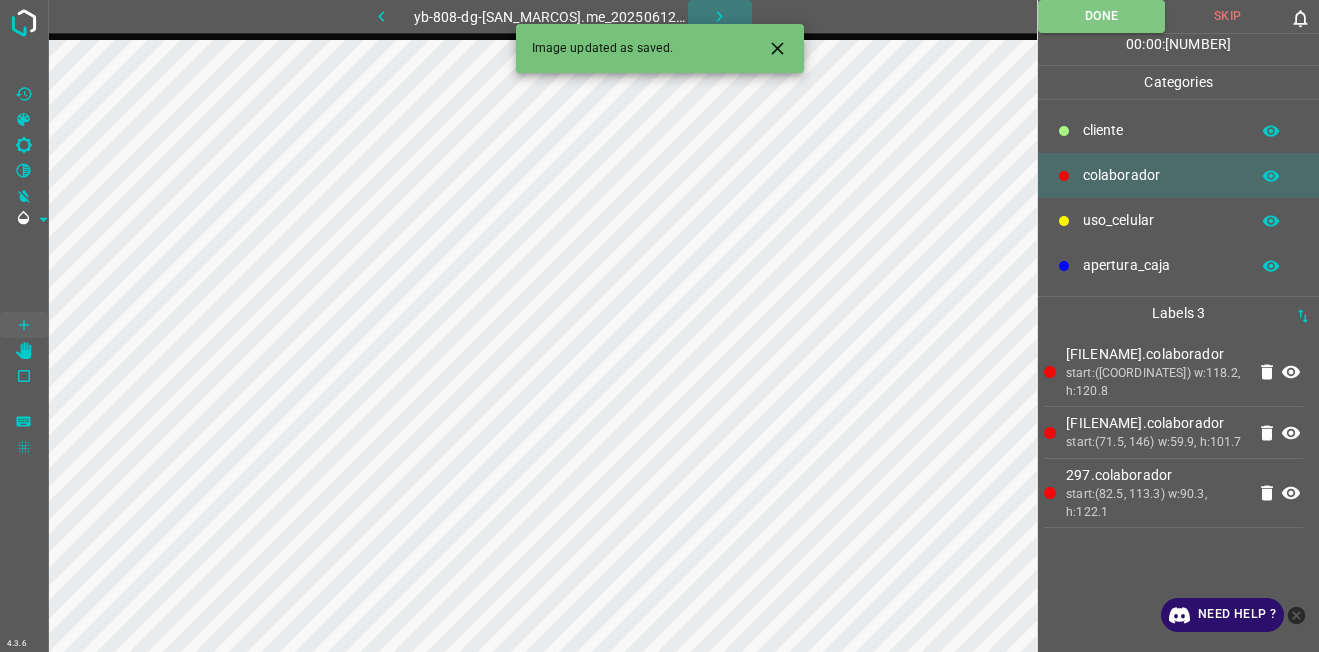click at bounding box center [720, 16] 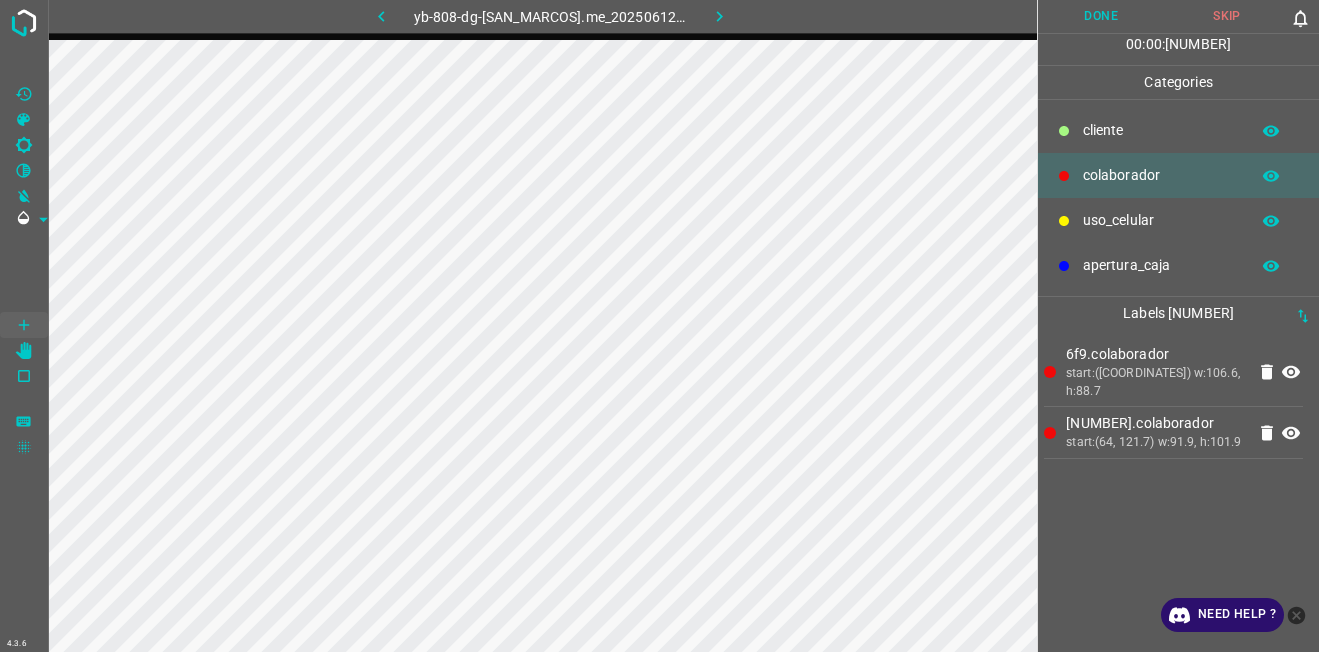 click on "Done" at bounding box center [1101, 16] 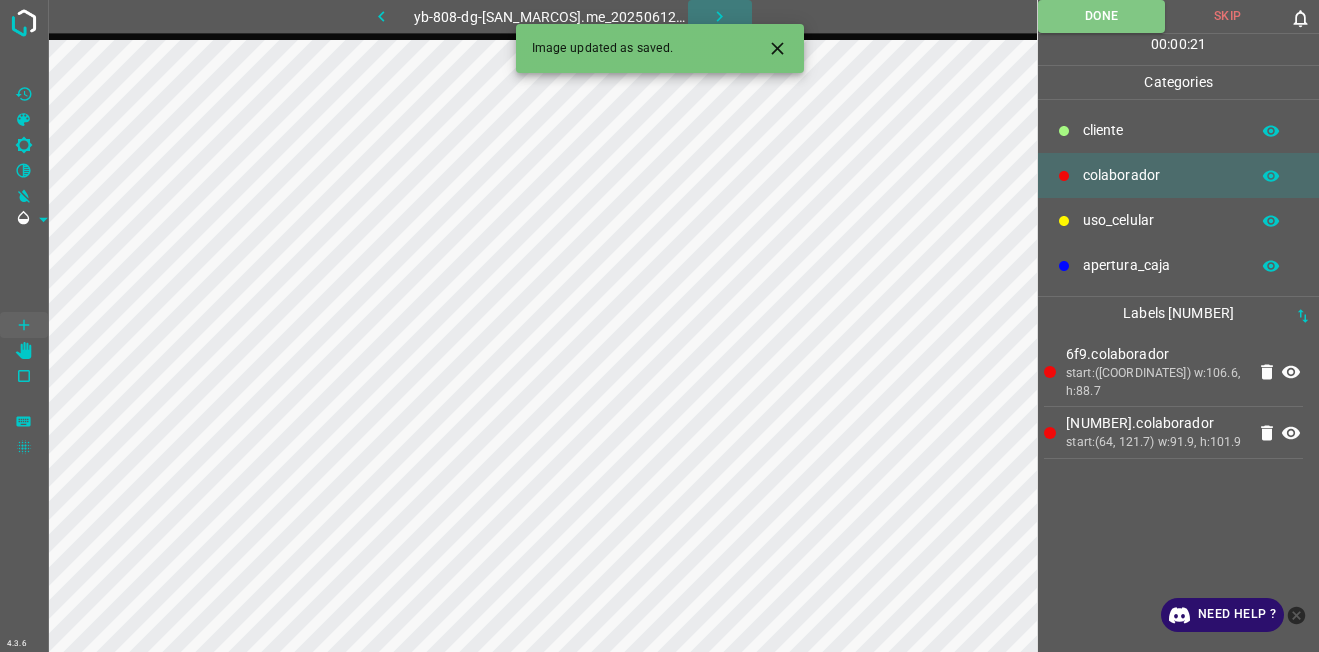 click at bounding box center [720, 16] 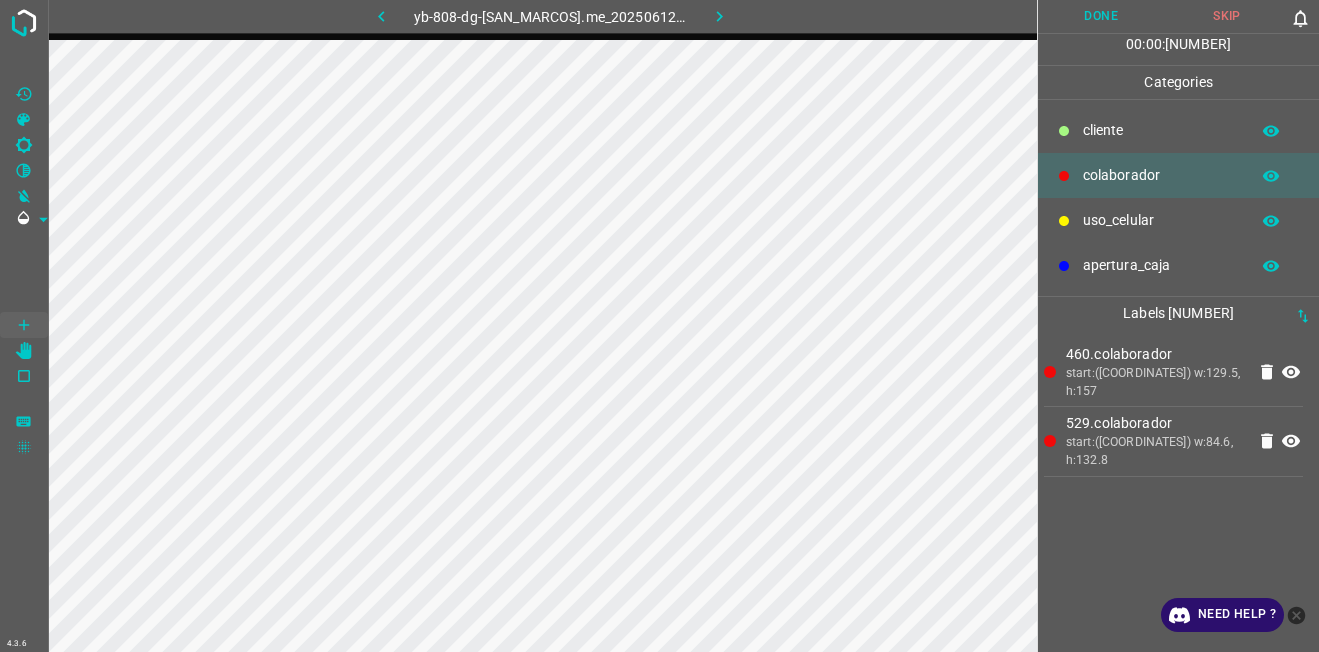 click on "Done" at bounding box center [1101, 16] 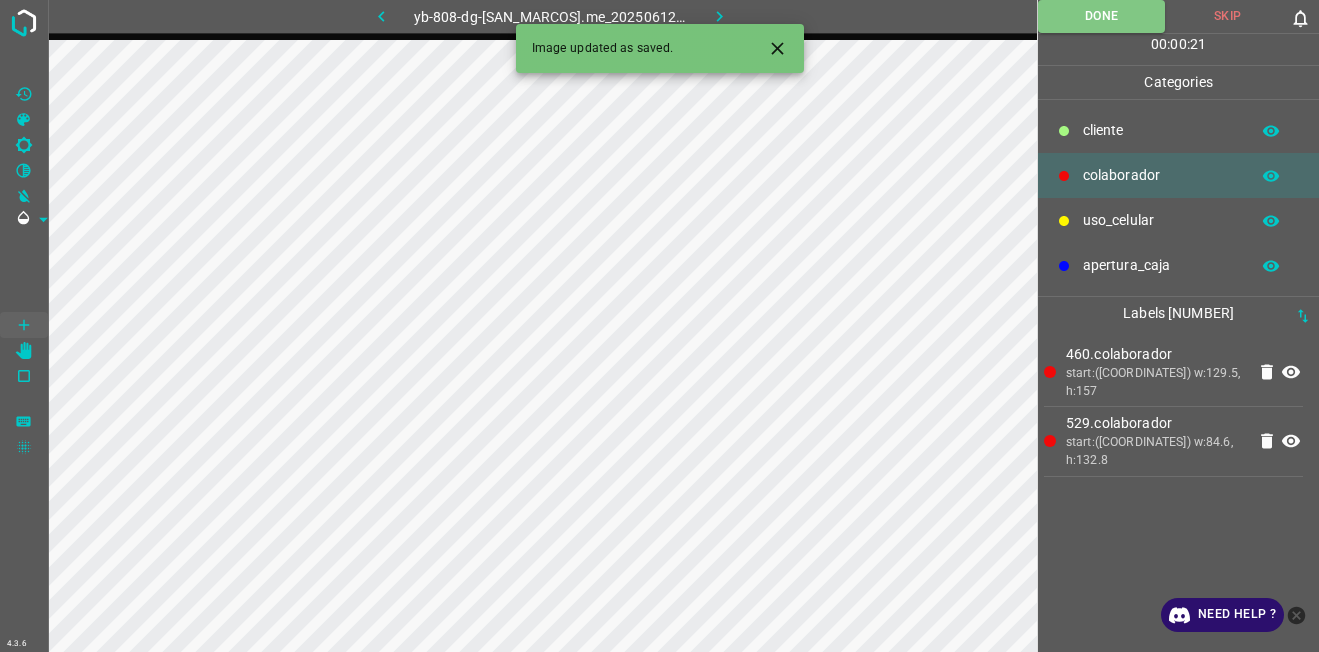 click at bounding box center [720, 16] 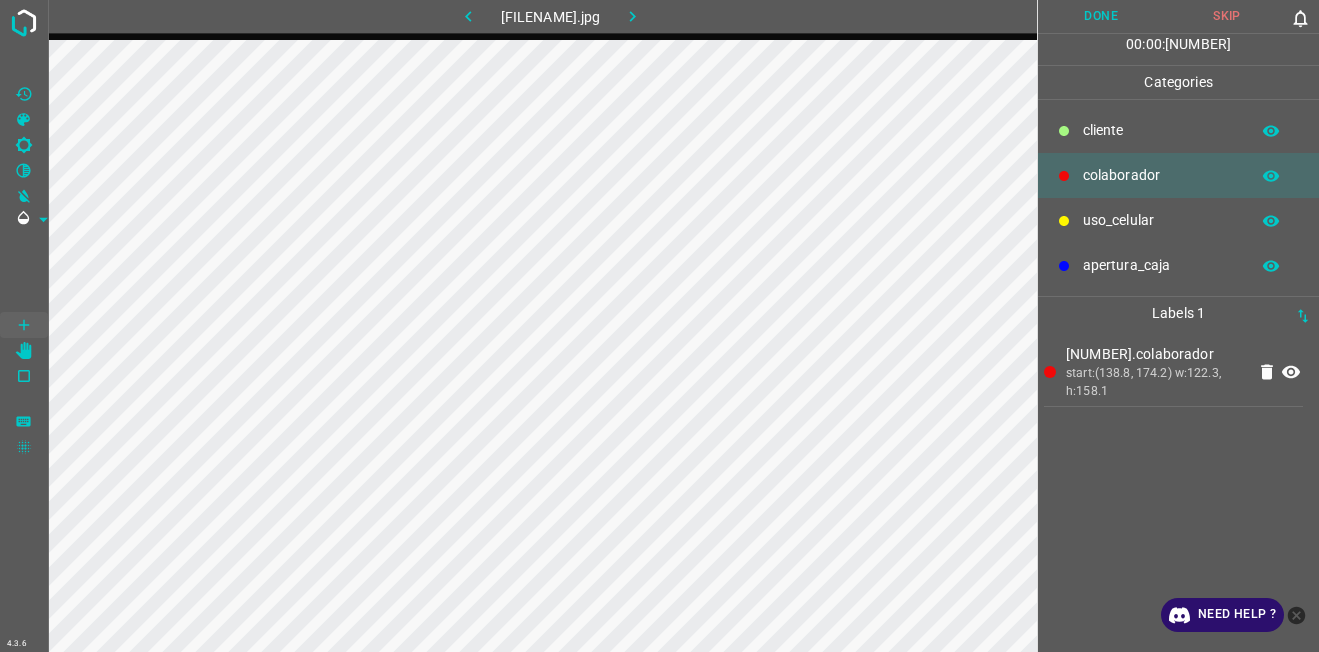 click on "Done" at bounding box center (1101, 16) 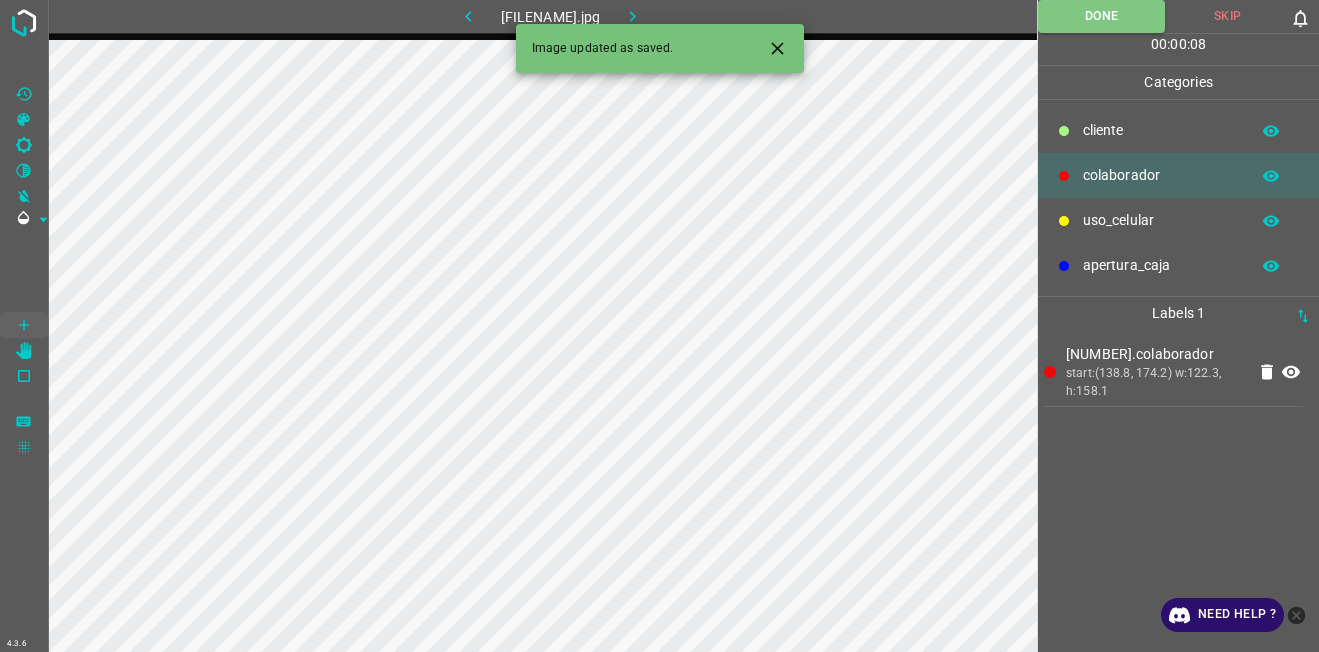 click at bounding box center (633, 16) 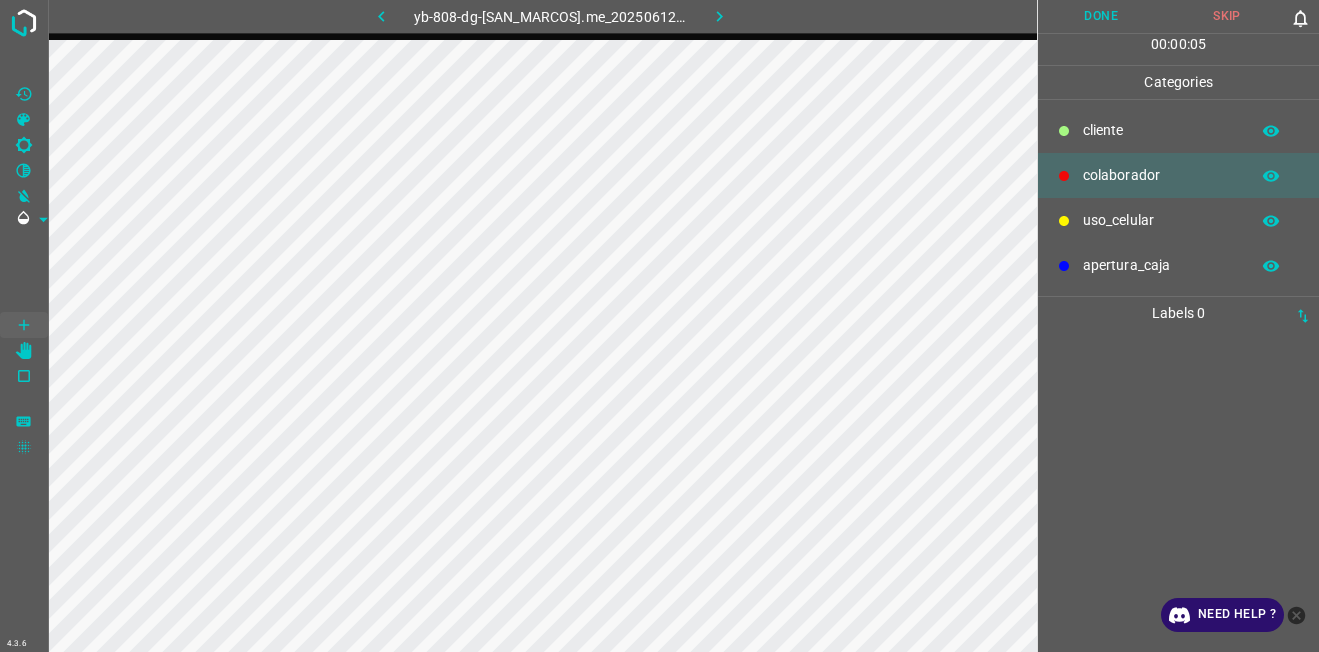 click on "uso_celular" at bounding box center [1161, 130] 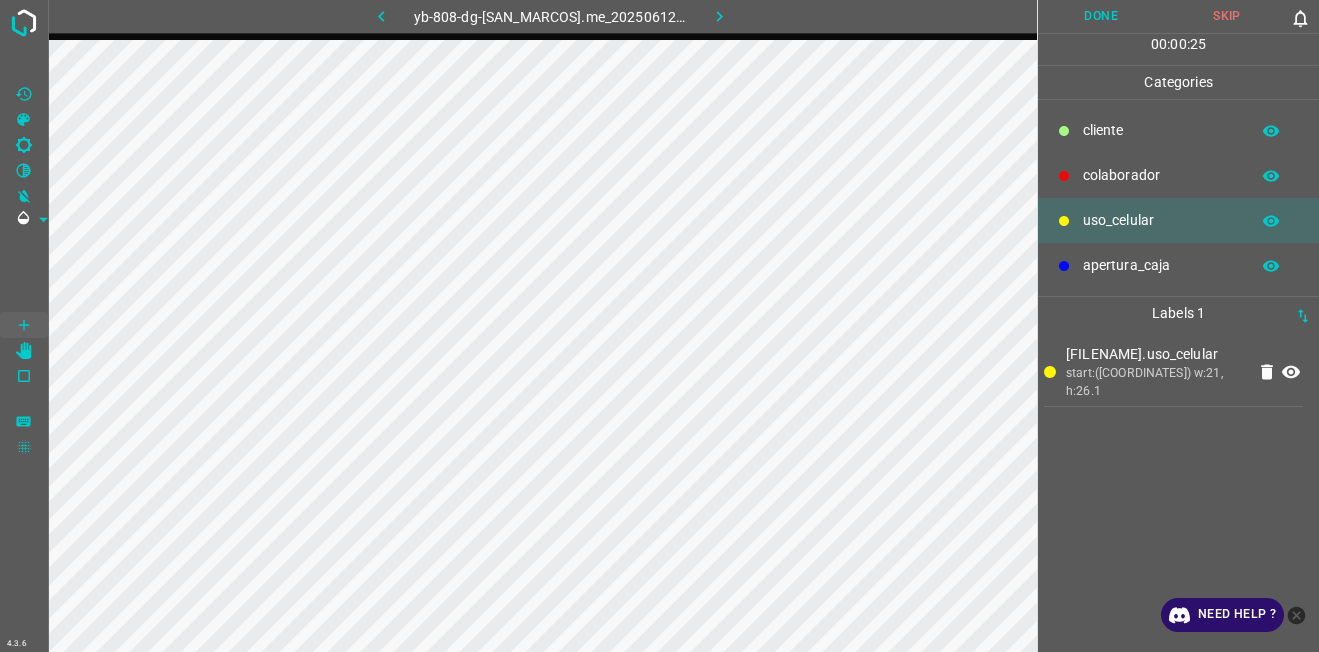 click on "colaborador" at bounding box center [1178, 175] 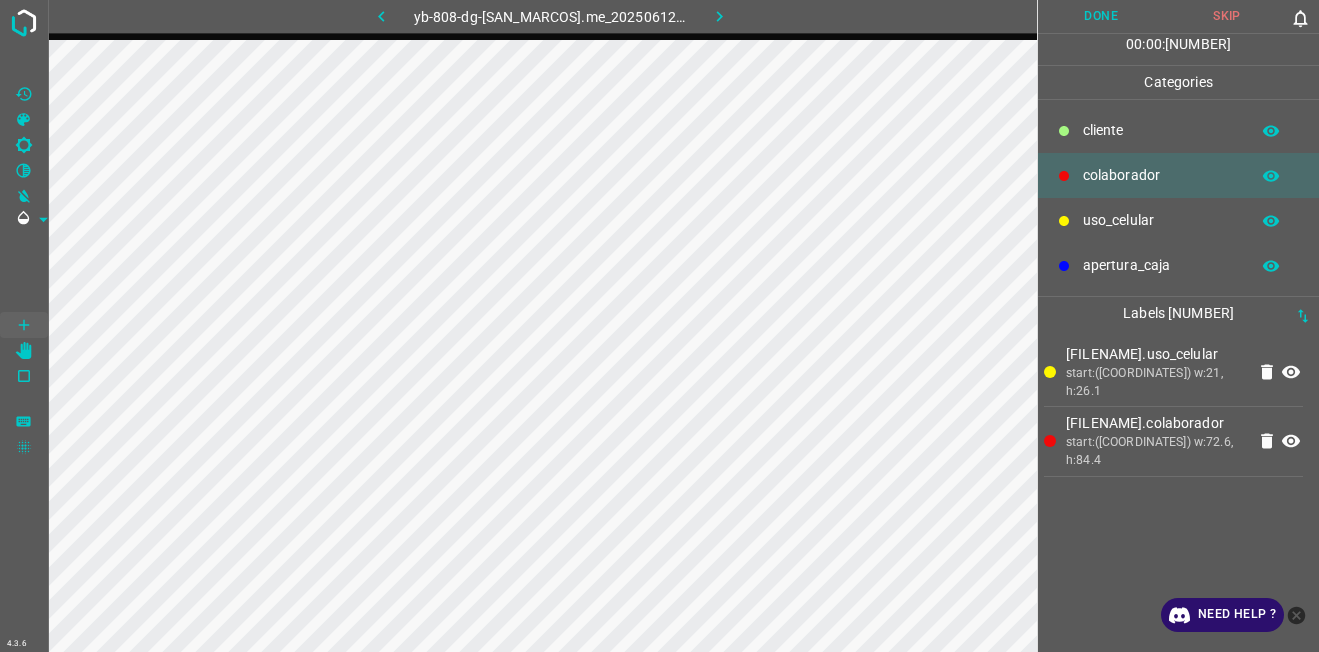 click on "Done" at bounding box center [1101, 16] 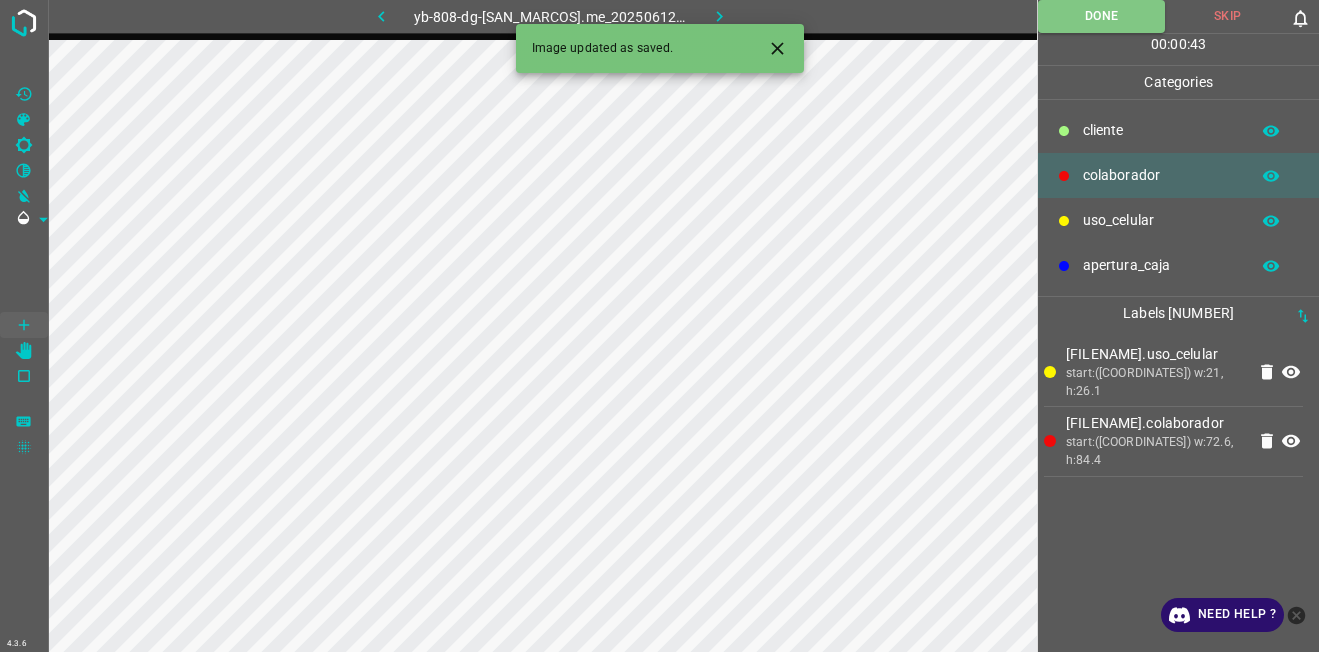 click at bounding box center (719, 16) 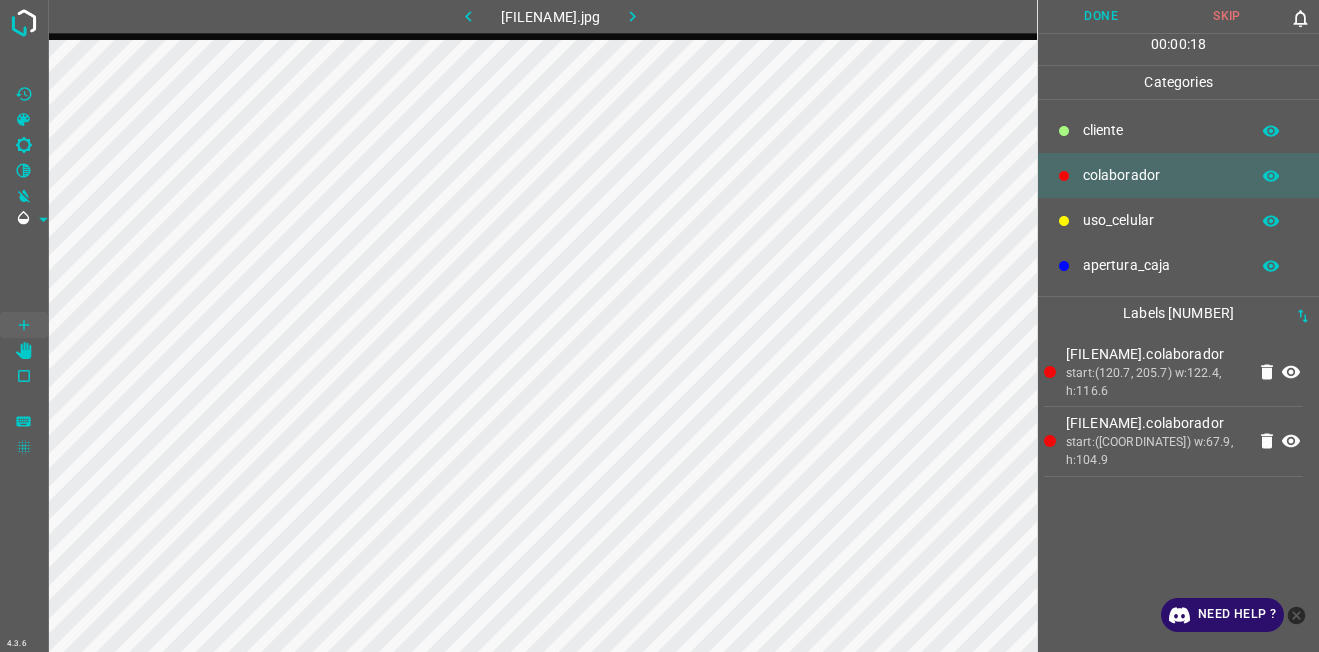 click on "Done" at bounding box center (1101, 16) 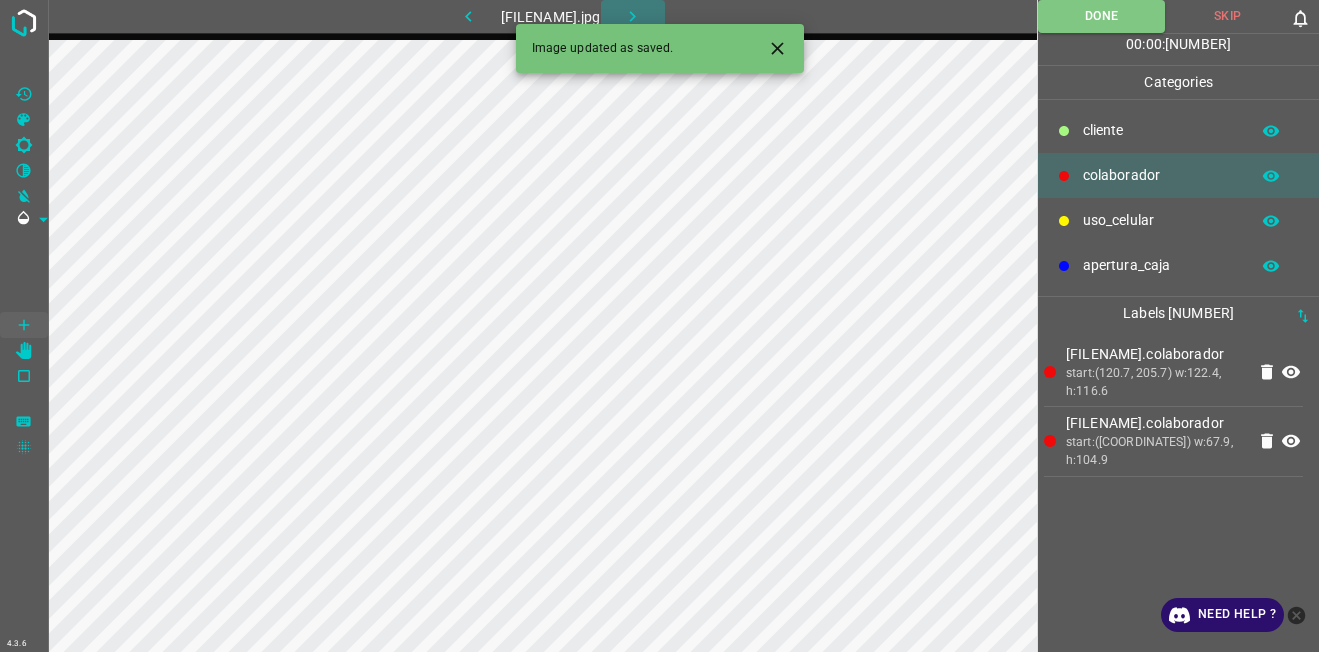 click at bounding box center [632, 16] 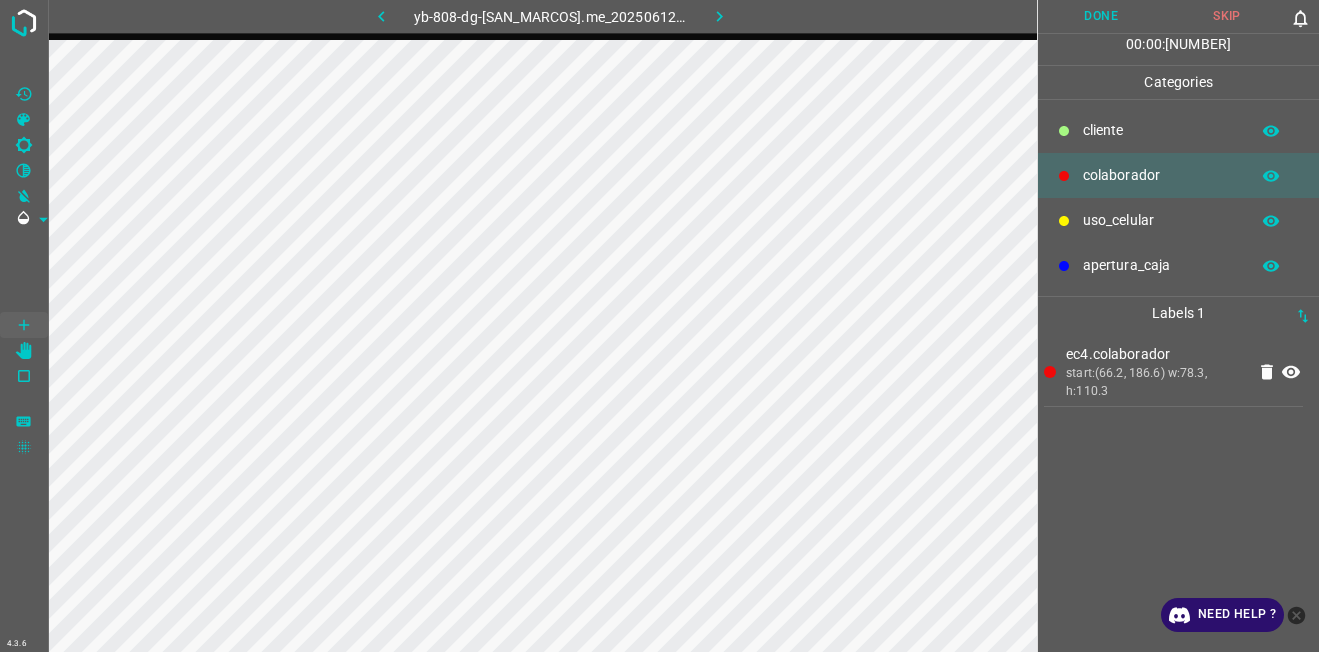 click on "Done" at bounding box center (1101, 16) 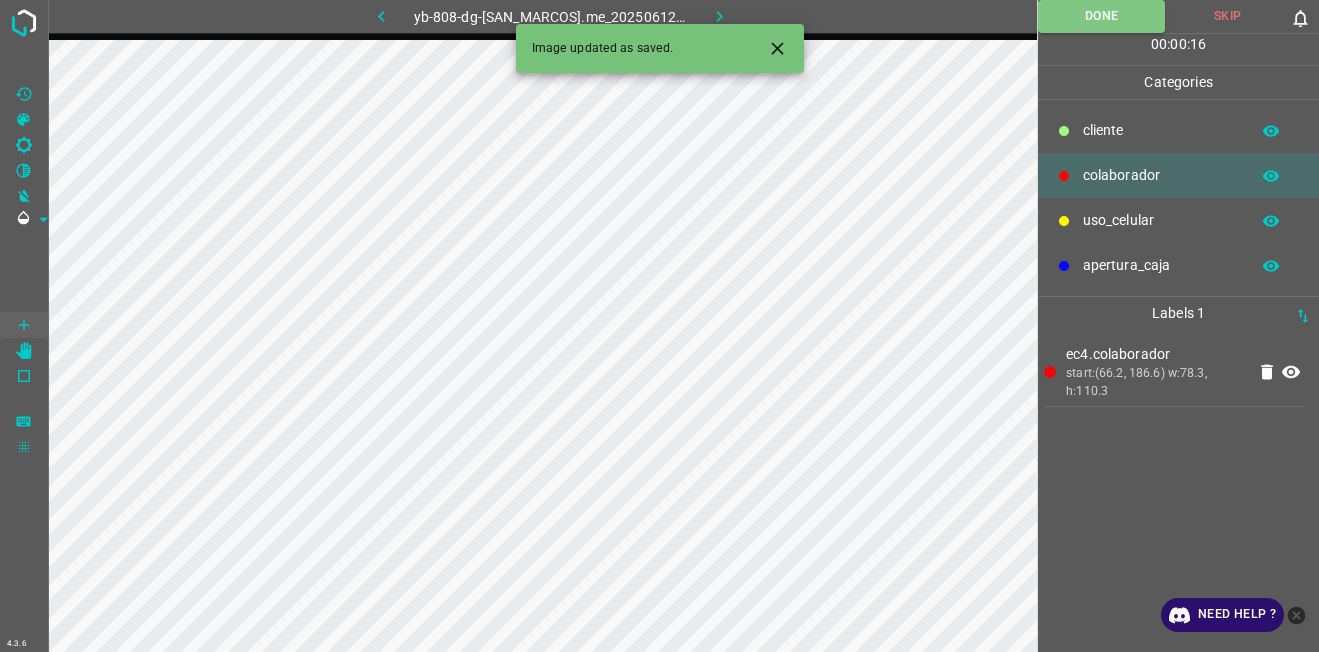 click at bounding box center [719, 16] 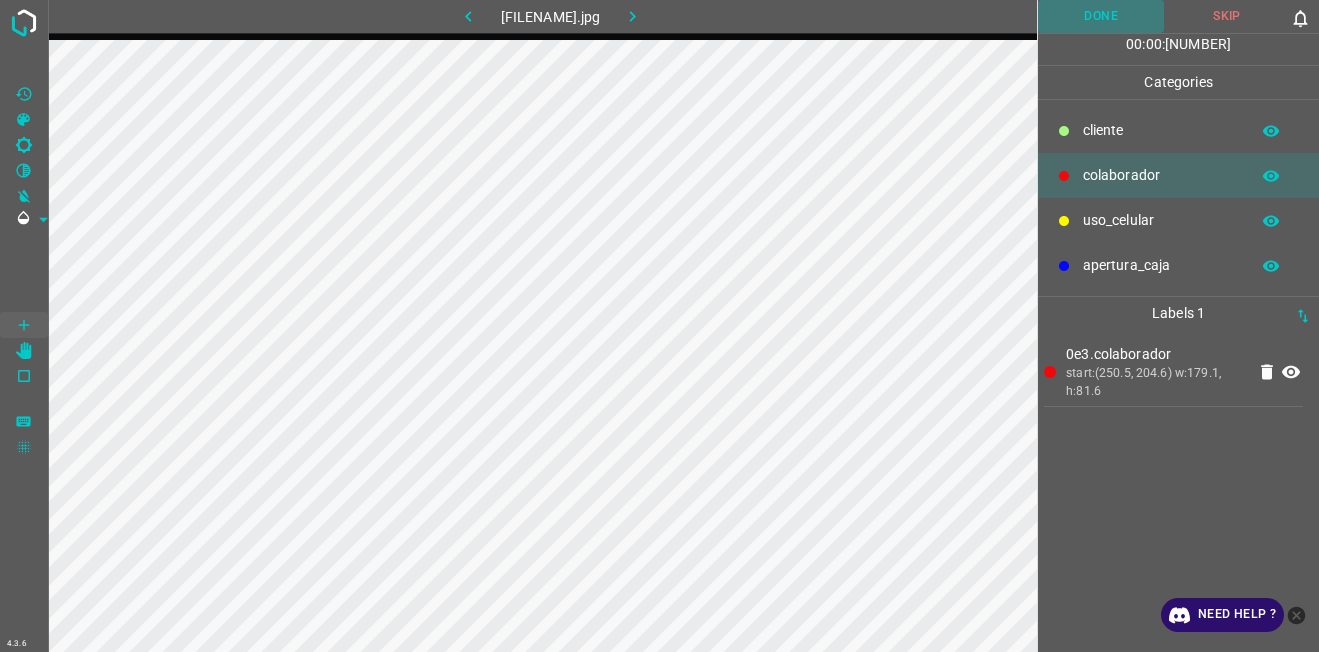 click on "Done" at bounding box center (1101, 16) 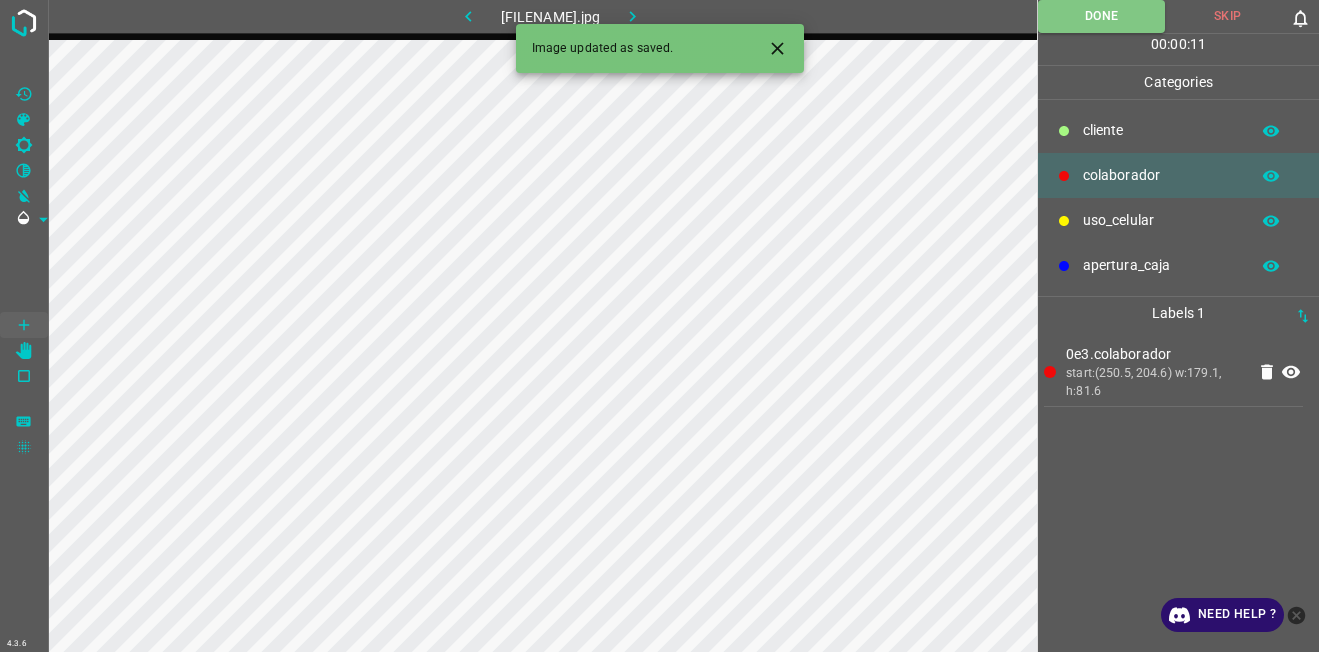 click at bounding box center [632, 16] 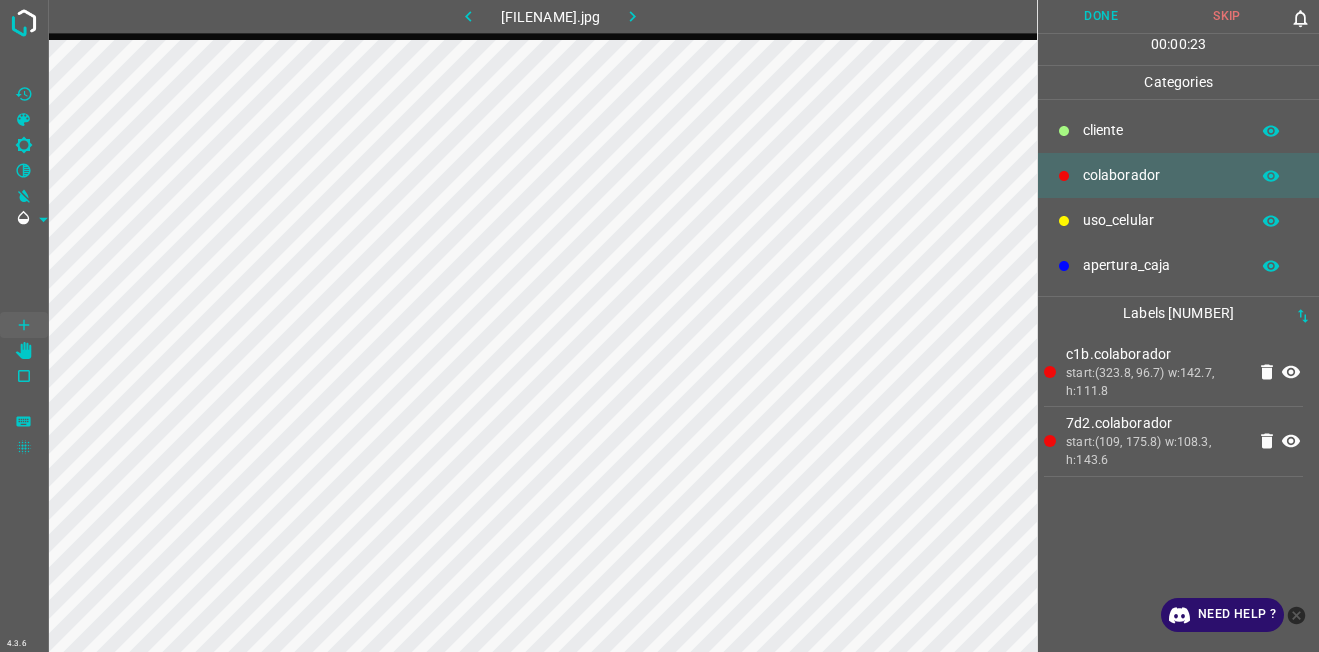 click on "Done" at bounding box center [1101, 16] 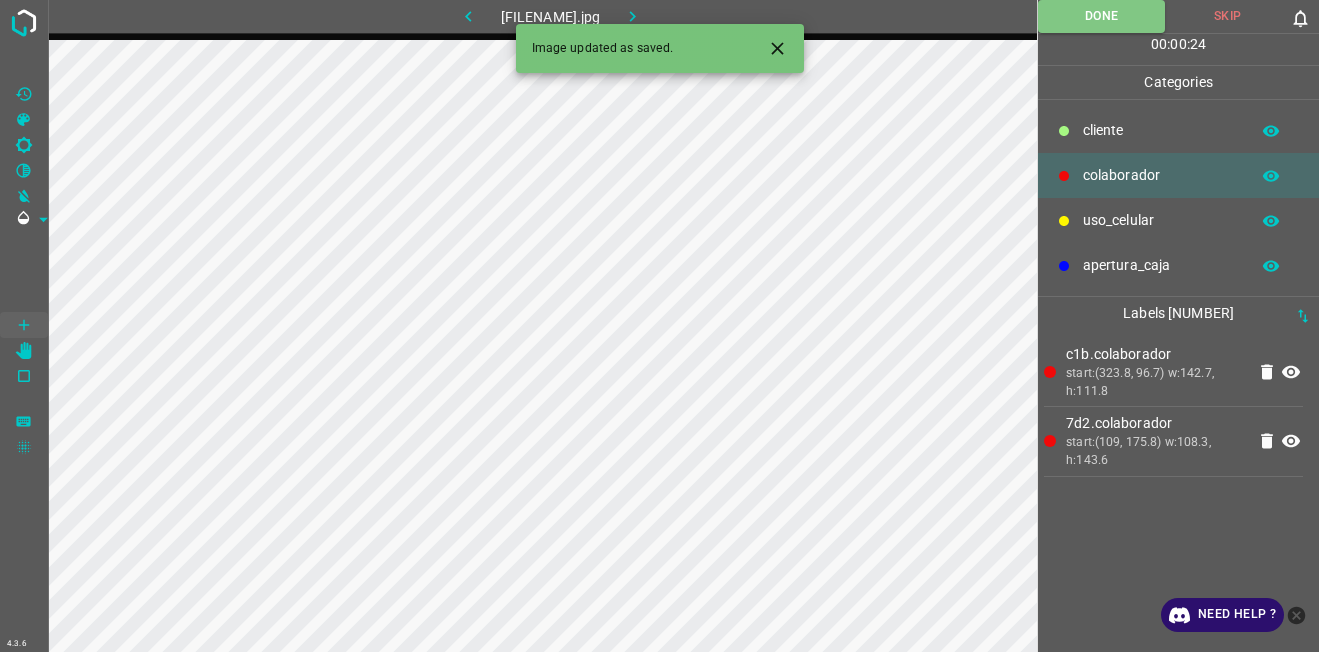 click at bounding box center [632, 16] 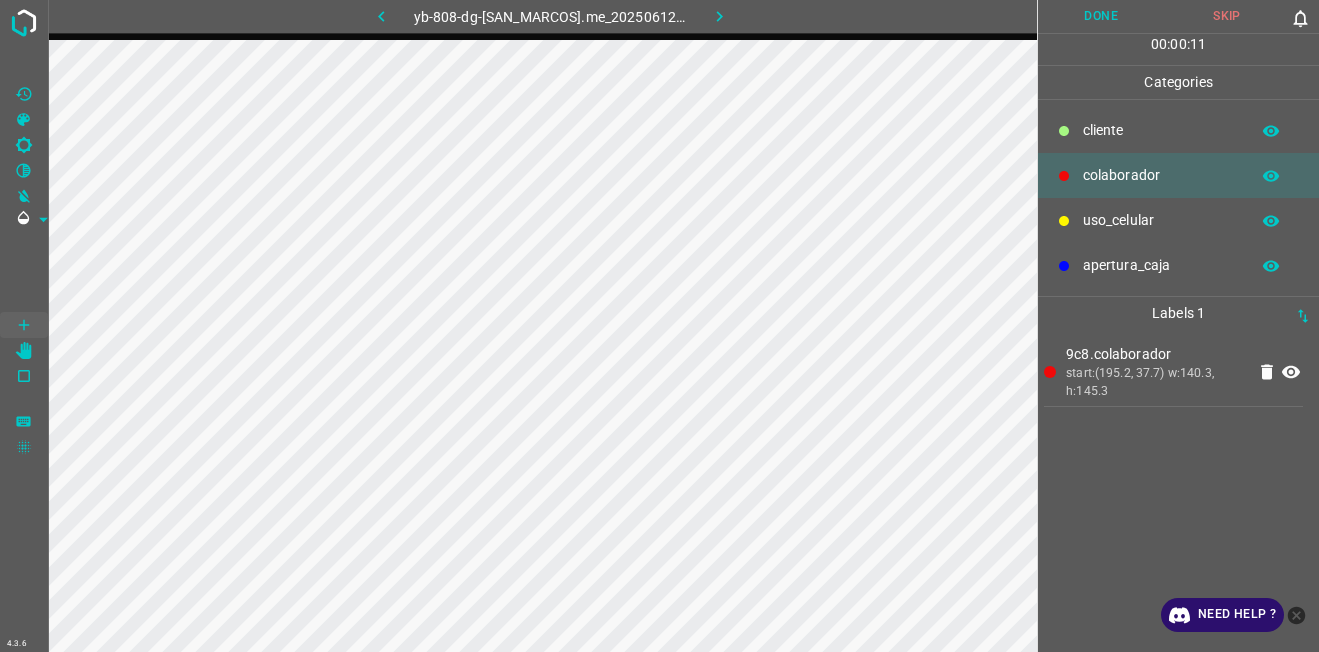 click on "uso_celular" at bounding box center (1161, 130) 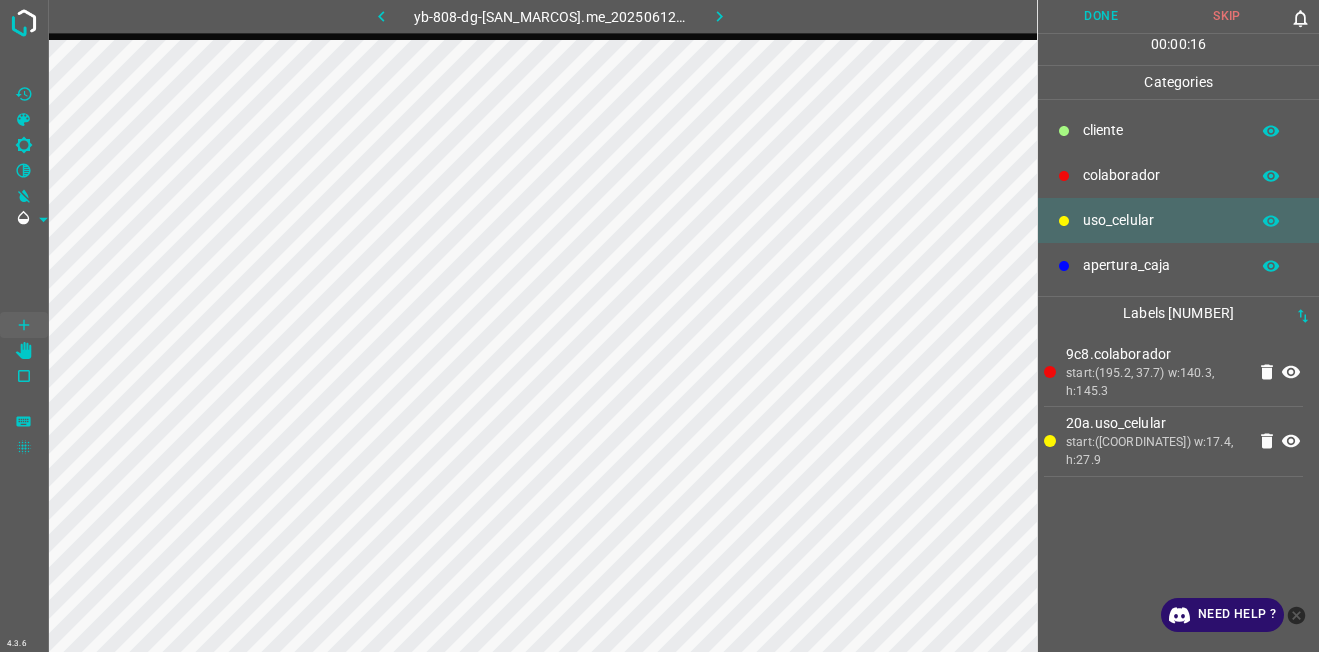 click on "colaborador" at bounding box center (1161, 130) 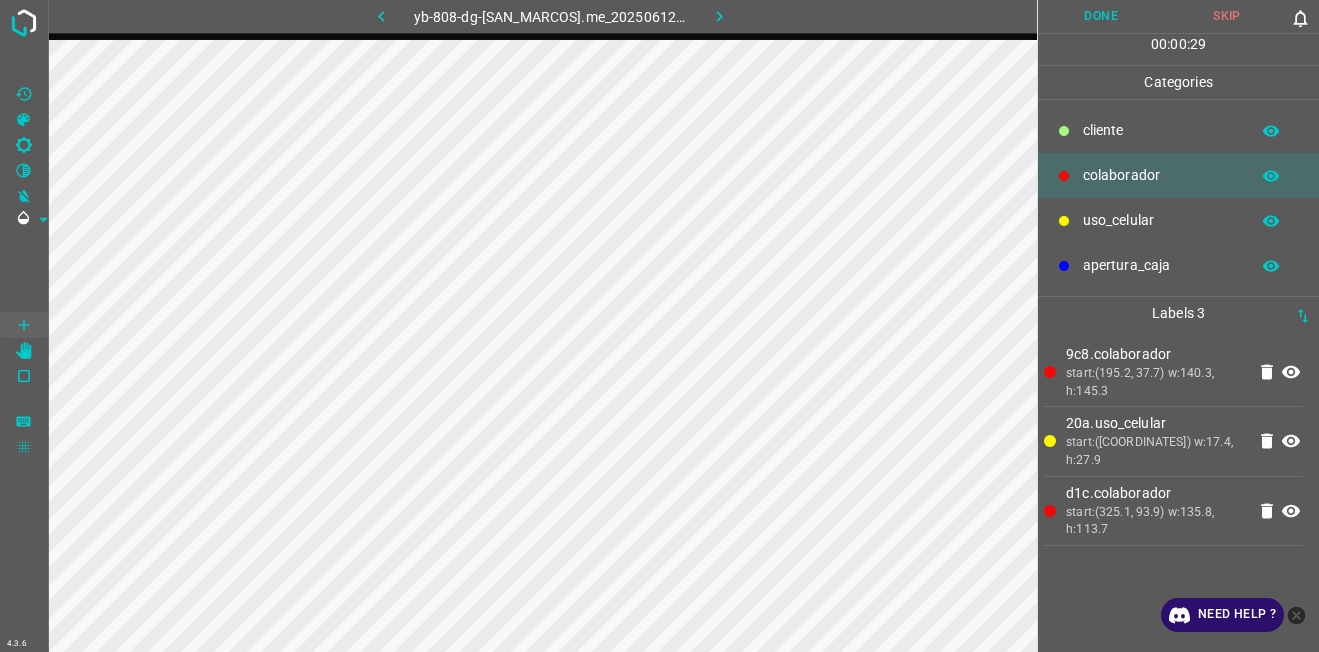 click on "Done" at bounding box center (1101, 16) 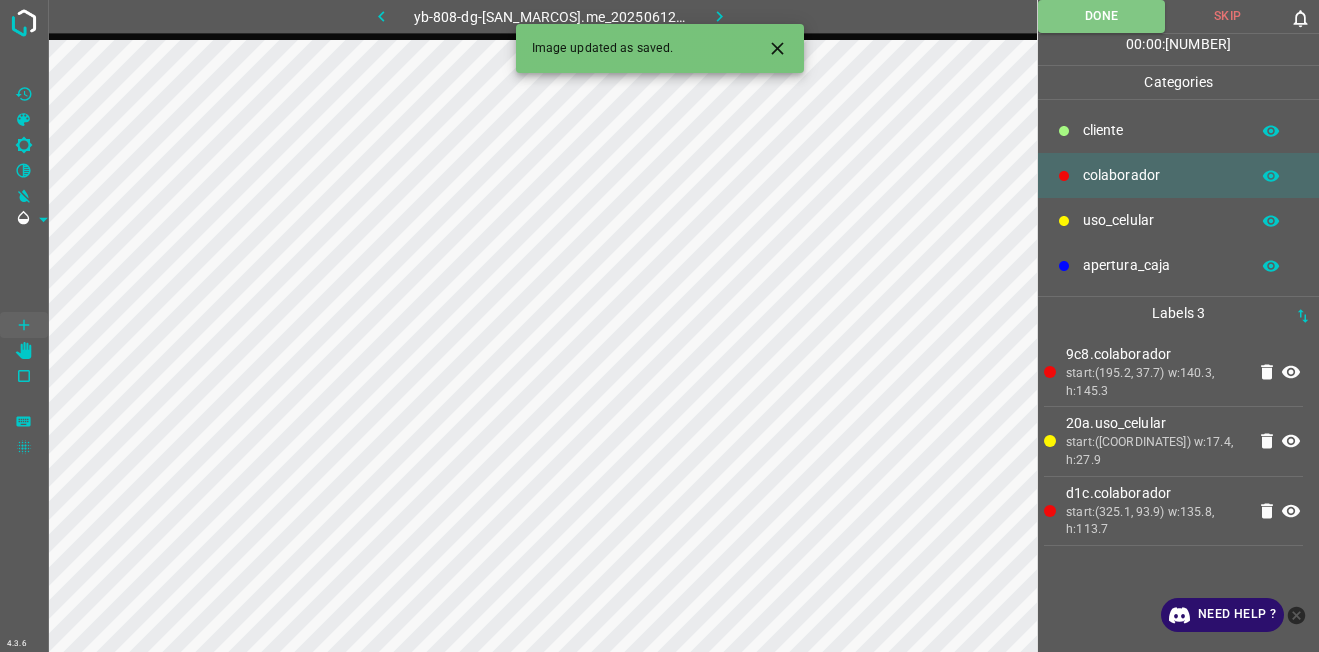 click at bounding box center [719, 16] 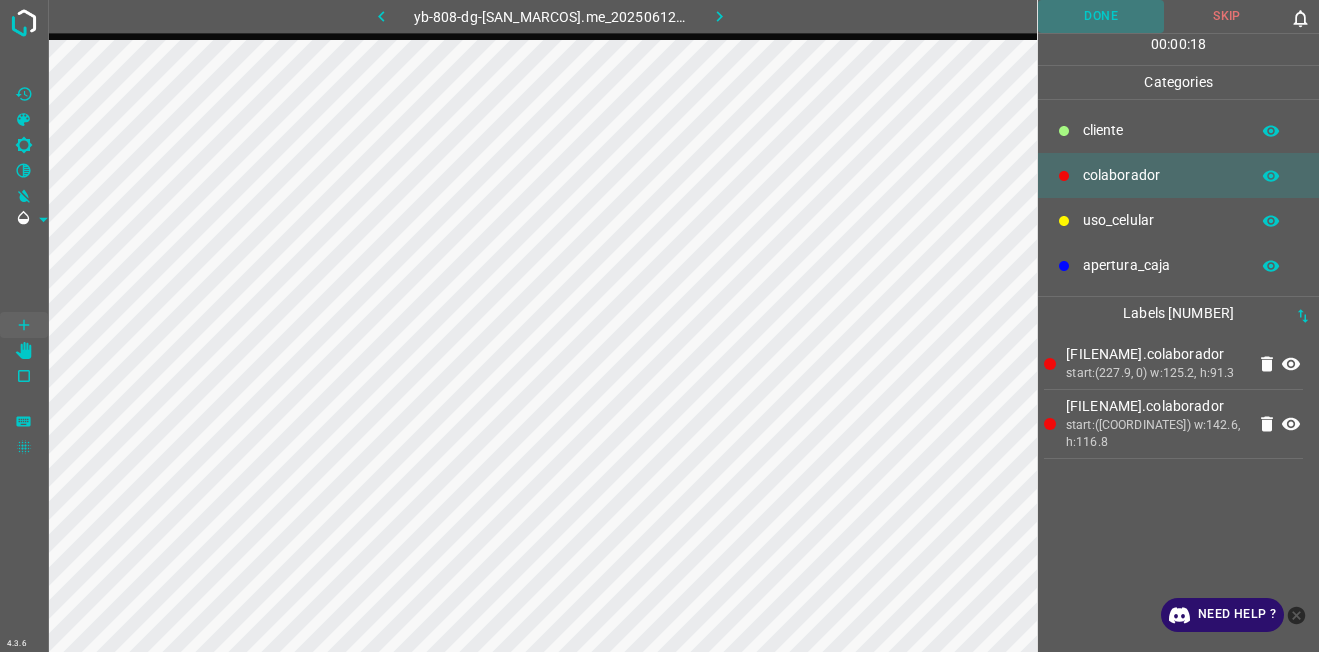 click on "Done" at bounding box center (1101, 16) 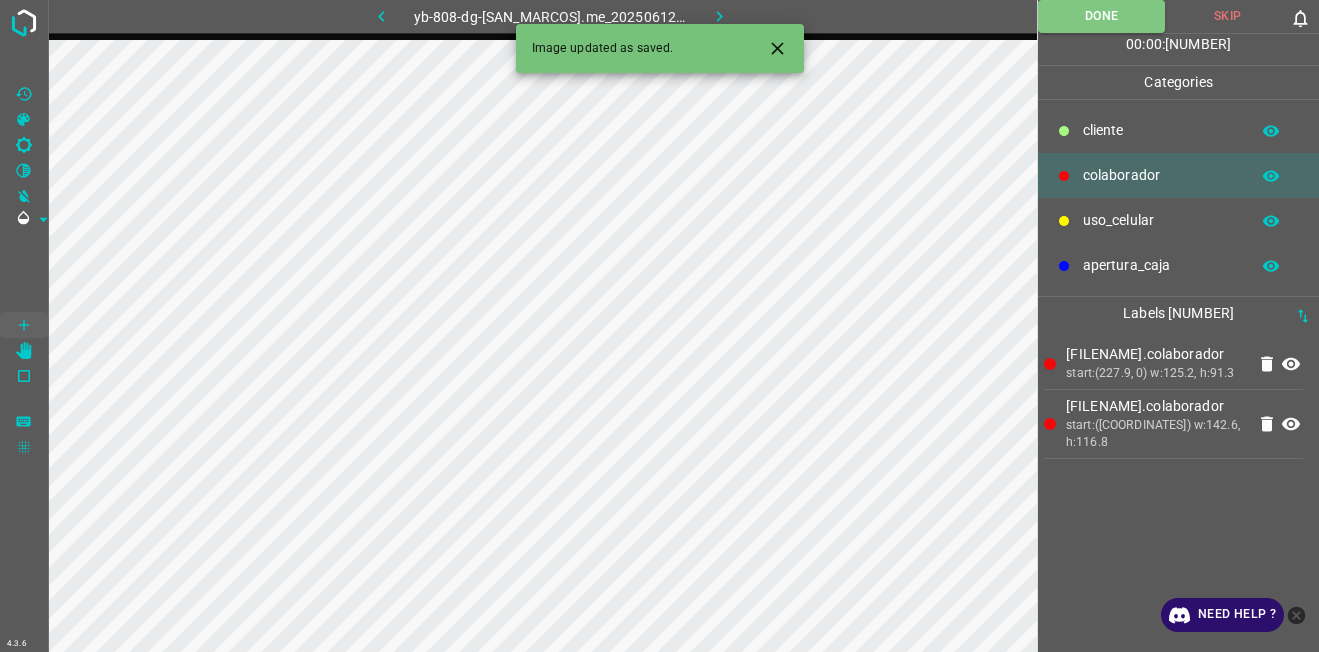 click at bounding box center (719, 16) 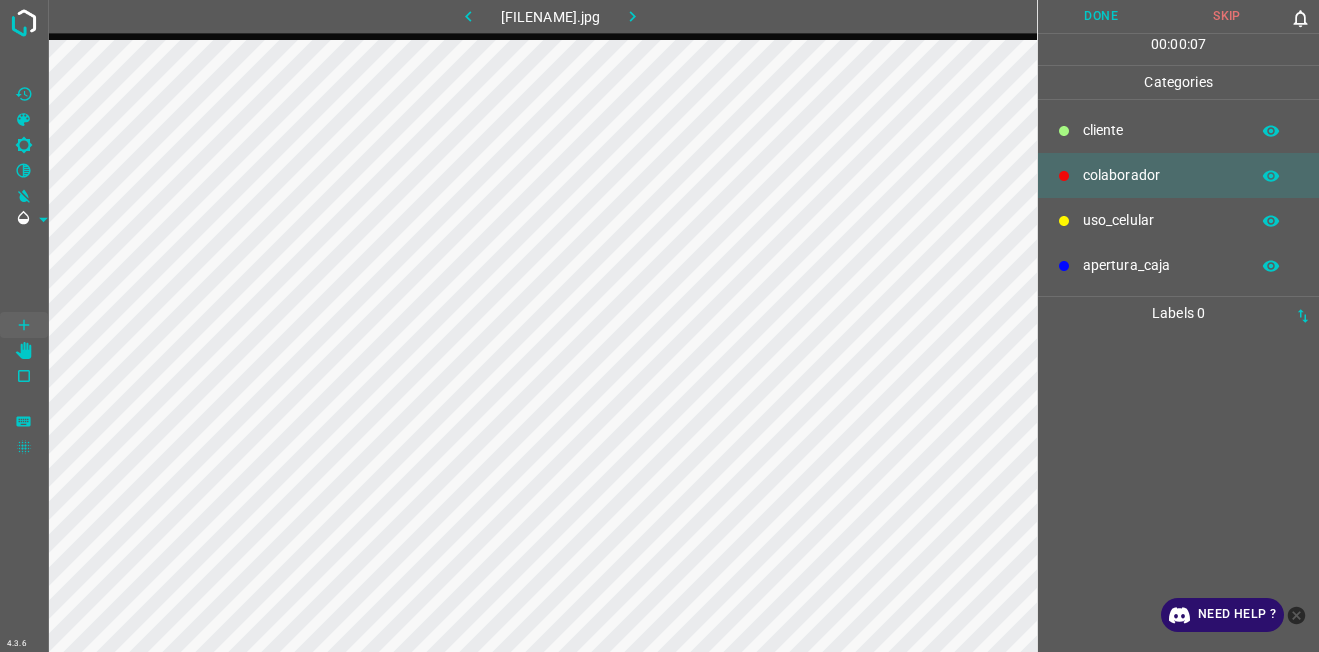 click on "​​cliente" at bounding box center (1161, 130) 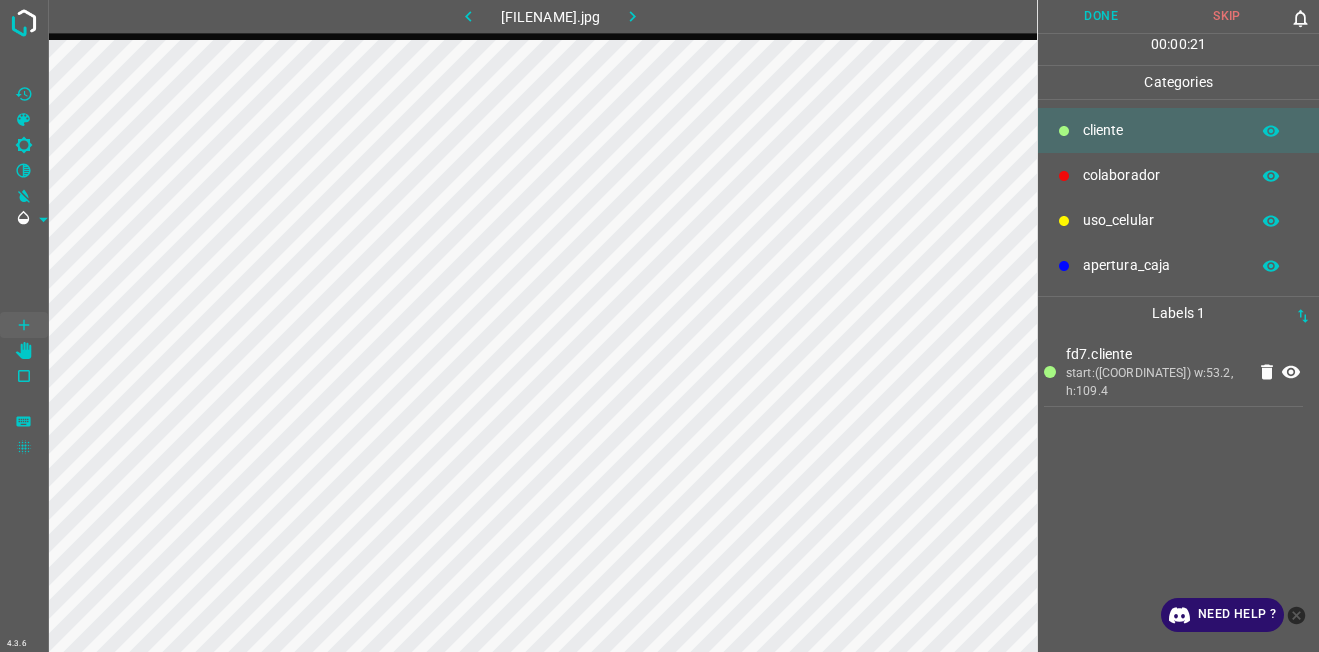 click on "colaborador" at bounding box center [1178, 175] 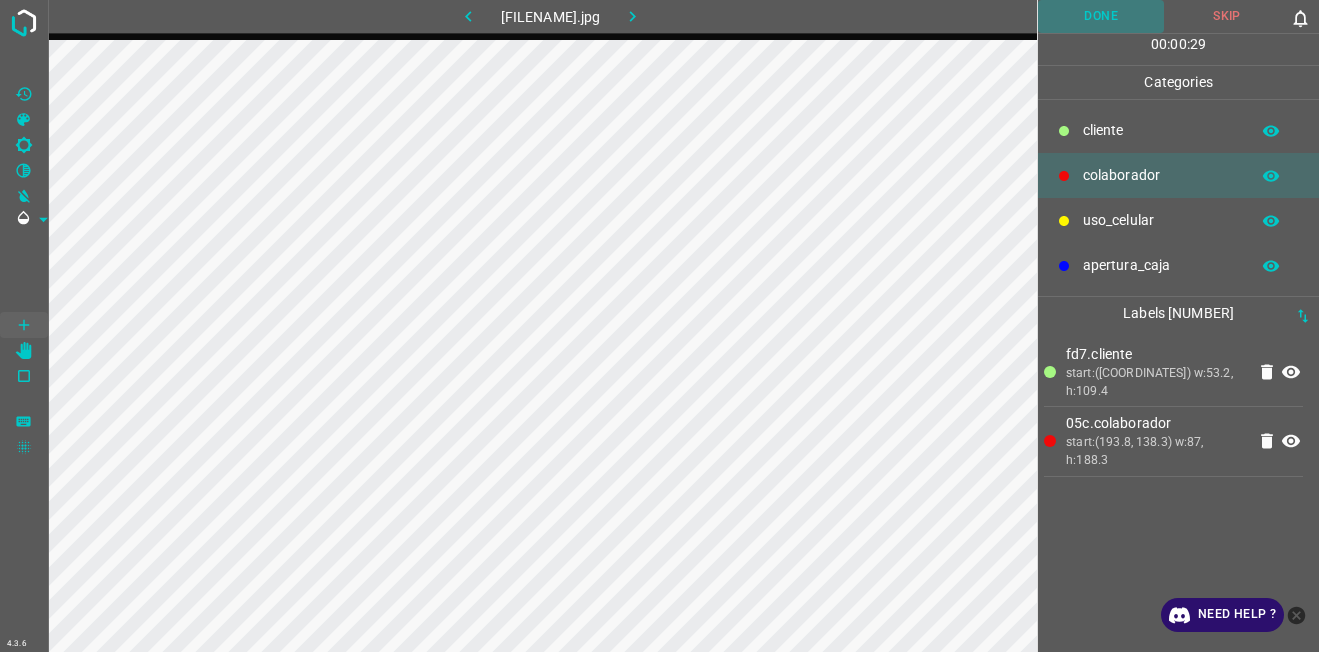 click on "Done" at bounding box center (1101, 16) 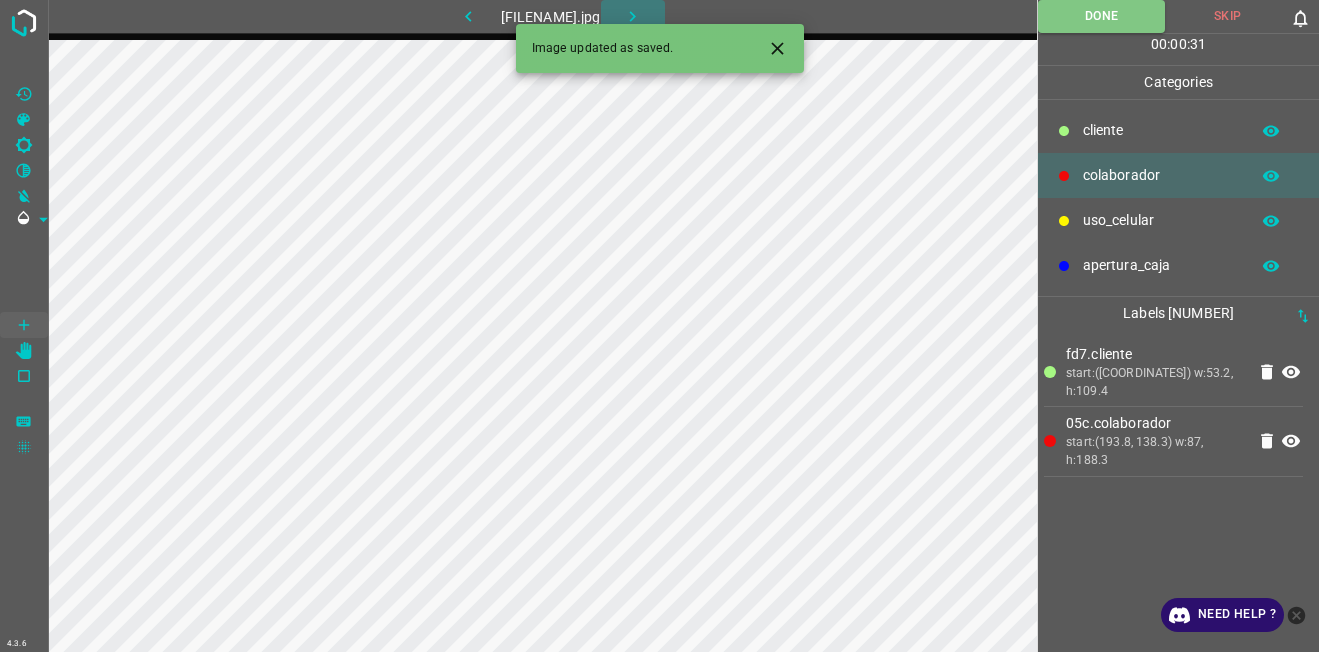 click at bounding box center [632, 16] 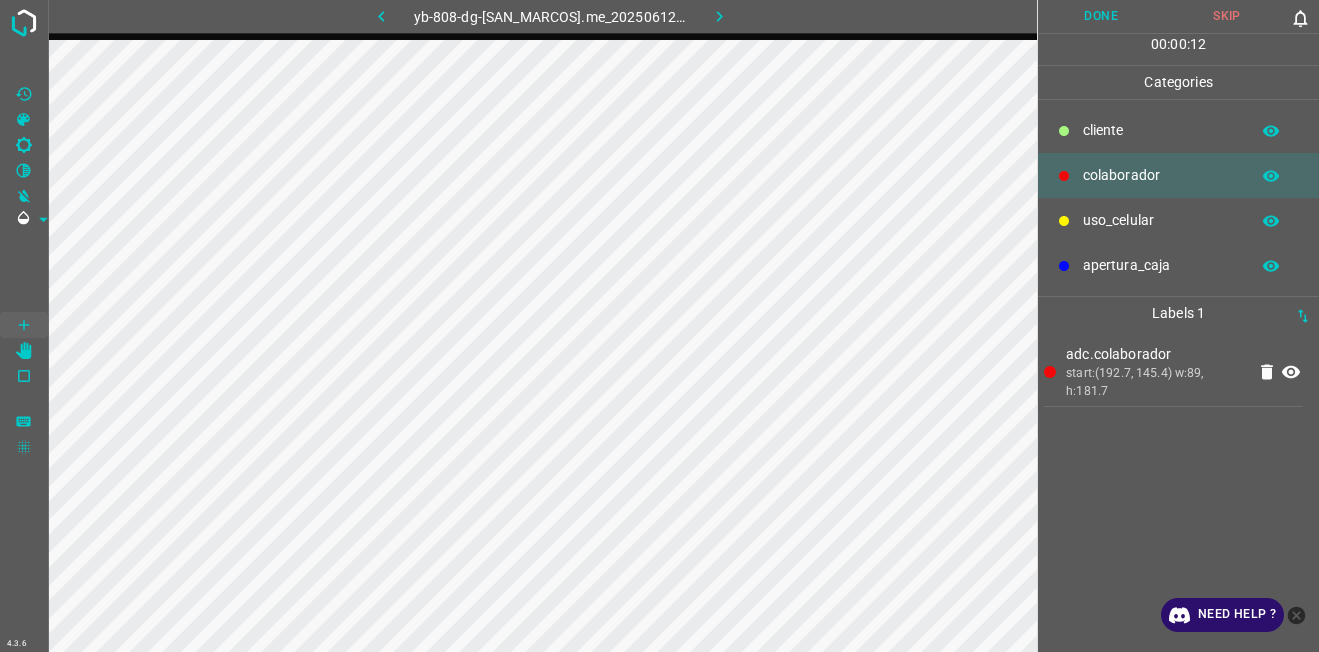 click at bounding box center [1064, 131] 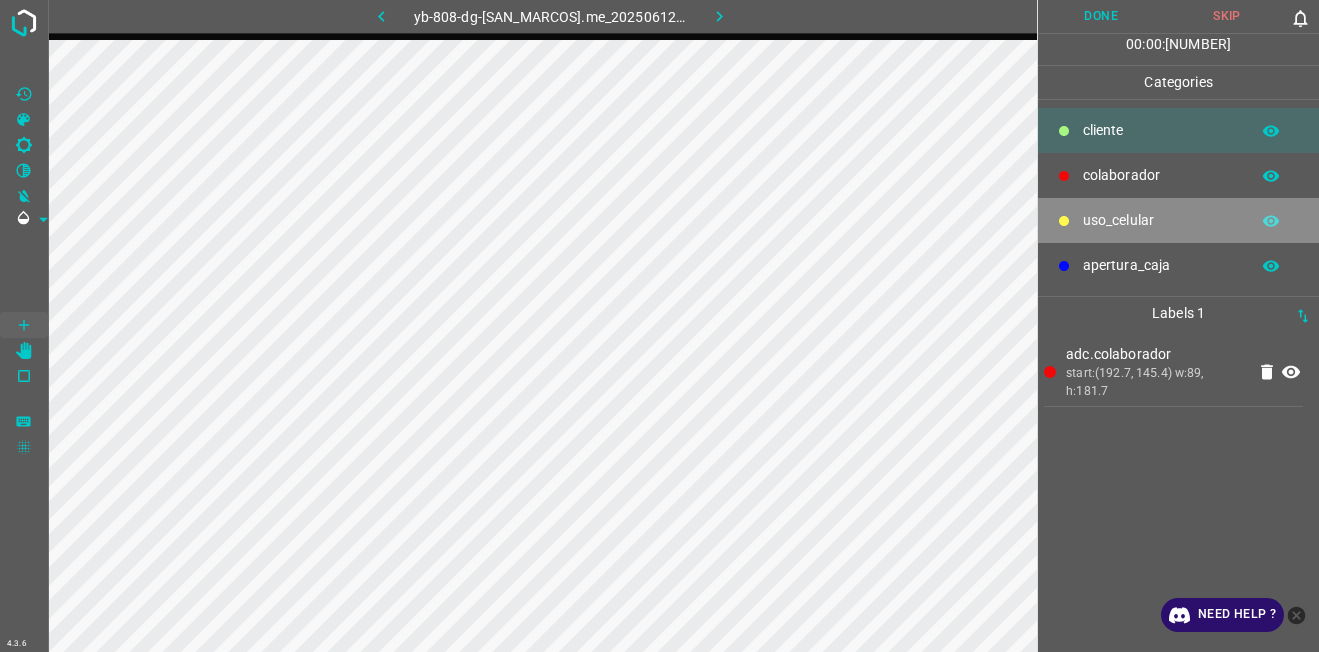 click on "uso_celular" at bounding box center [1161, 130] 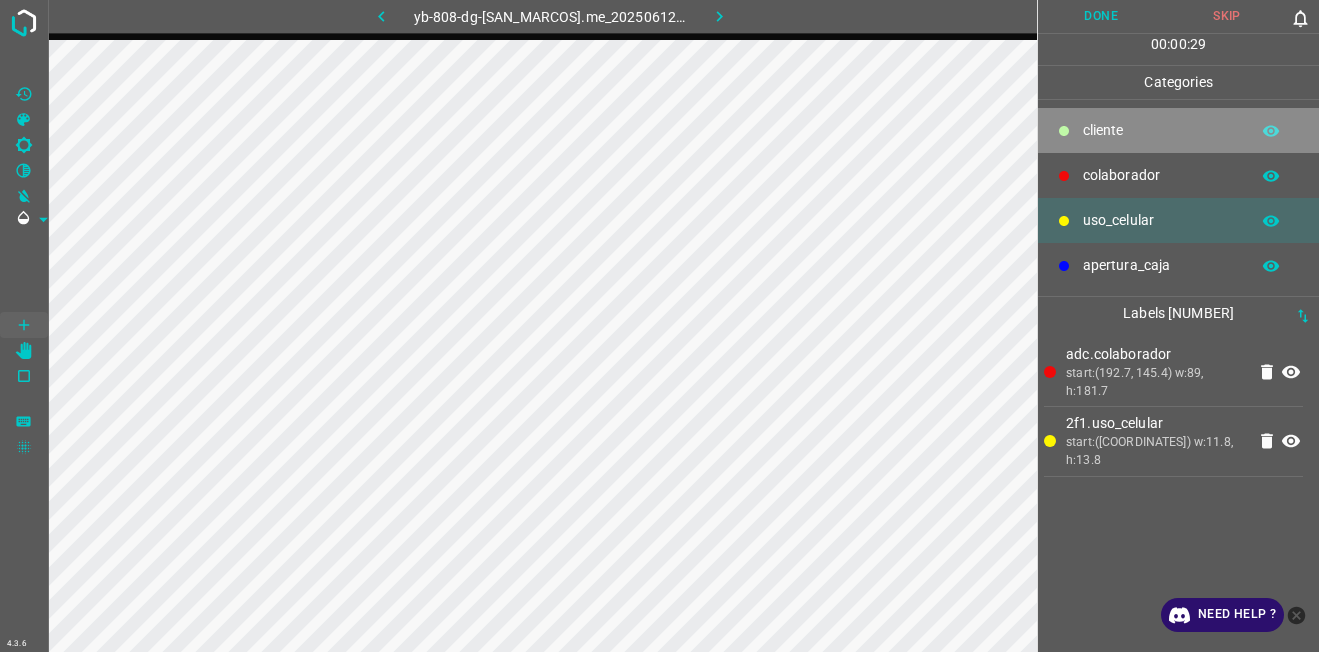 click on "​​cliente" at bounding box center (1178, 130) 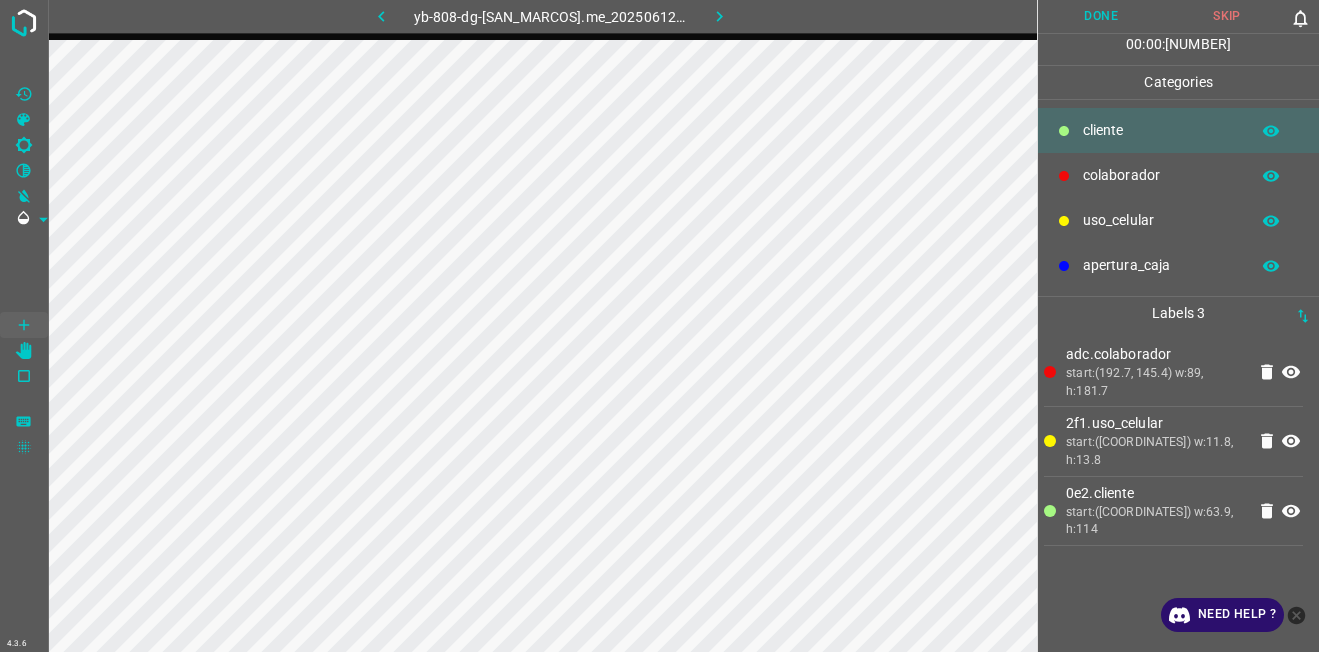 click on "Done" at bounding box center [1101, 16] 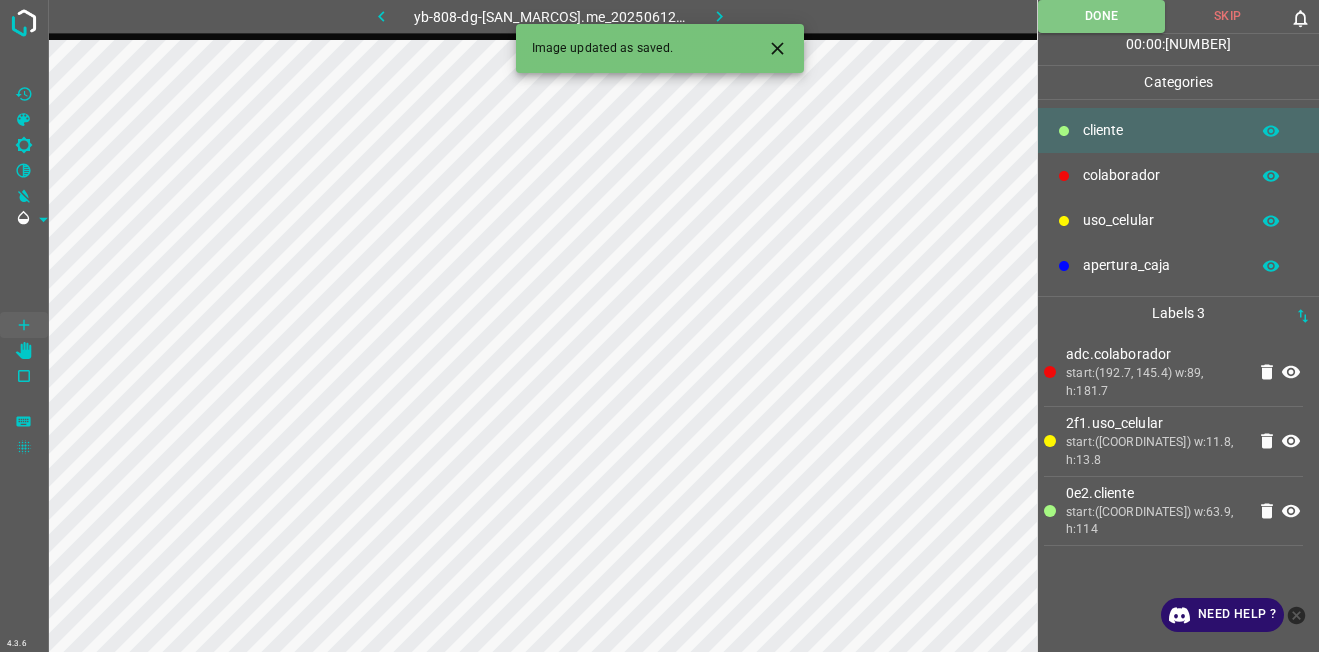 click at bounding box center [719, 16] 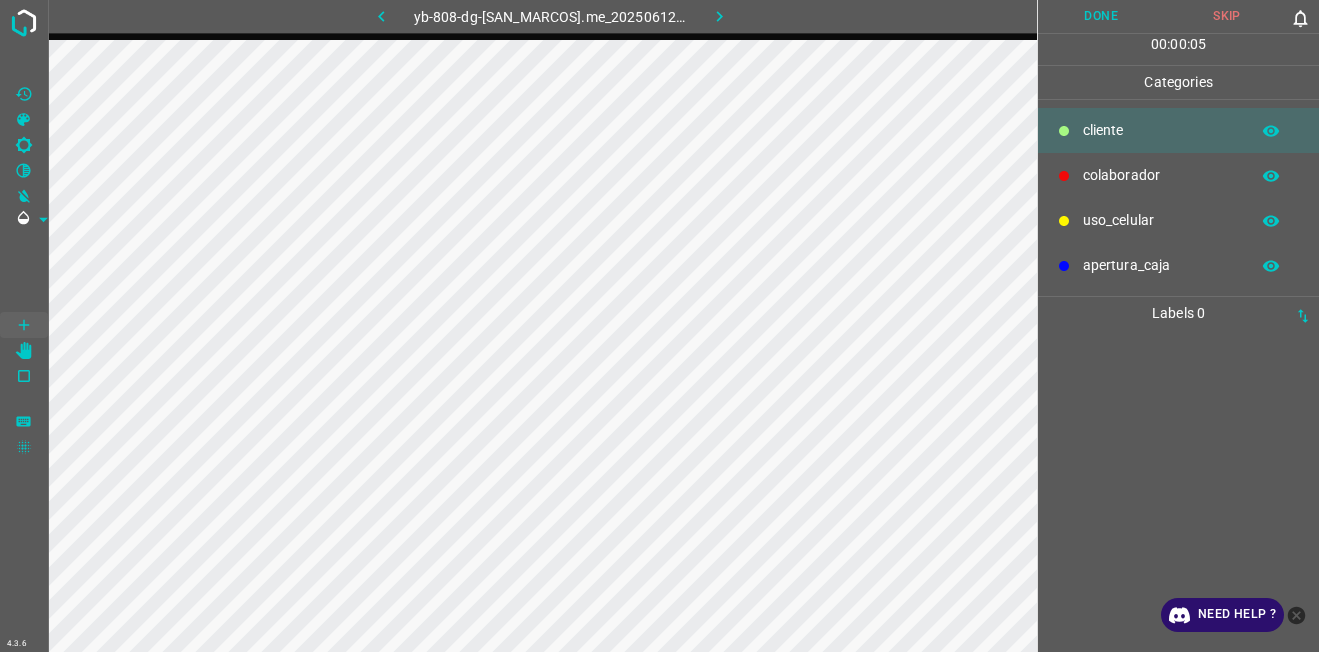 click on "uso_celular" at bounding box center (1161, 130) 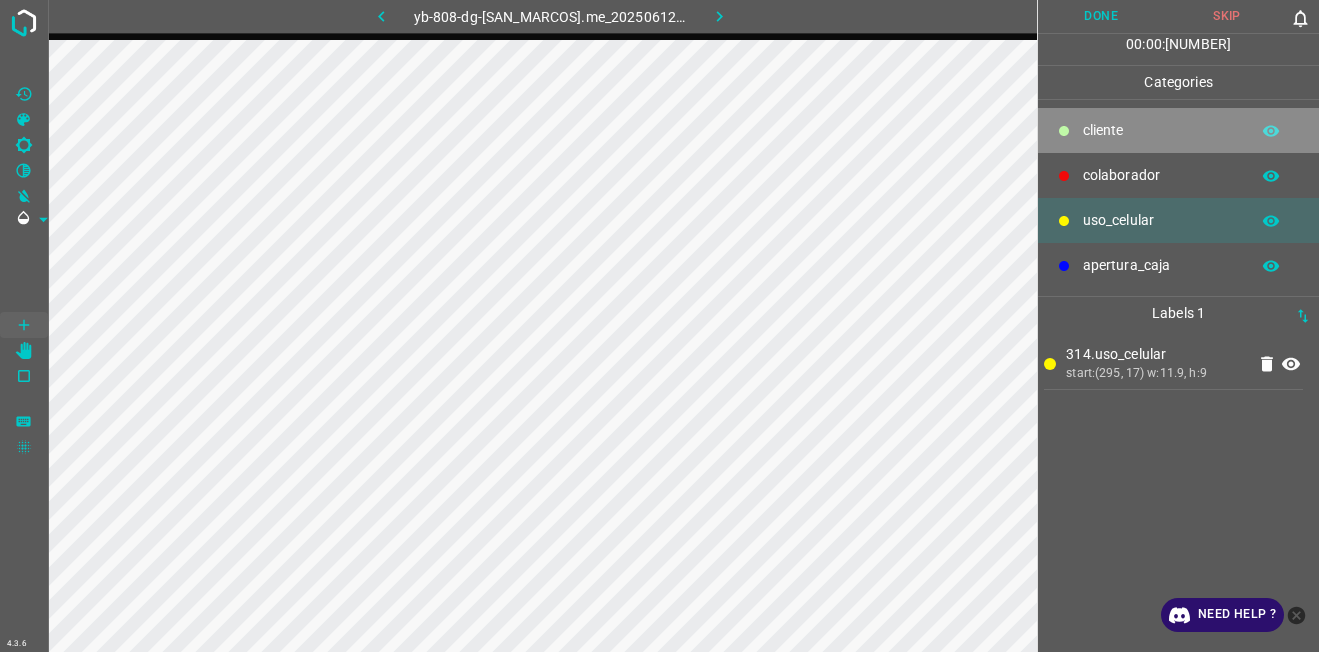 drag, startPoint x: 1094, startPoint y: 130, endPoint x: 1051, endPoint y: 128, distance: 43.046486 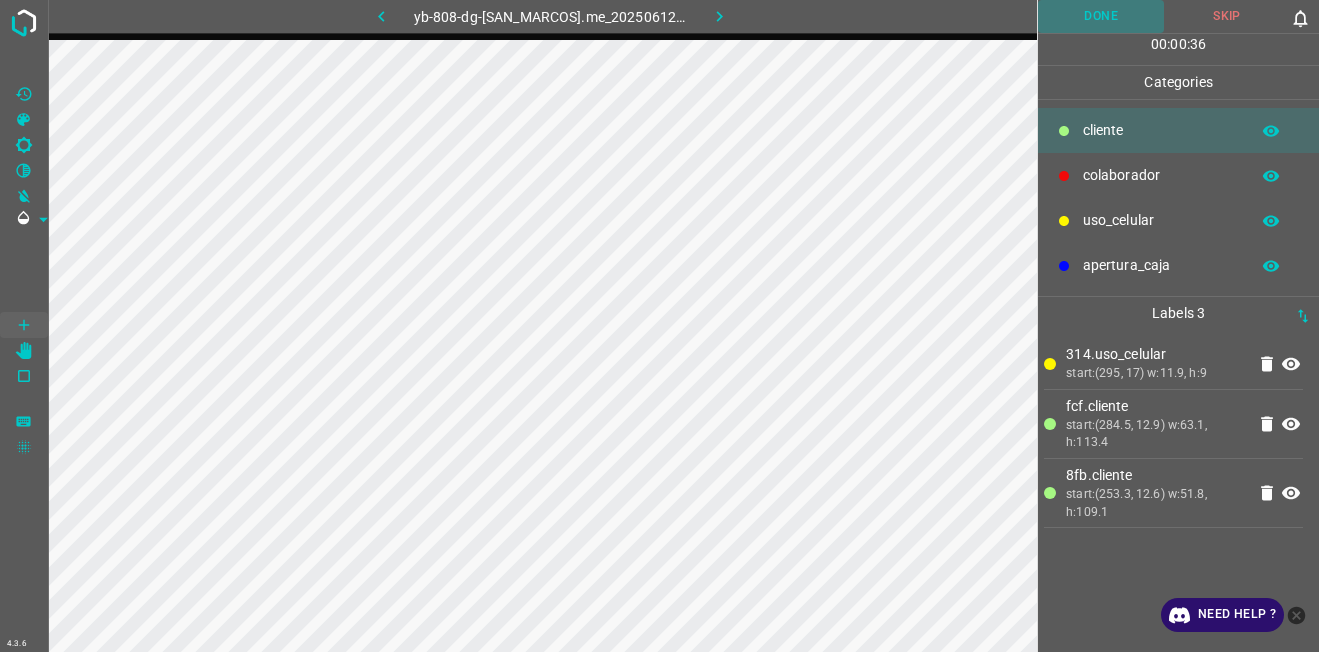 click on "Done" at bounding box center [1101, 16] 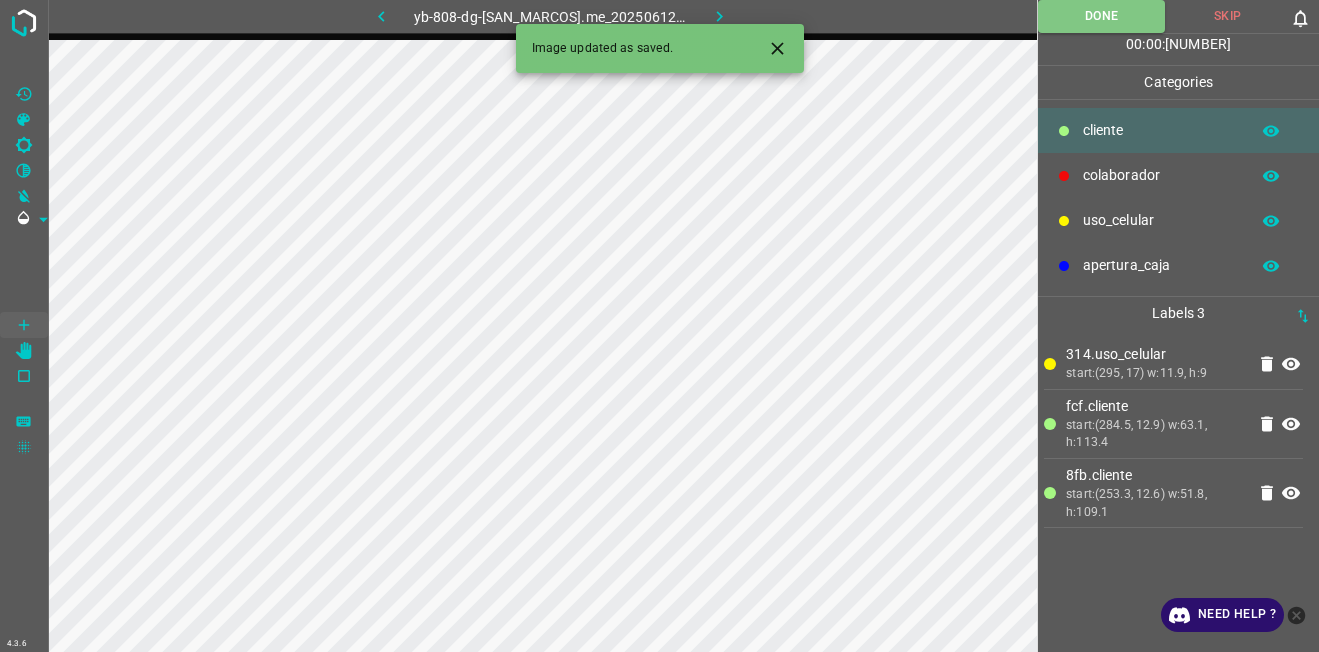 click at bounding box center (720, 16) 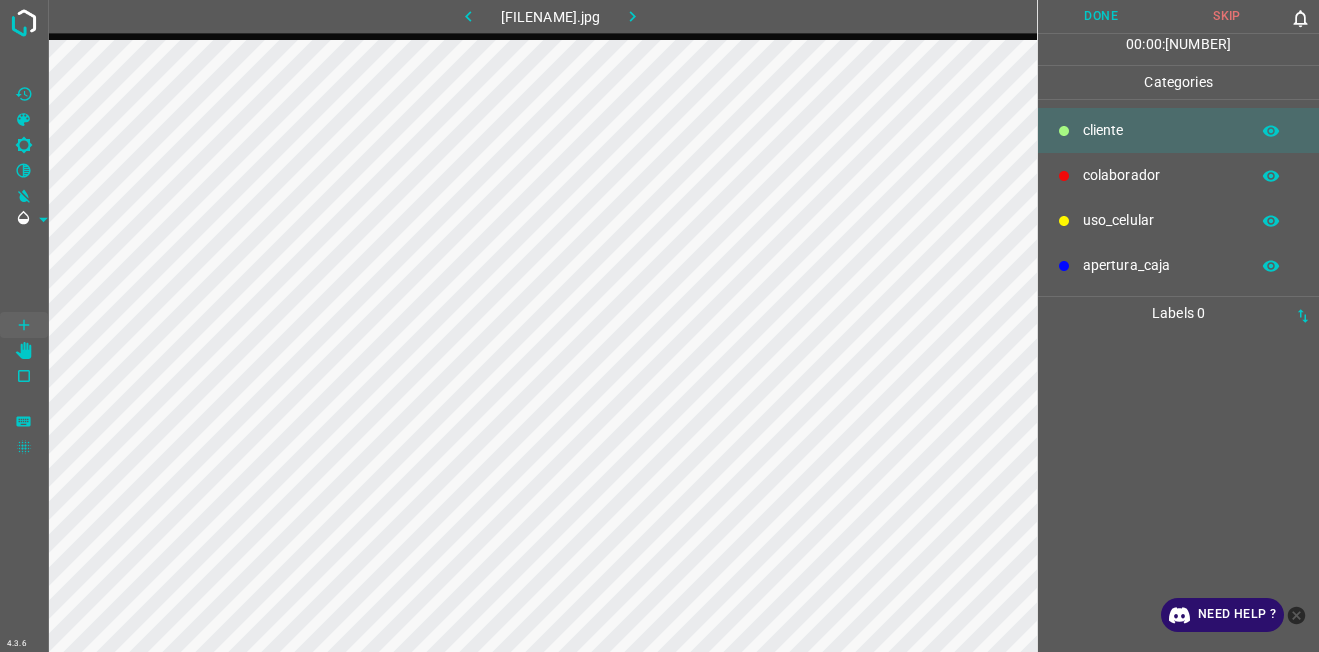 click on "uso_celular" at bounding box center [1178, 220] 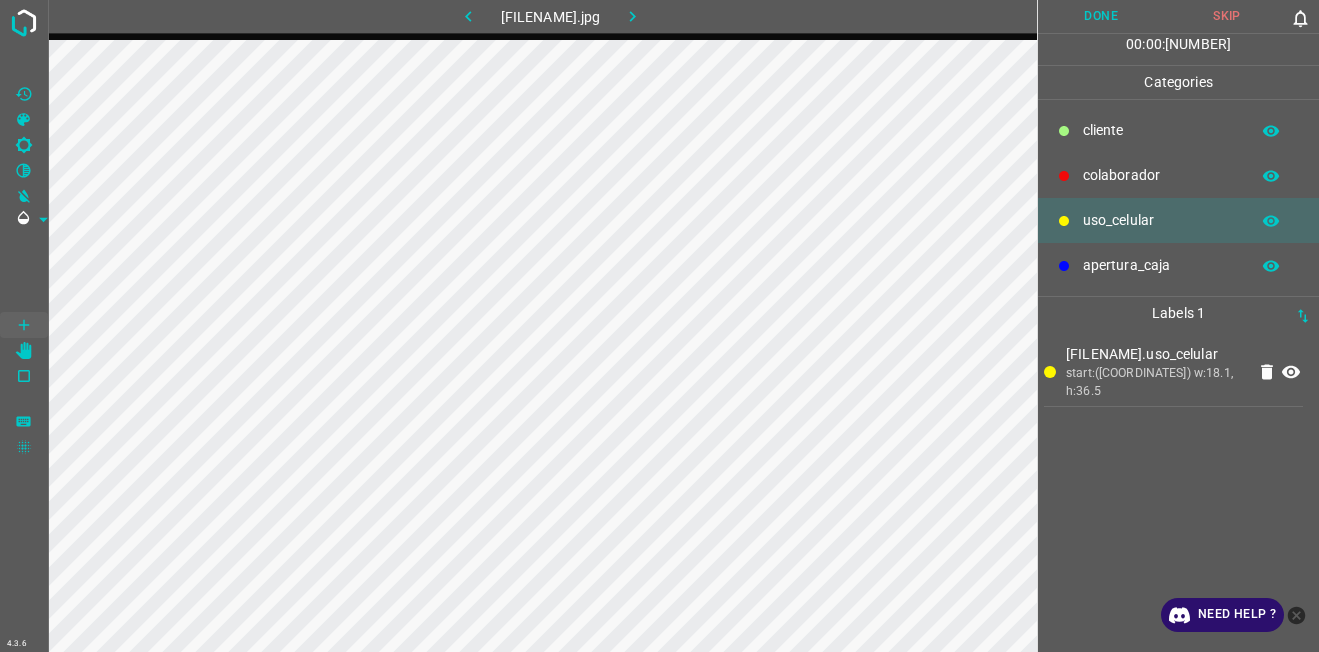 click on "colaborador" at bounding box center (1178, 175) 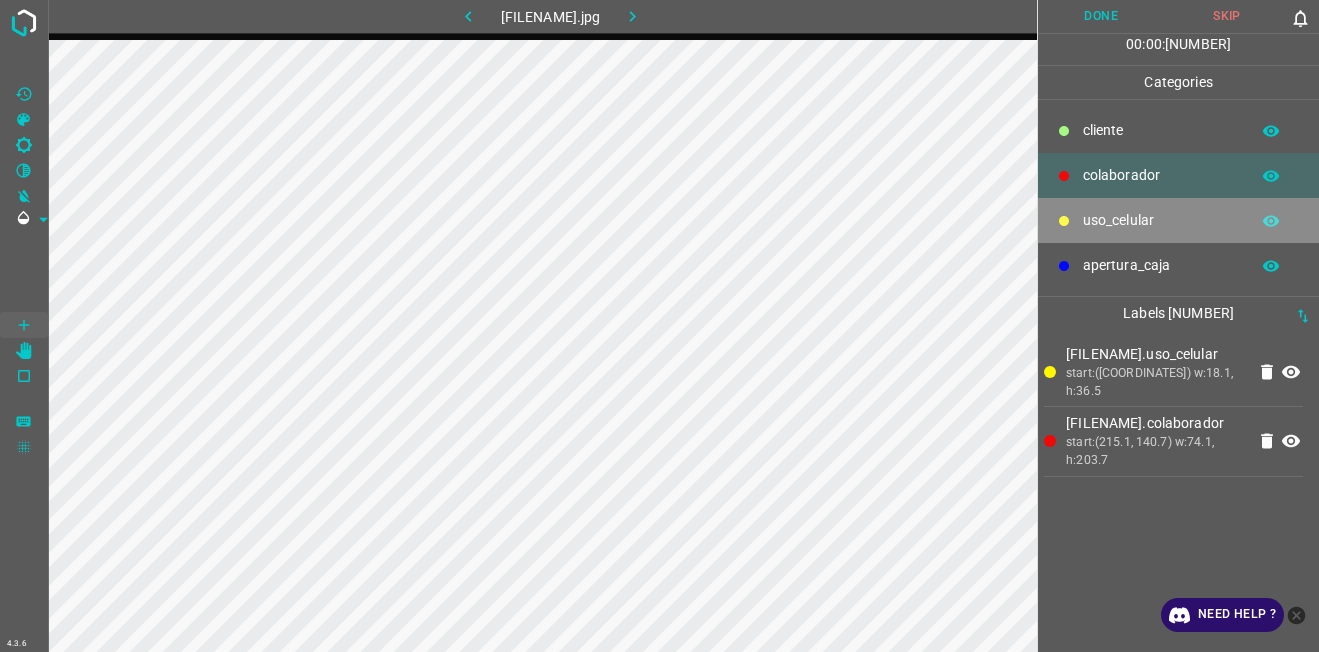click on "uso_celular" at bounding box center [1161, 130] 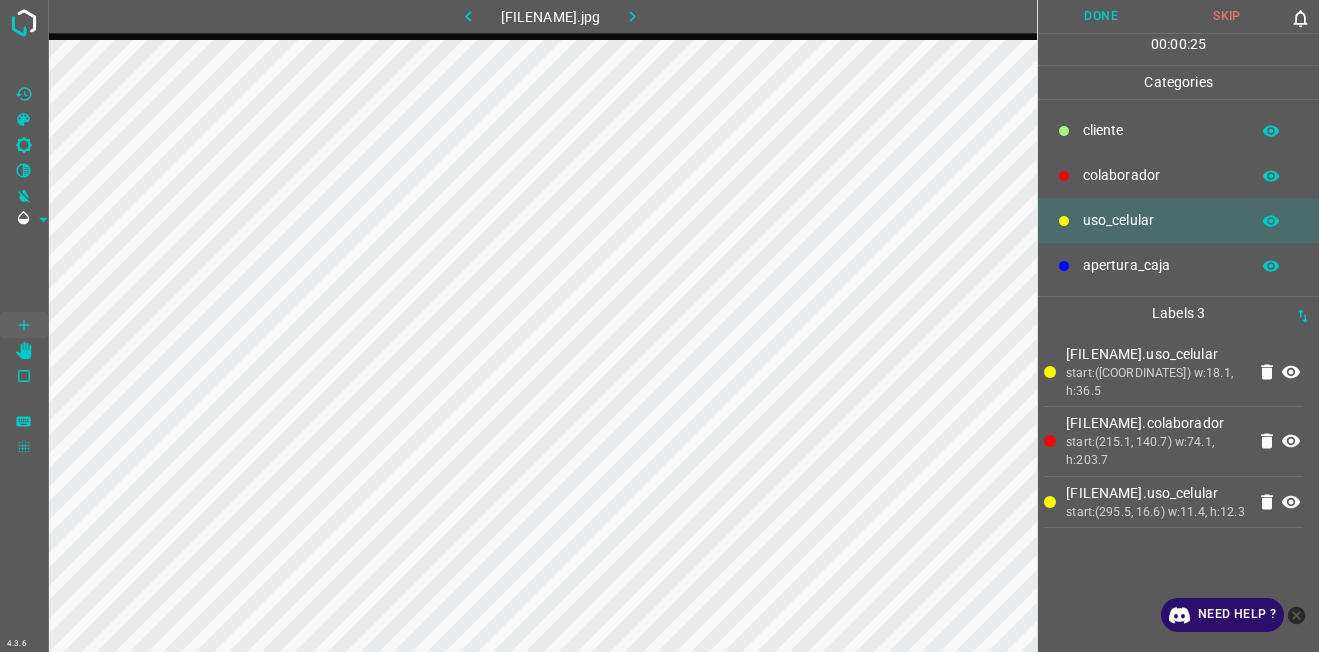 click on "​​cliente" at bounding box center [1161, 130] 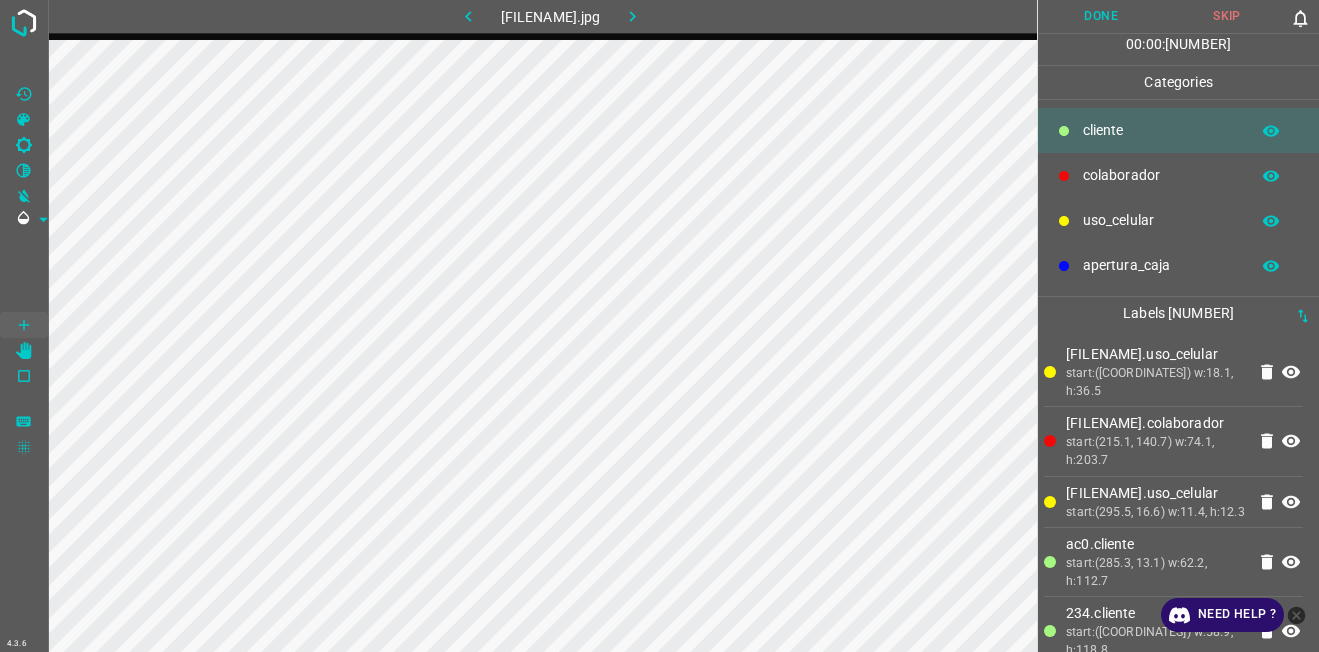 click on "Done" at bounding box center (1101, 16) 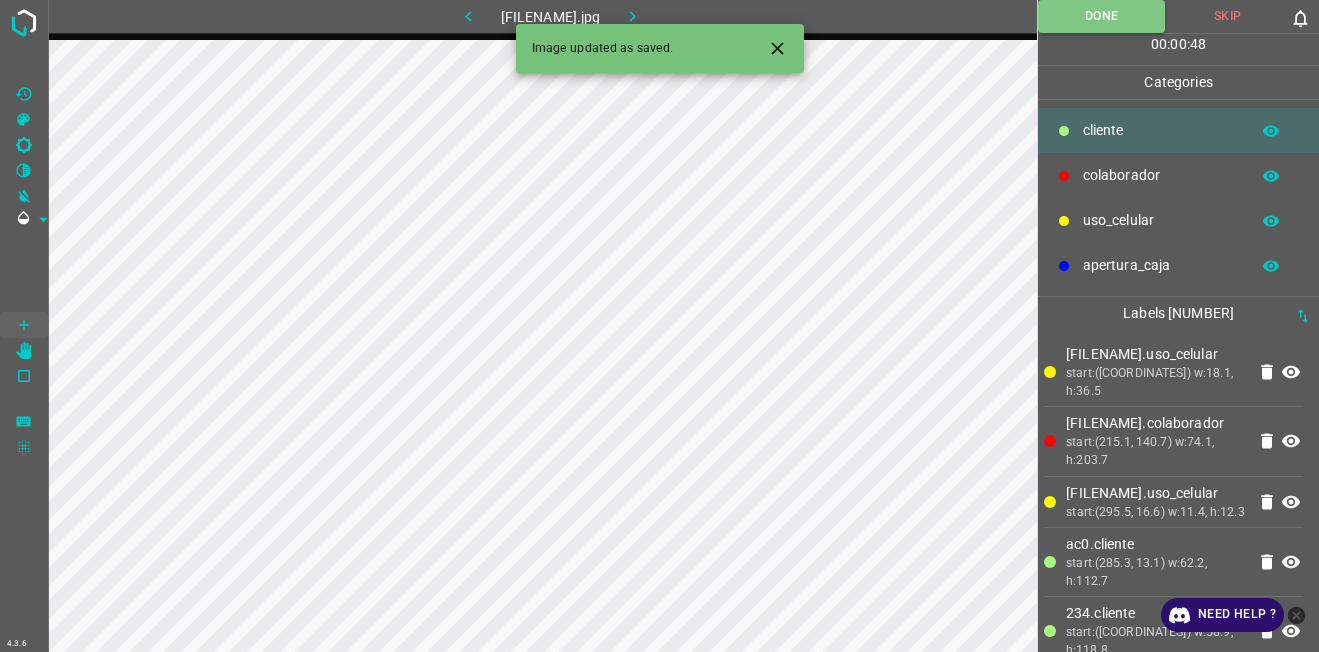 click at bounding box center [633, 16] 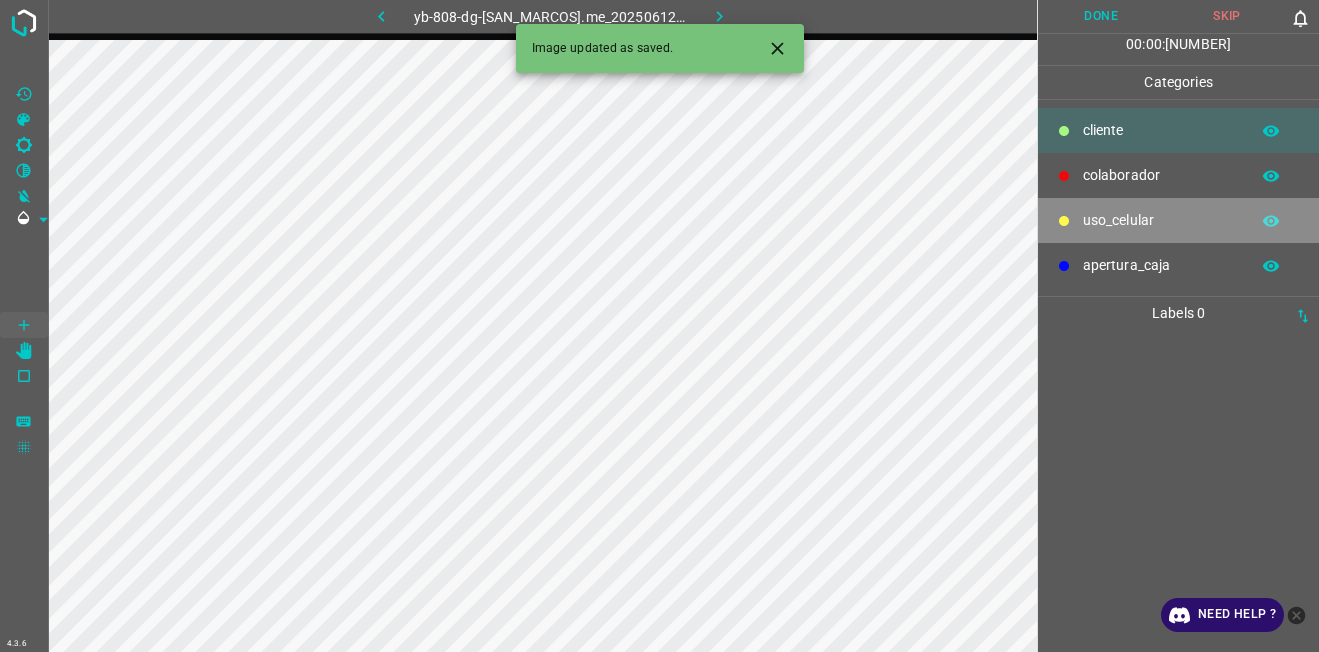 click on "uso_celular" at bounding box center (1161, 130) 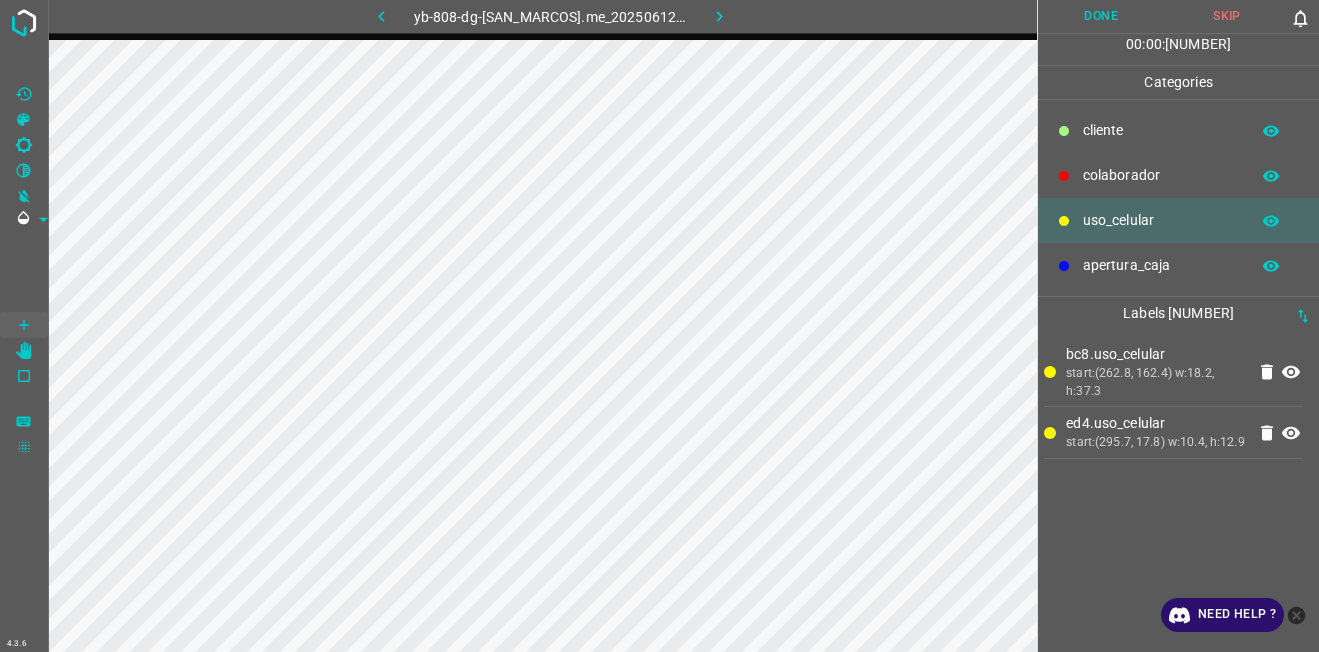 click on "colaborador" at bounding box center (1161, 130) 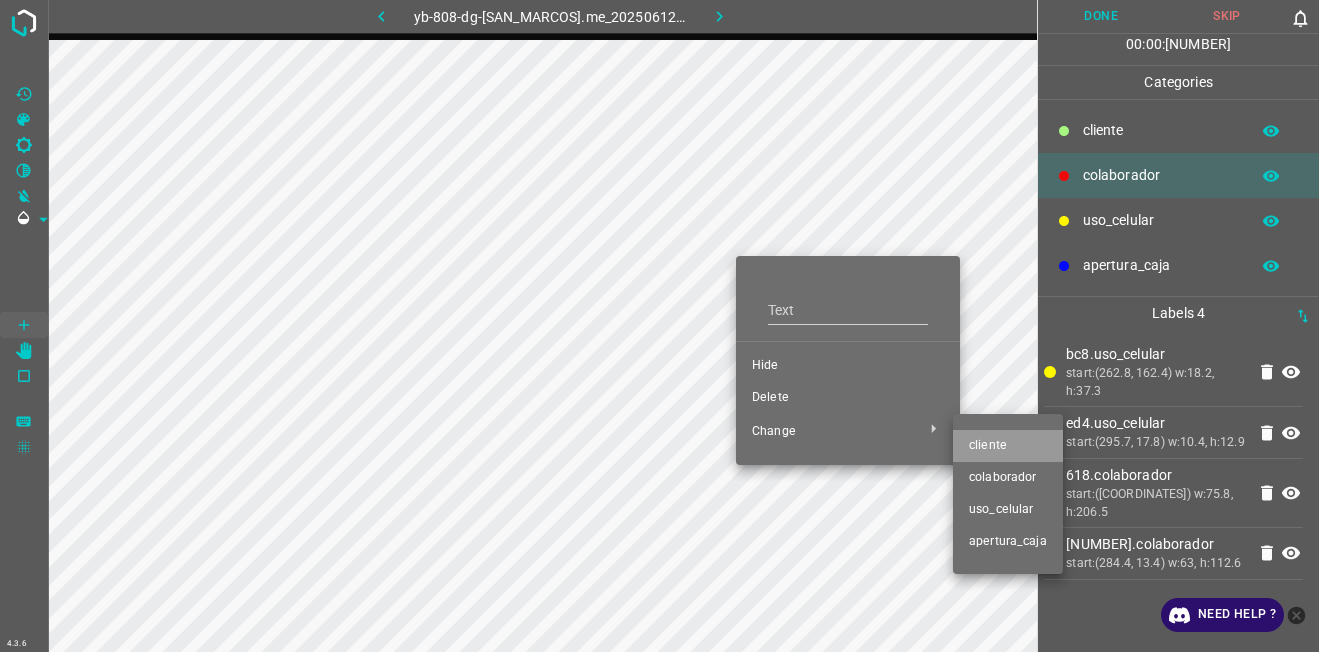 click on "​​cliente" at bounding box center (848, 366) 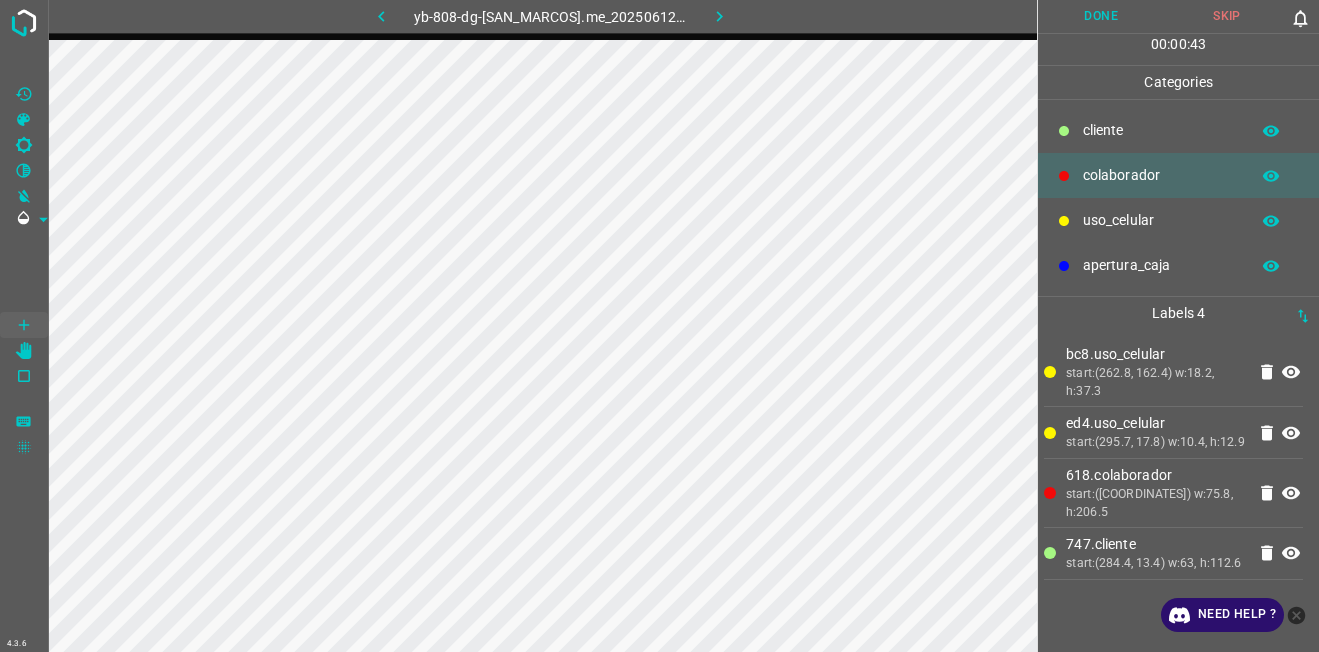 click on "​​cliente colaborador uso_celular apertura_caja" at bounding box center [1178, 198] 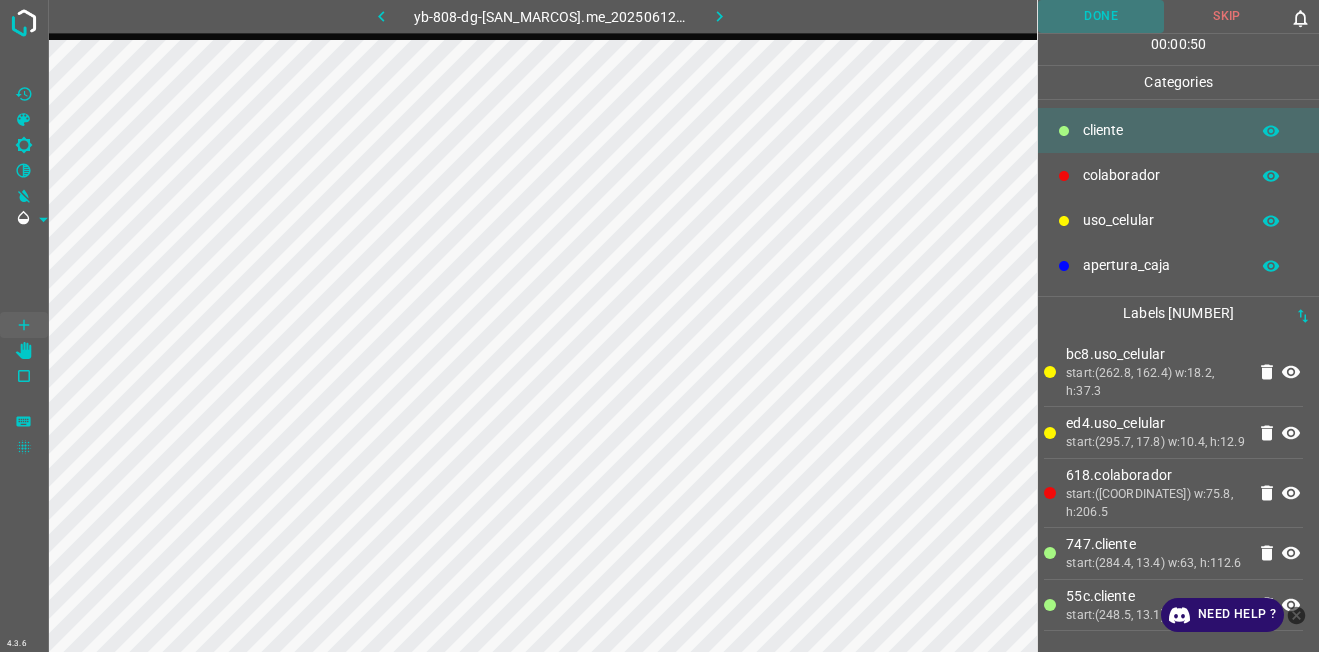 click on "Done" at bounding box center [1101, 16] 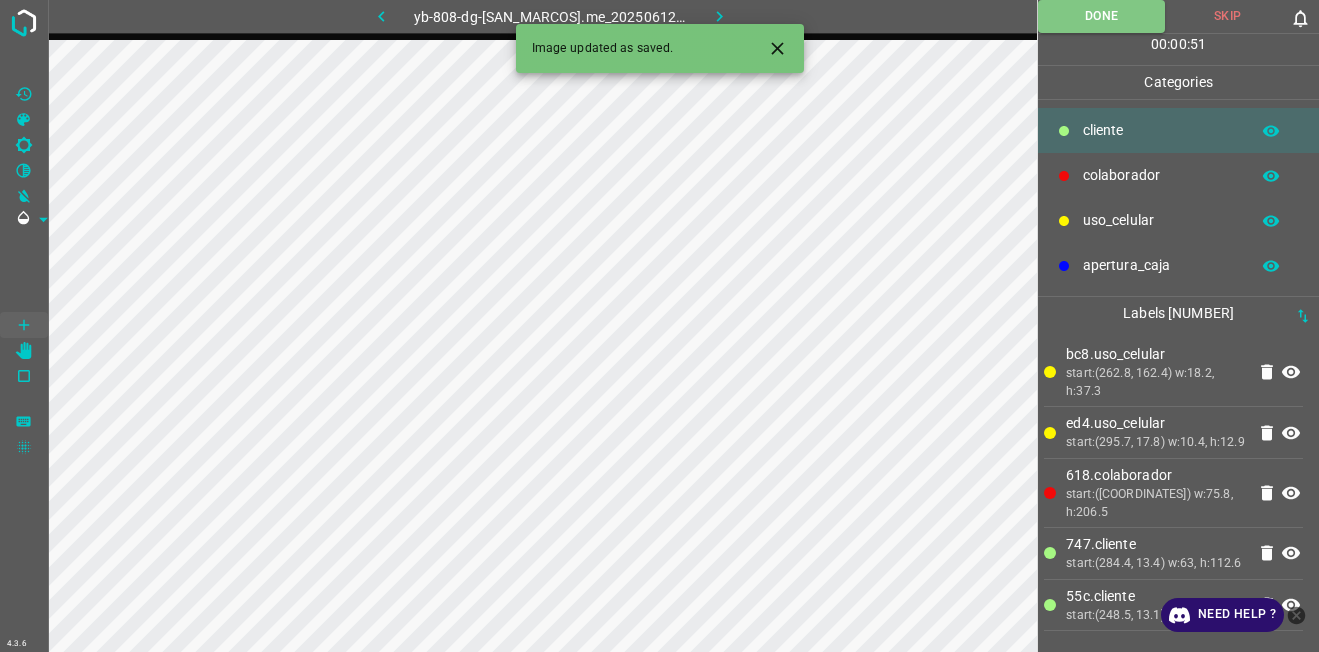 click at bounding box center (719, 16) 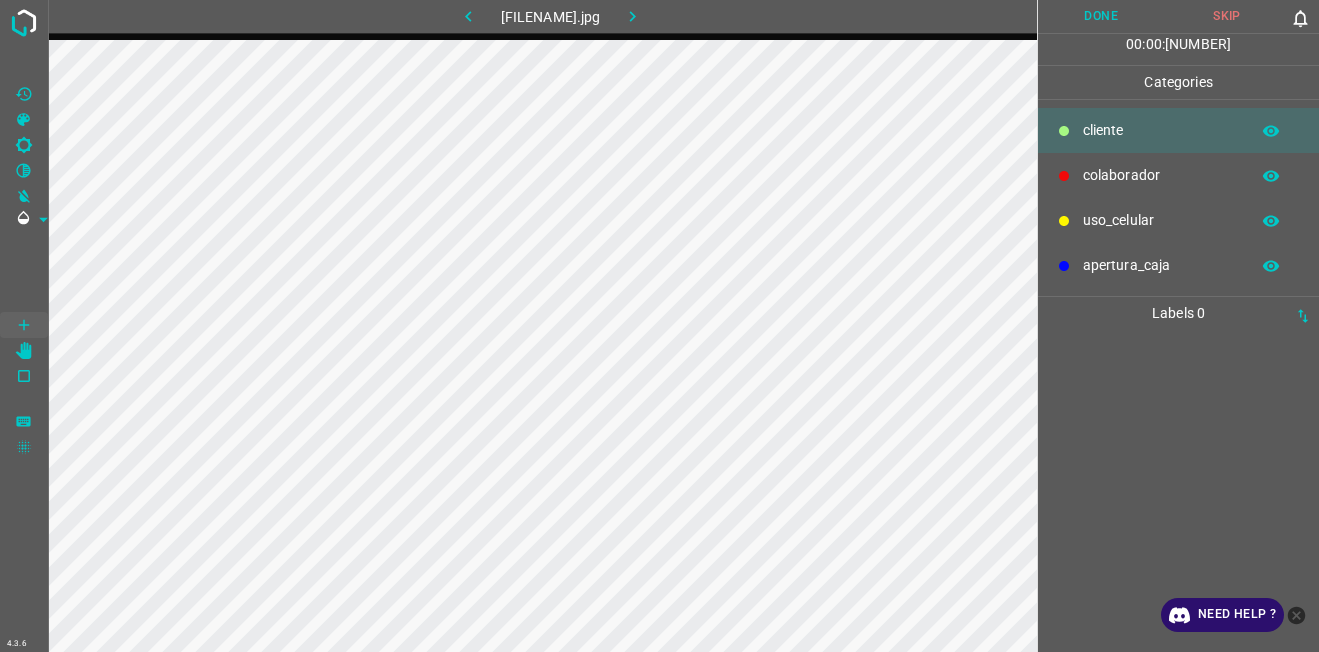 click on "uso_celular" at bounding box center [1161, 130] 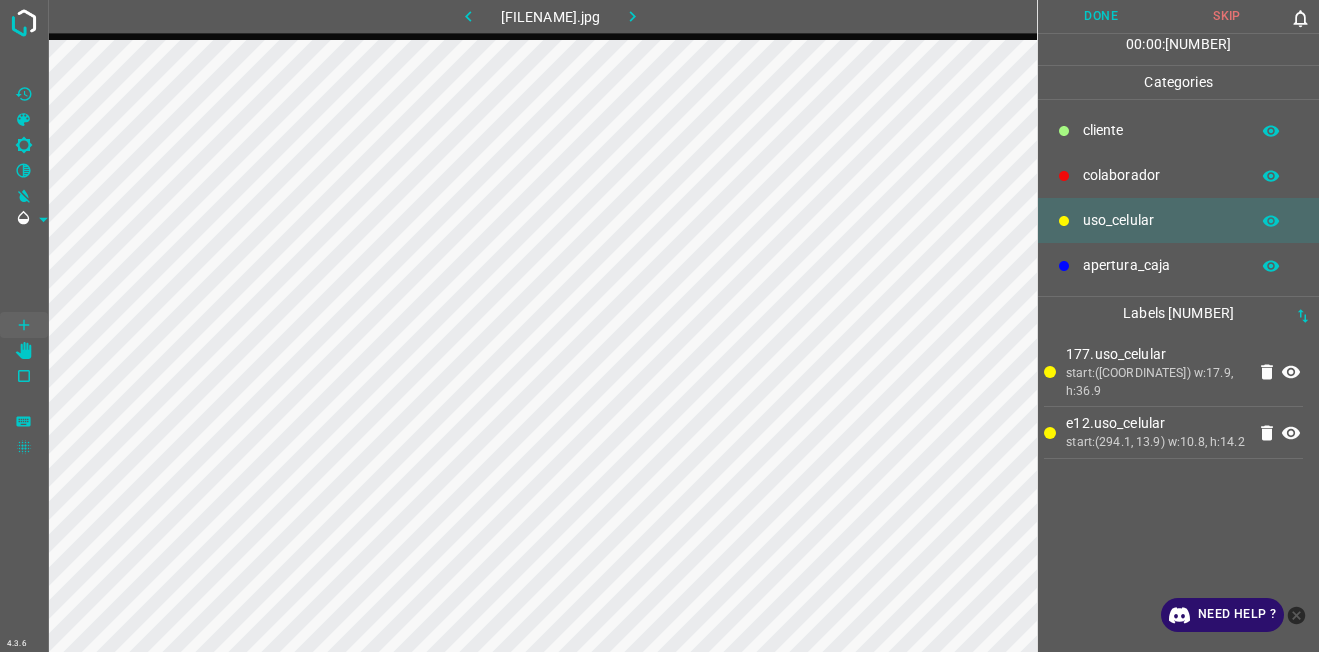 click on "colaborador" at bounding box center (1178, 175) 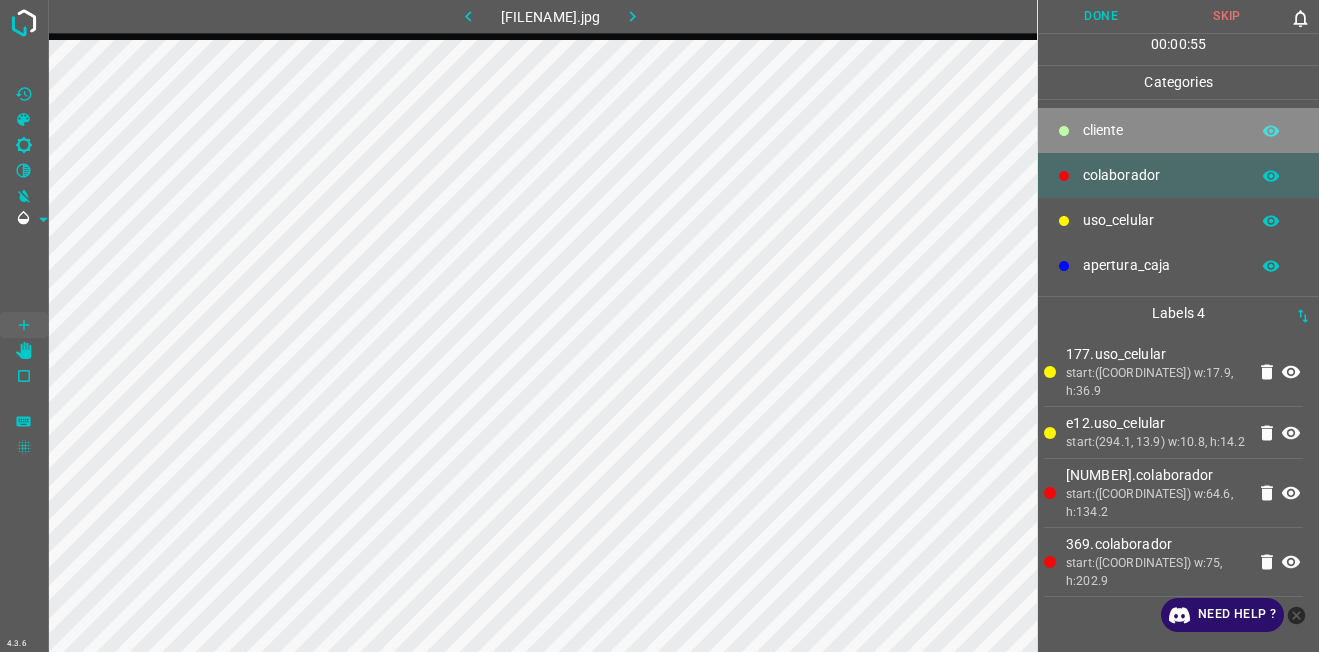 click on "​​cliente" at bounding box center (1161, 130) 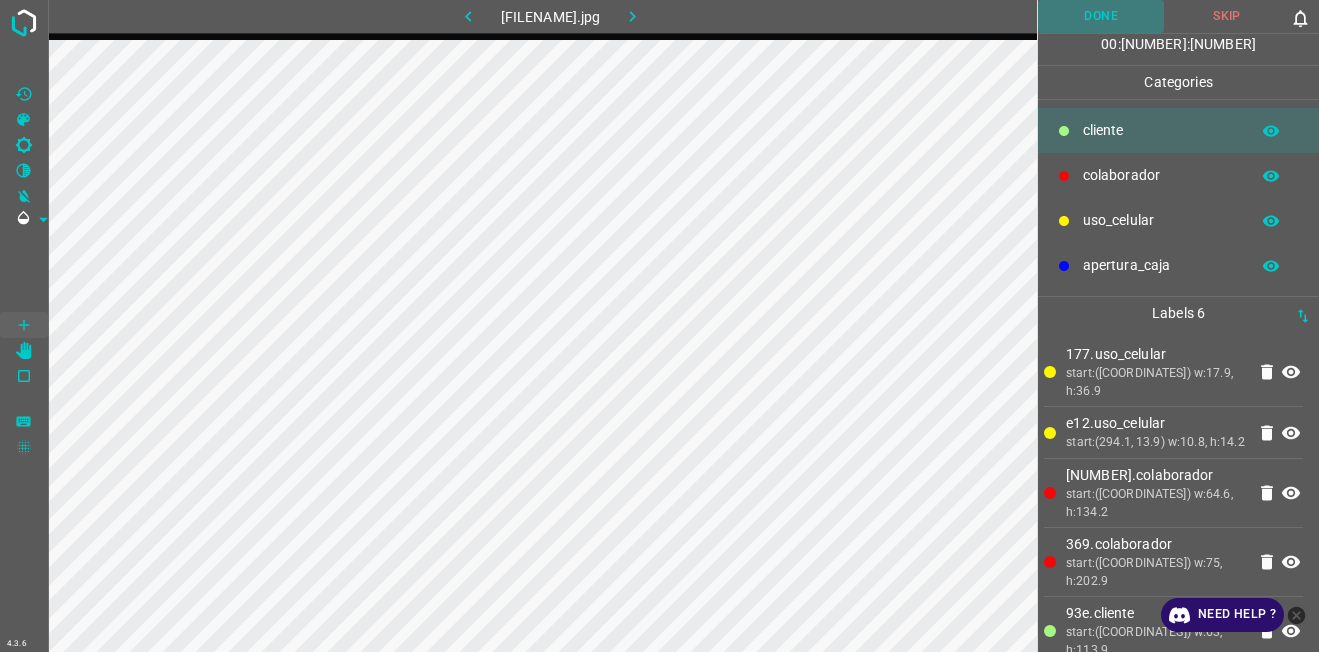 click on "Done" at bounding box center (1101, 16) 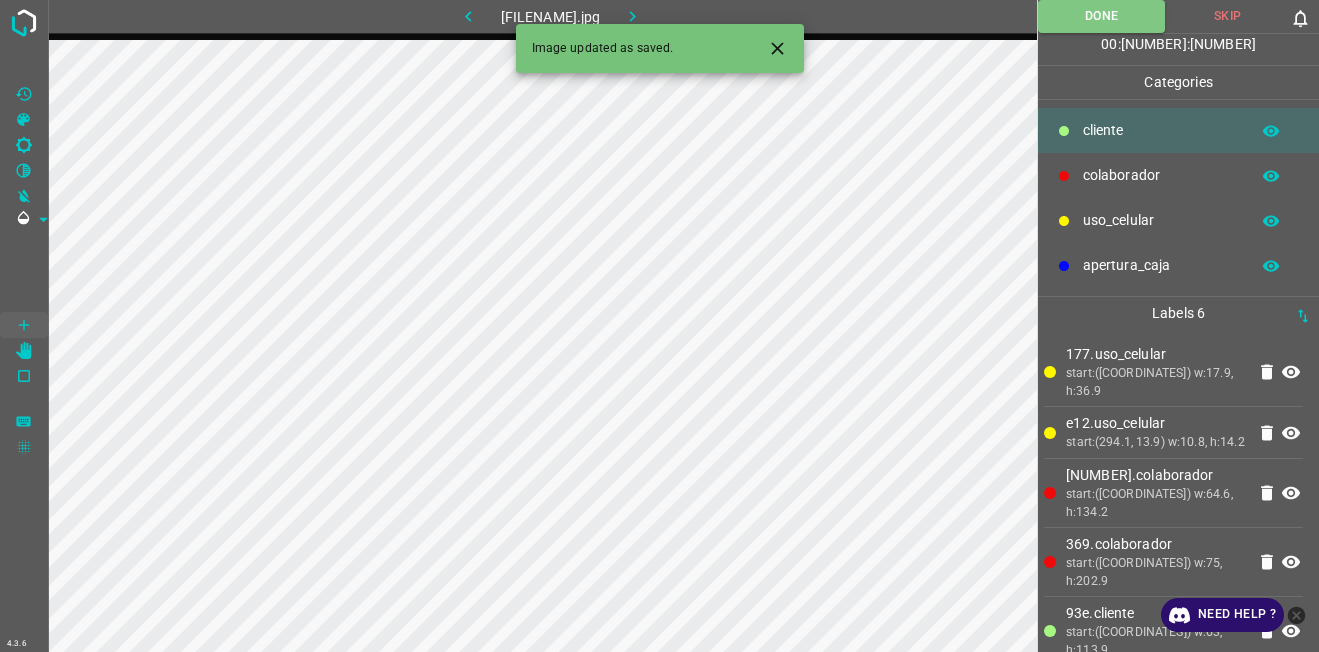 click at bounding box center [632, 16] 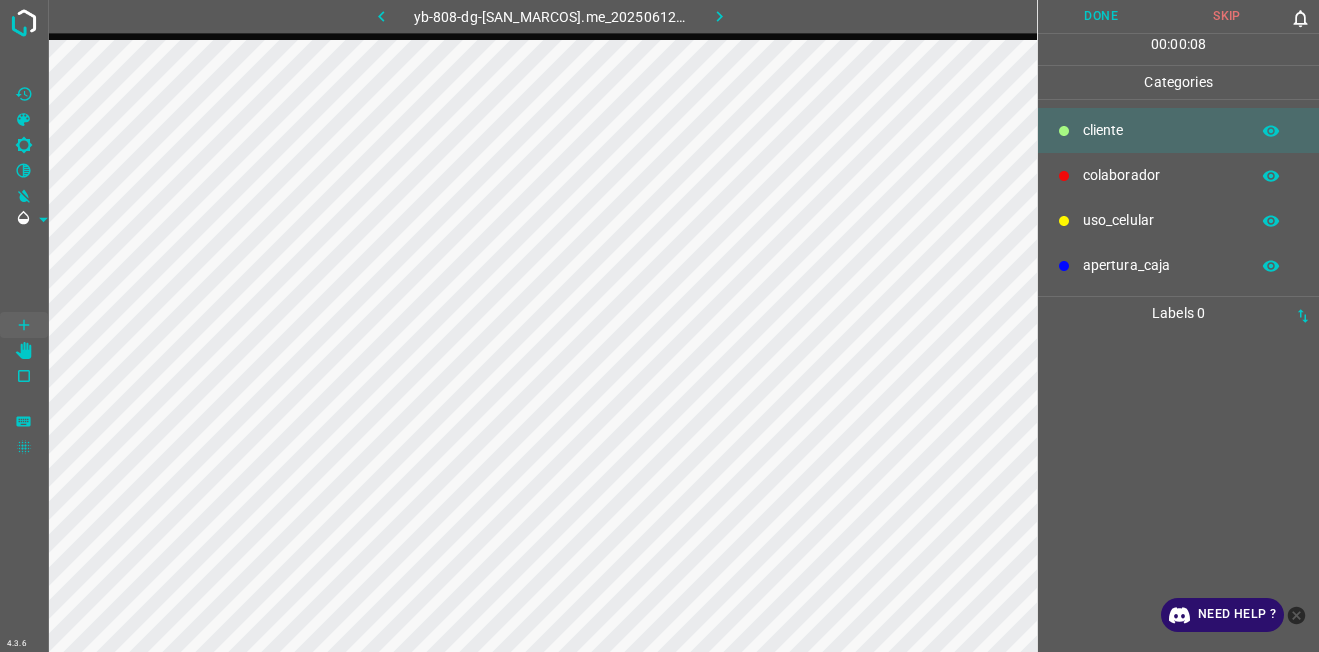 click on "uso_celular" at bounding box center (1161, 130) 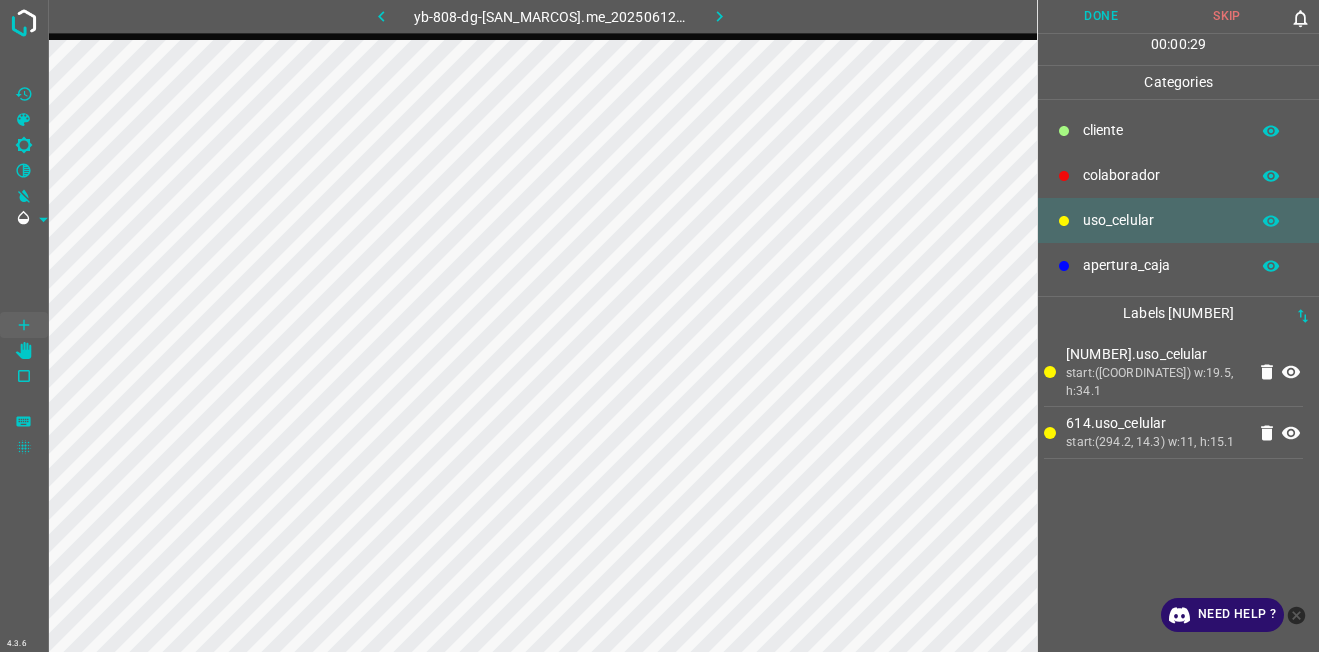 click on "colaborador" at bounding box center [1161, 130] 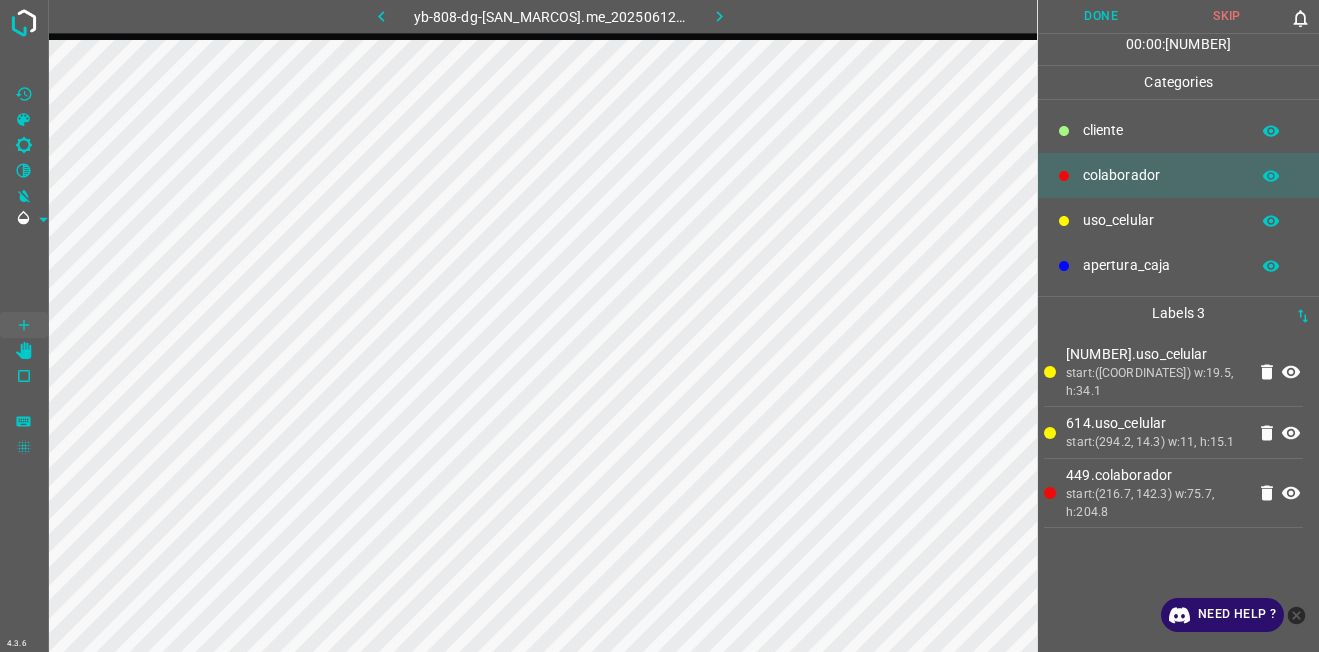 click on "​​cliente" at bounding box center [1178, 130] 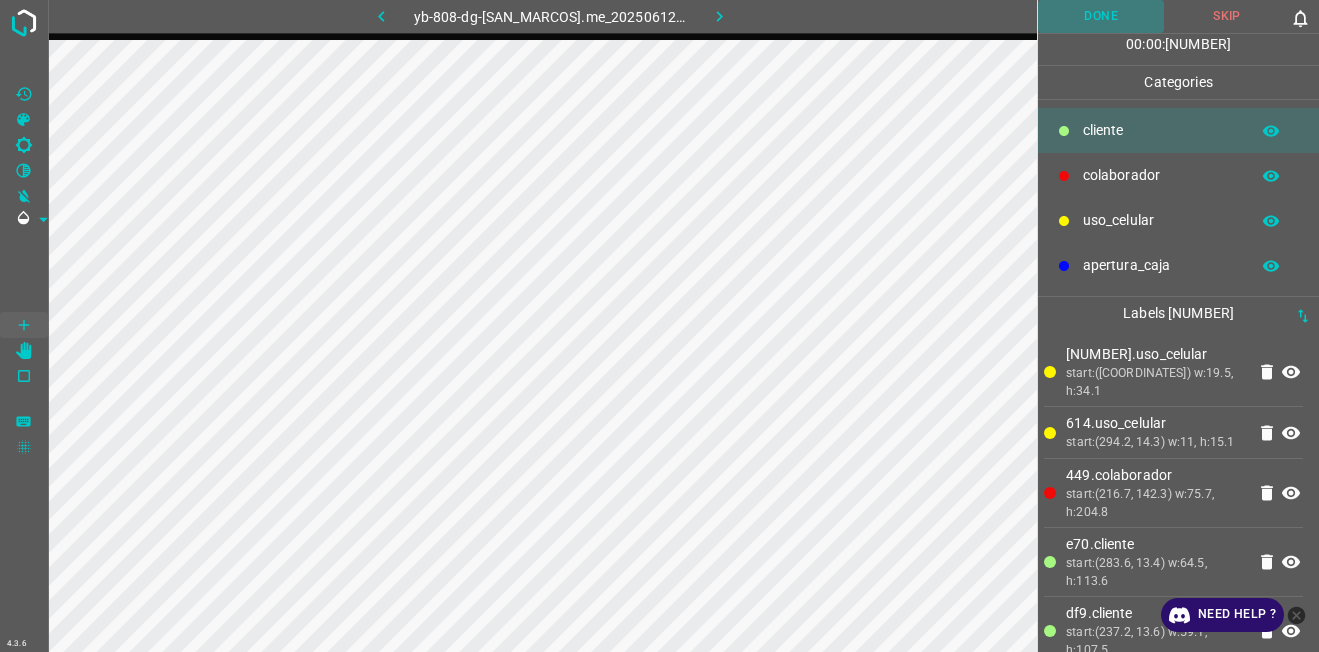 click on "Done" at bounding box center [1101, 16] 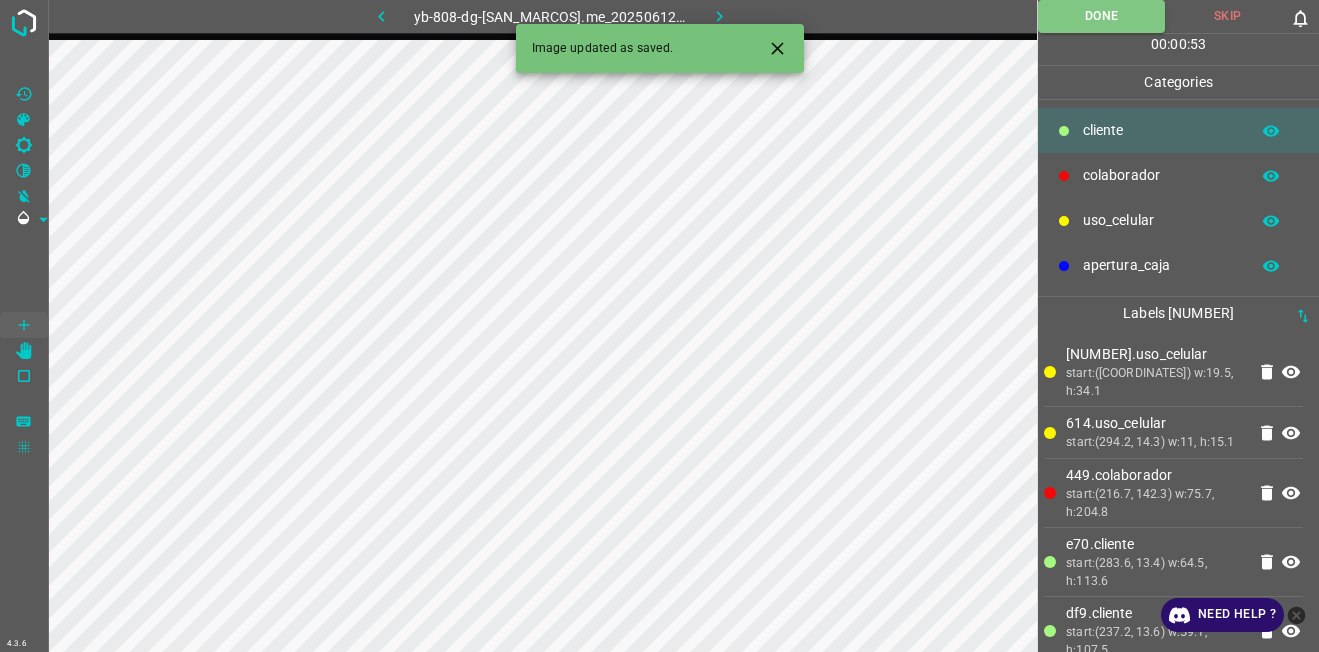 click at bounding box center (720, 16) 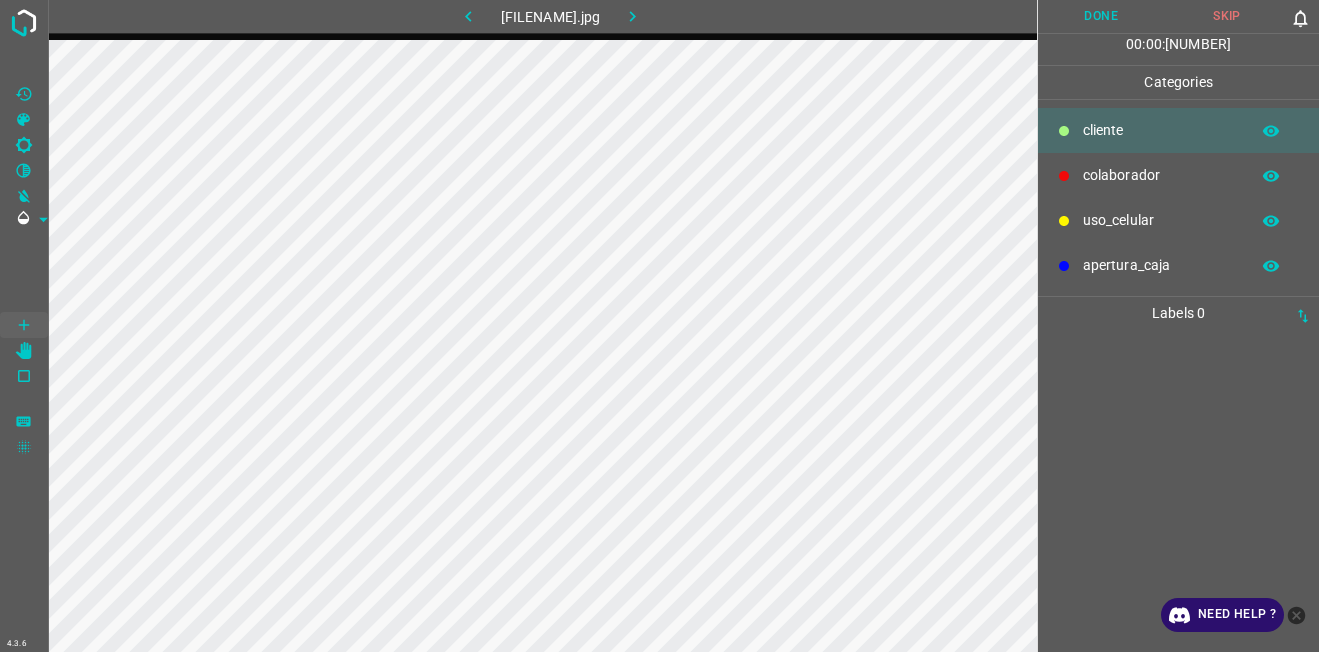 click on "colaborador" at bounding box center [1161, 130] 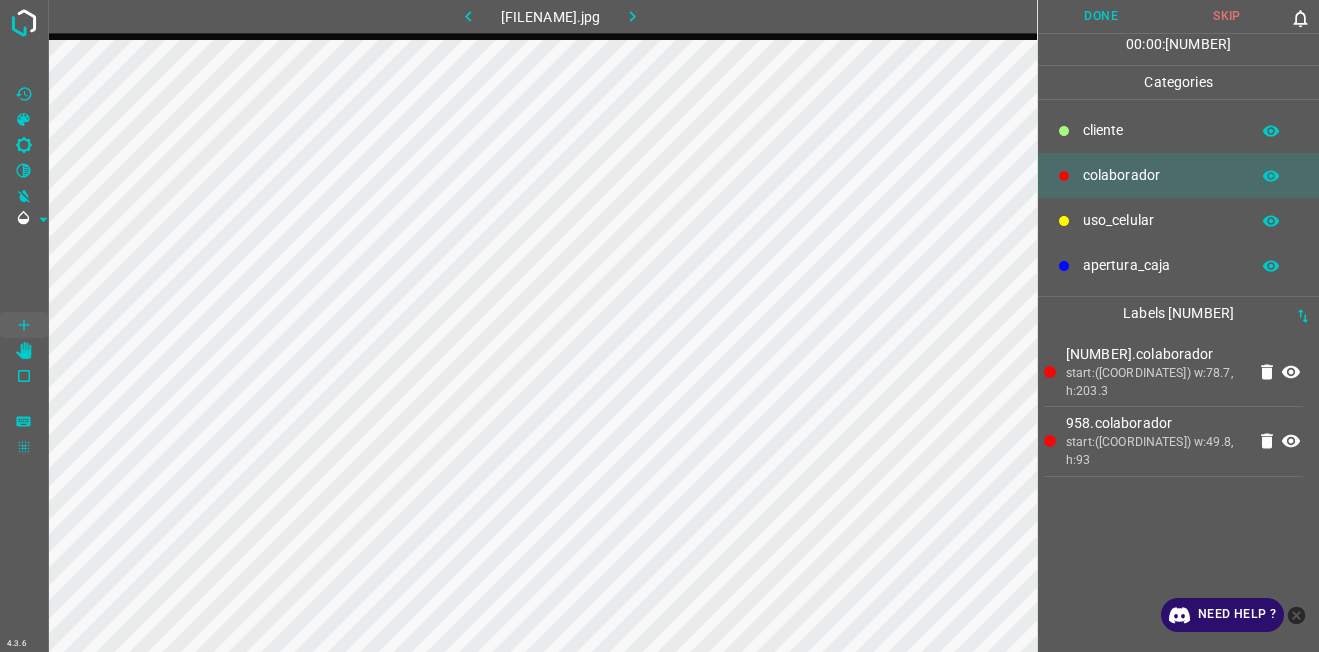click on "​​cliente" at bounding box center (1161, 130) 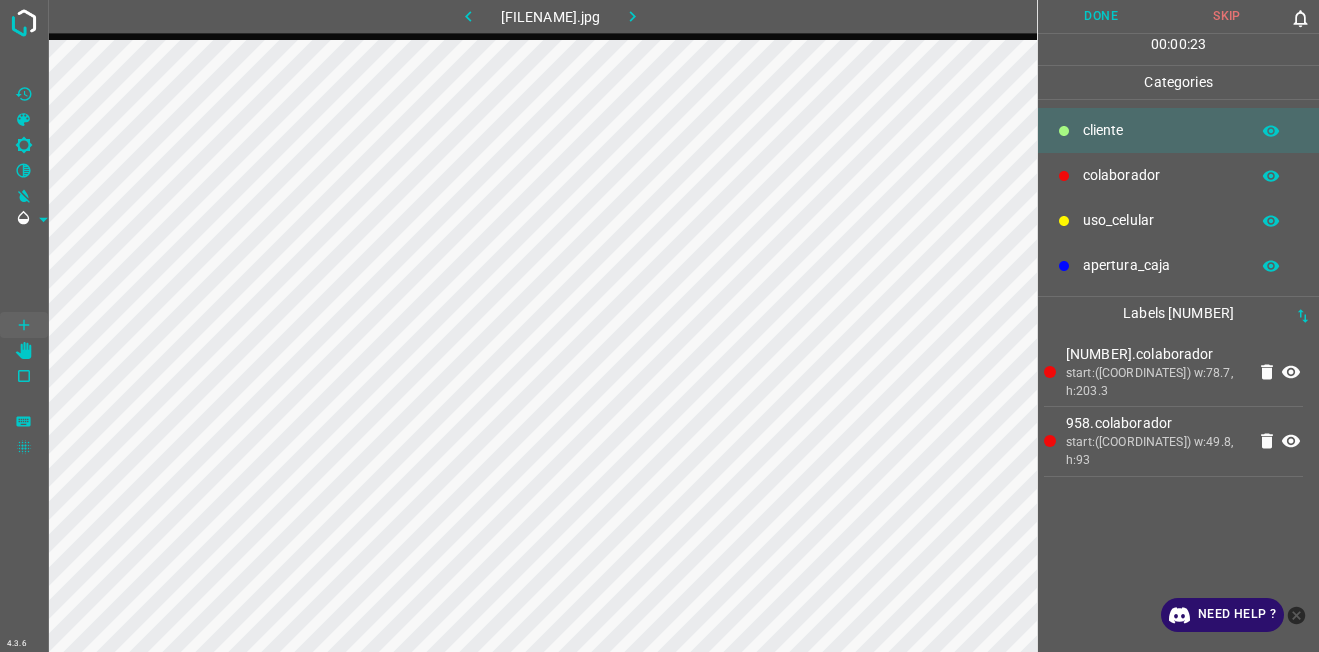 click on "uso_celular" at bounding box center [1178, 220] 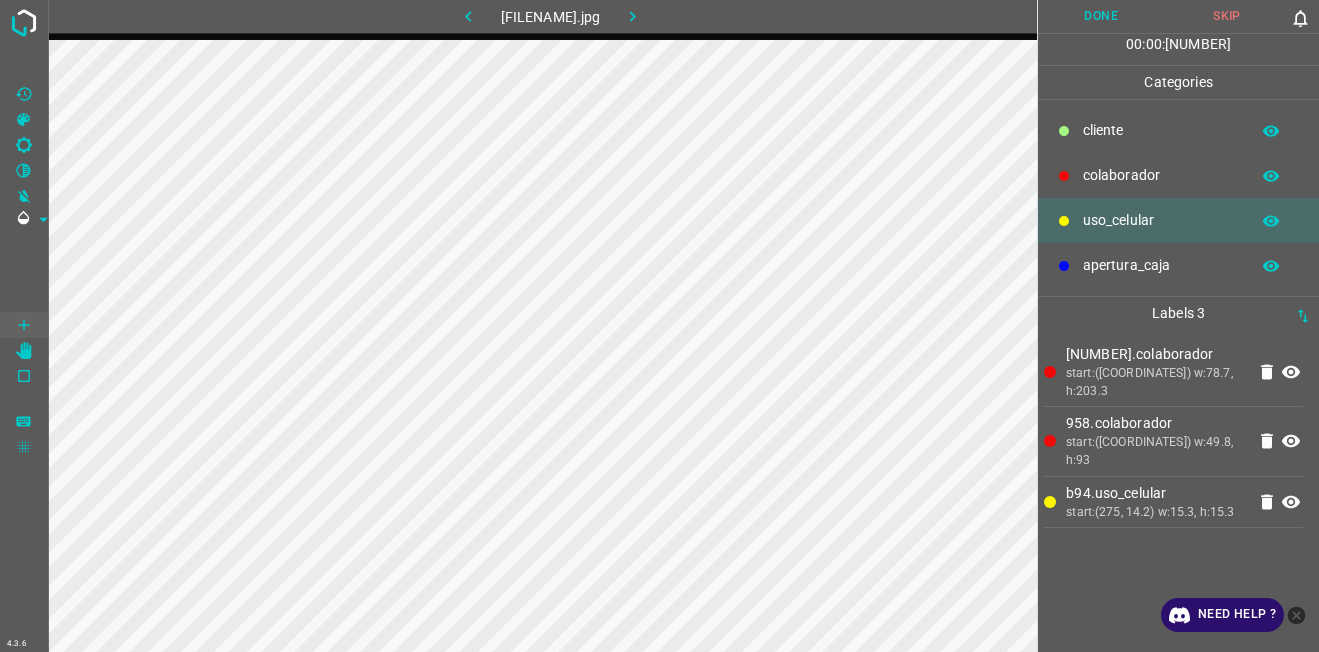 click on "colaborador" at bounding box center [1161, 130] 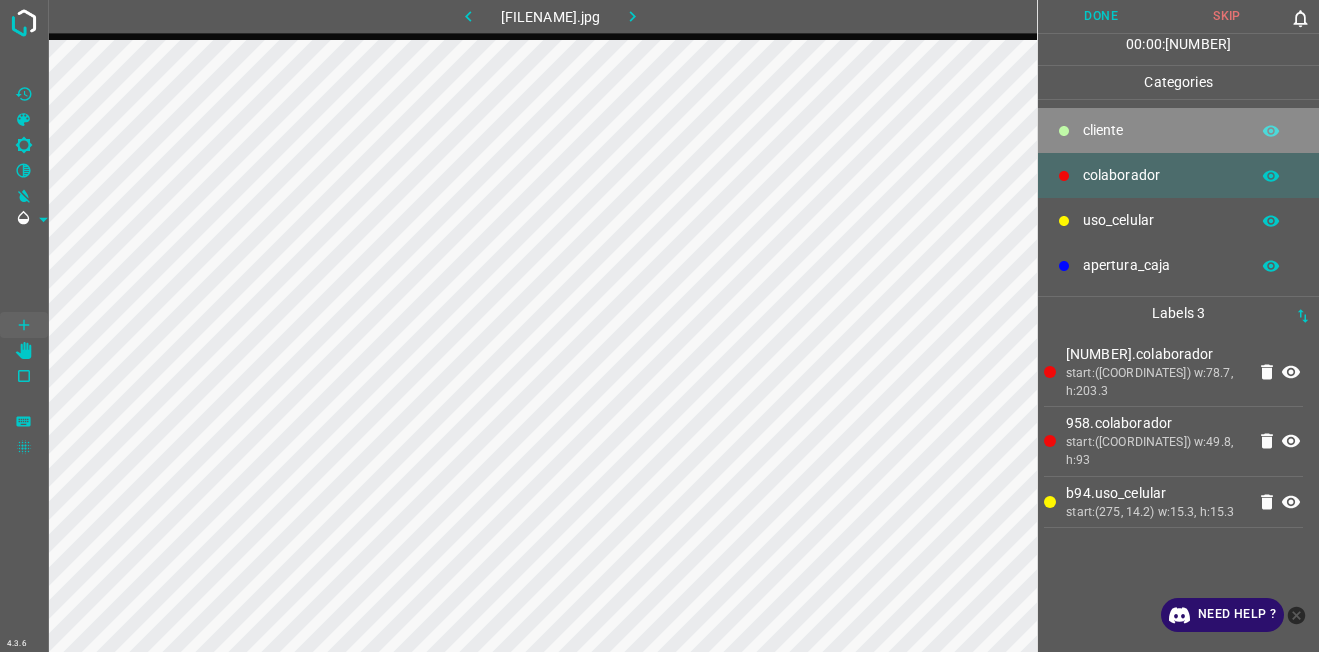 click at bounding box center [1064, 131] 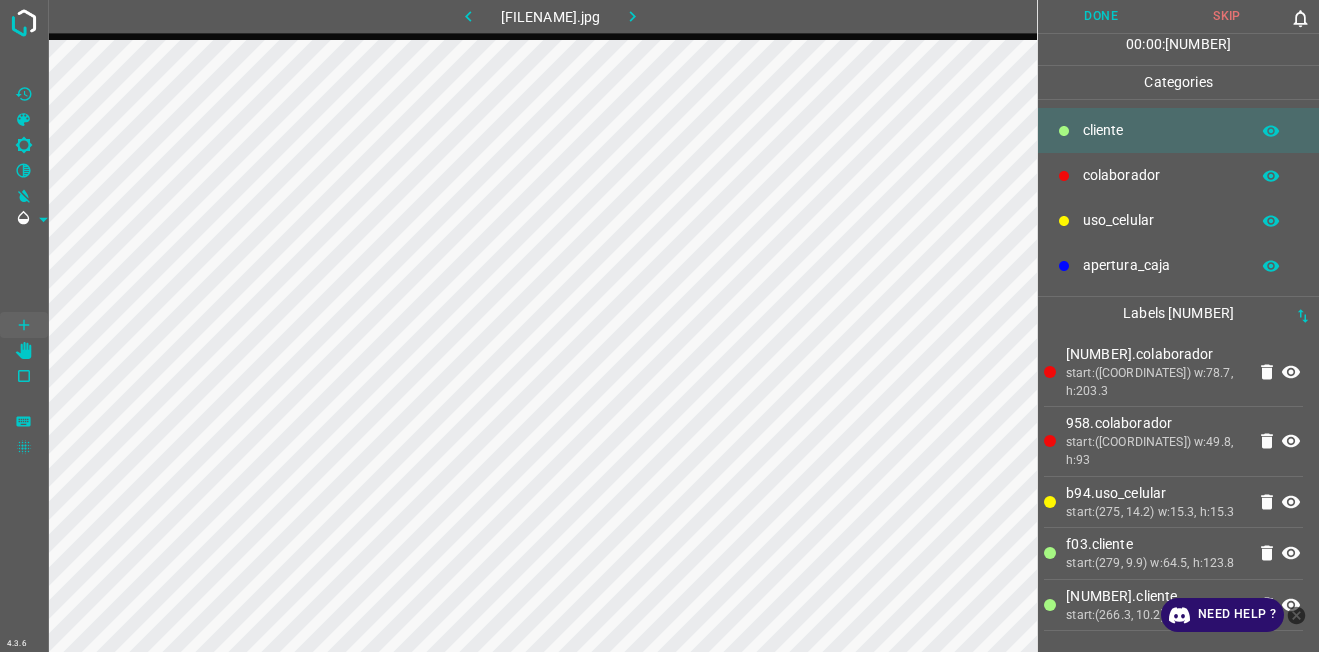 click on "Done" at bounding box center (1101, 16) 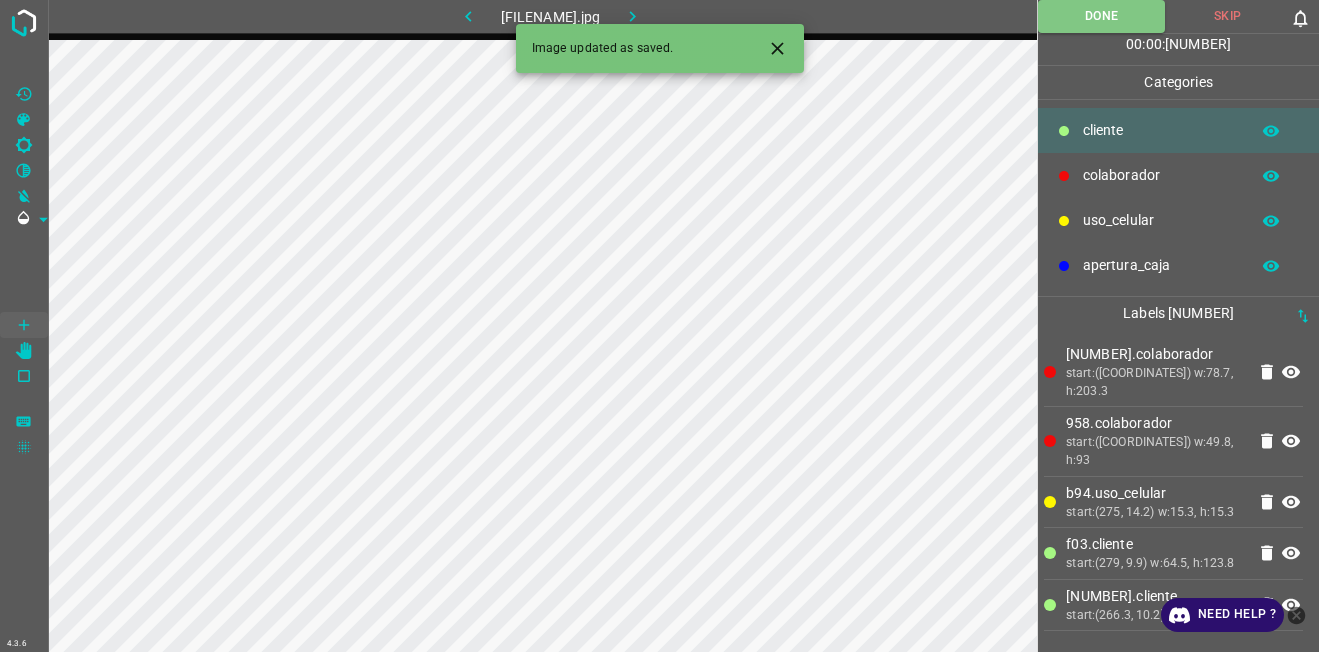 click at bounding box center [633, 16] 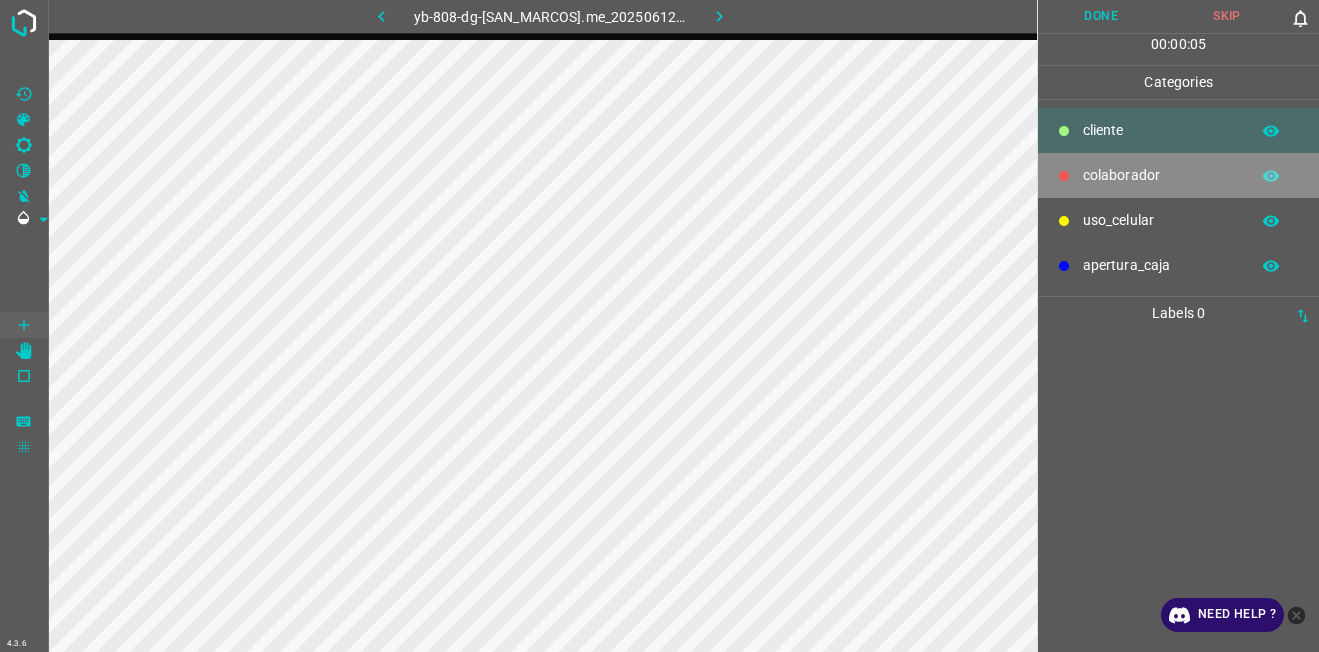 click on "colaborador" at bounding box center (1161, 130) 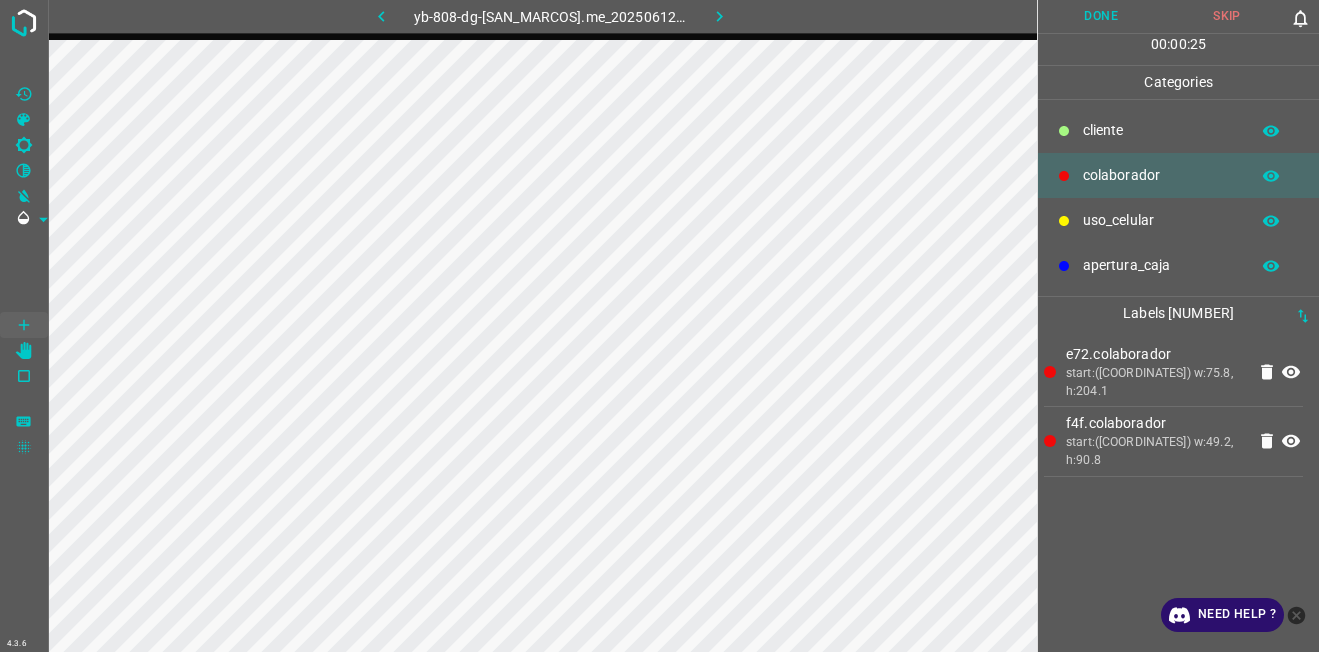click on "​​cliente" at bounding box center (1178, 130) 